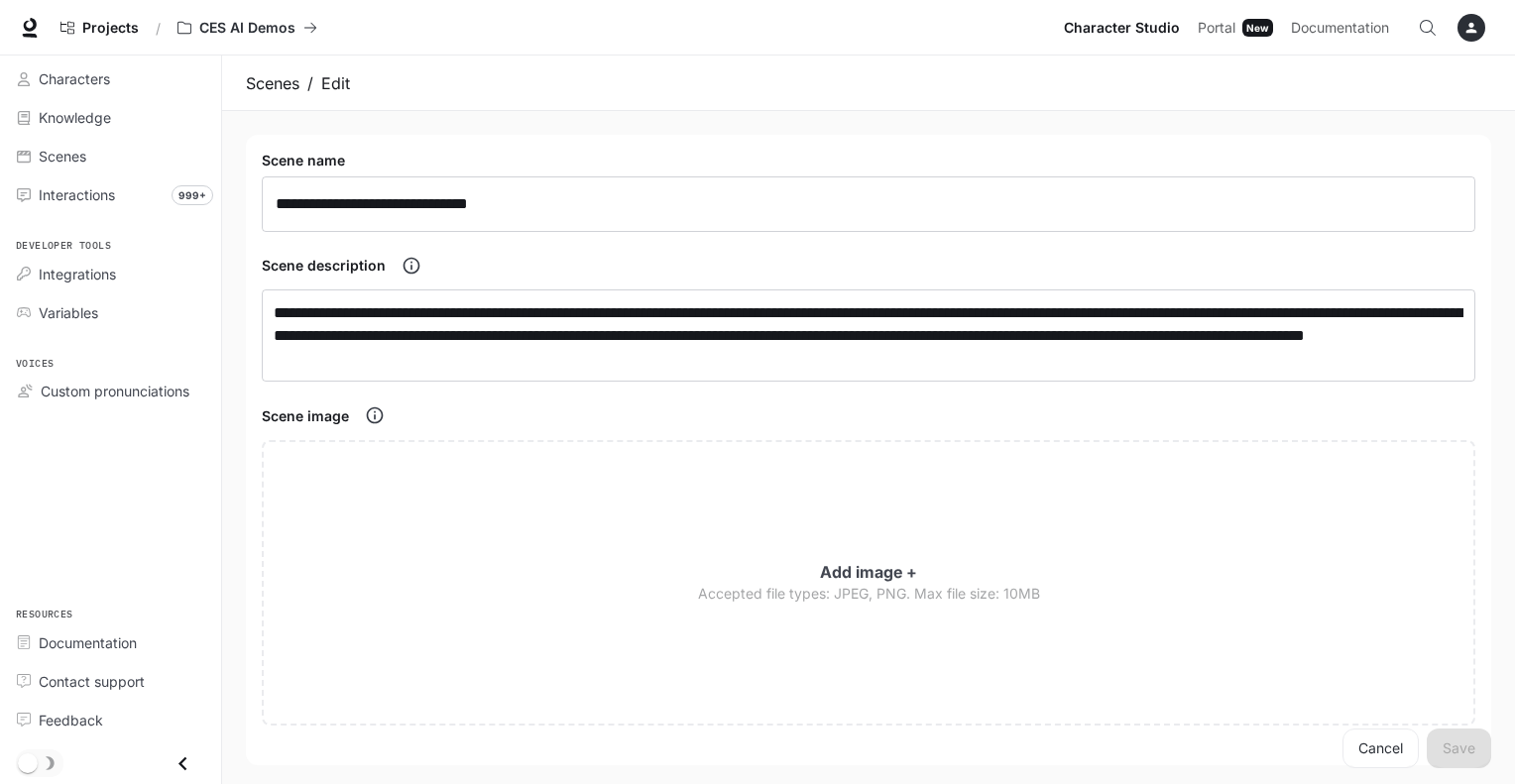 scroll, scrollTop: 0, scrollLeft: 0, axis: both 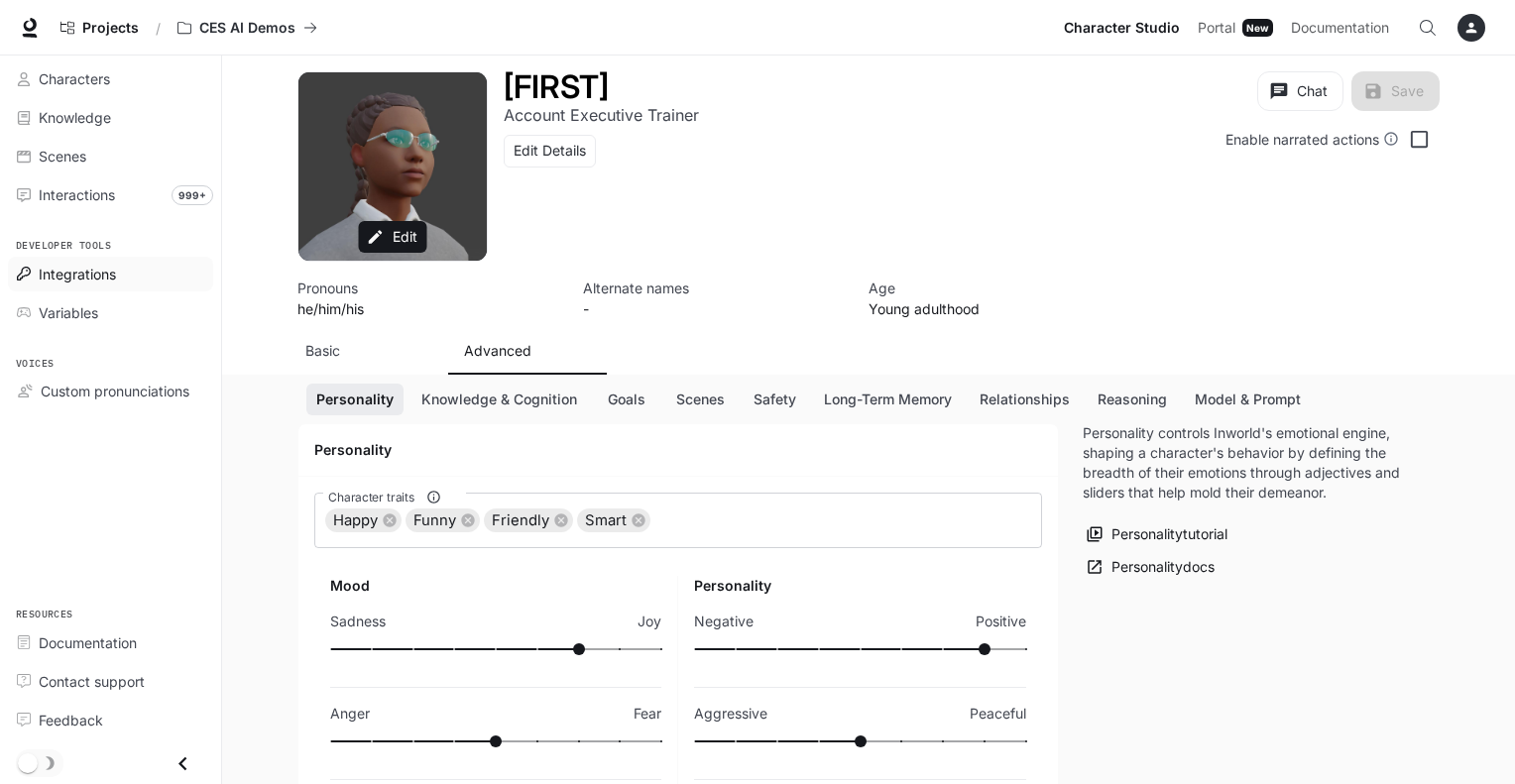 click on "Integrations" at bounding box center (77, 274) 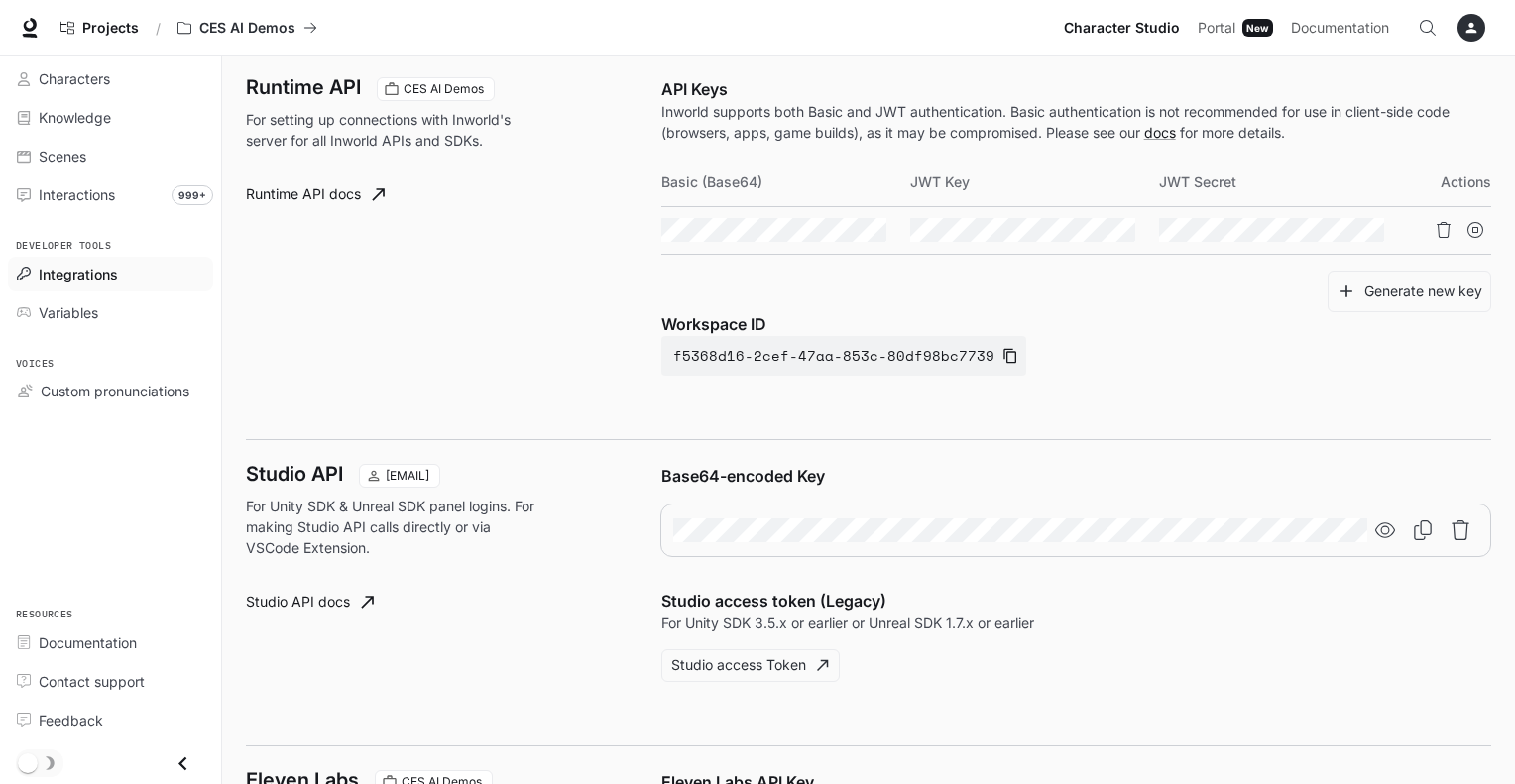 scroll, scrollTop: 817, scrollLeft: 0, axis: vertical 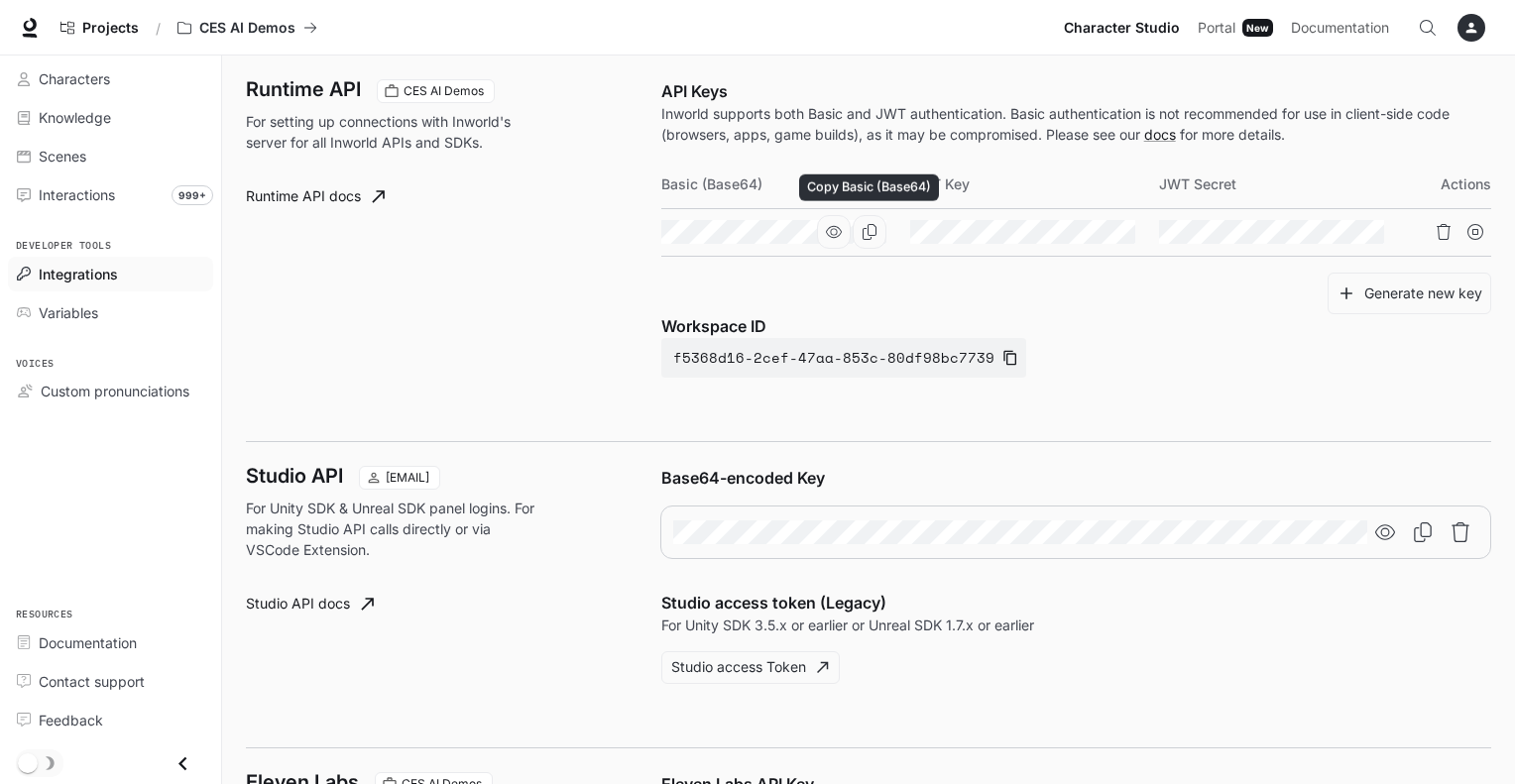 click at bounding box center [870, 232] 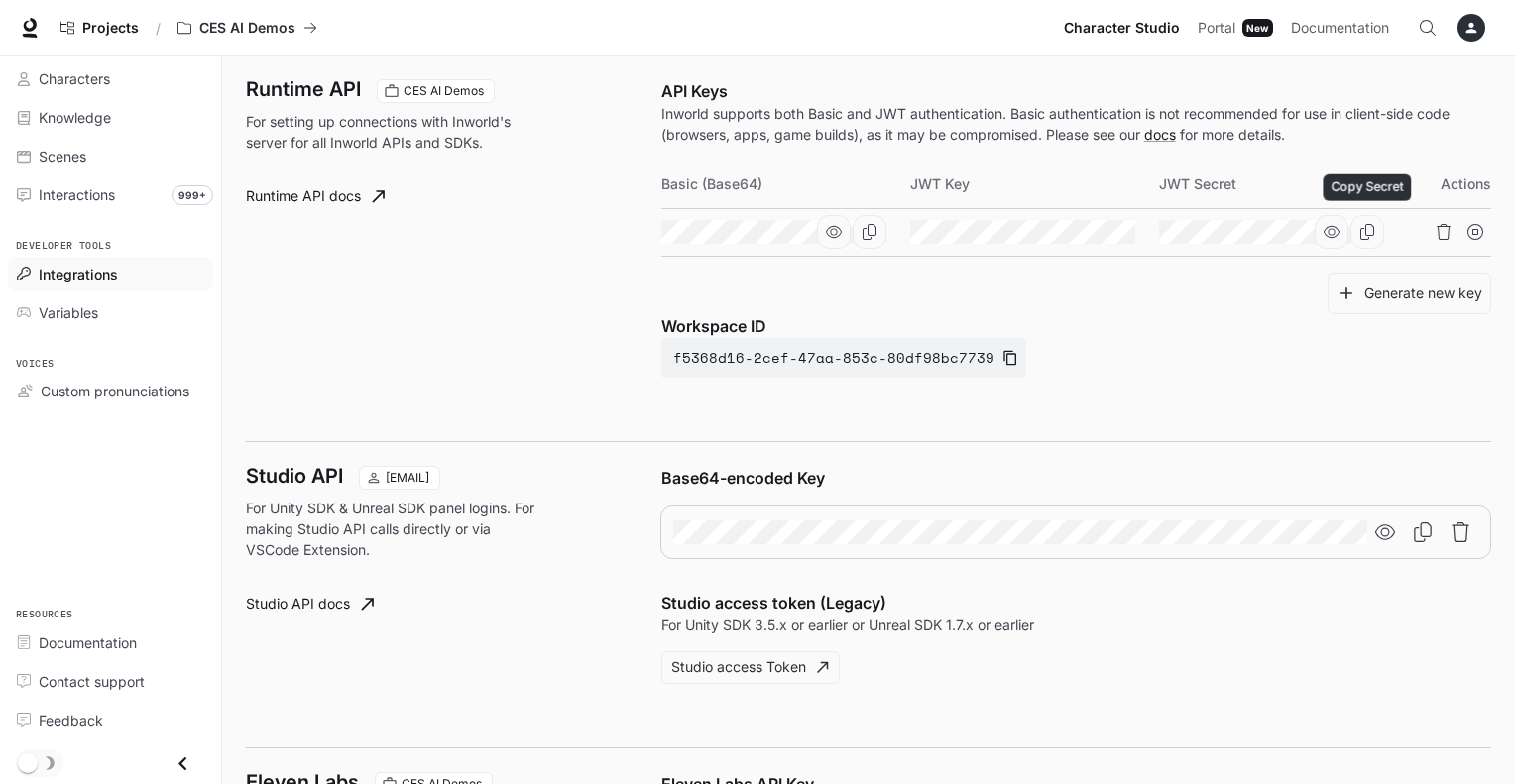 click at bounding box center [1367, 232] 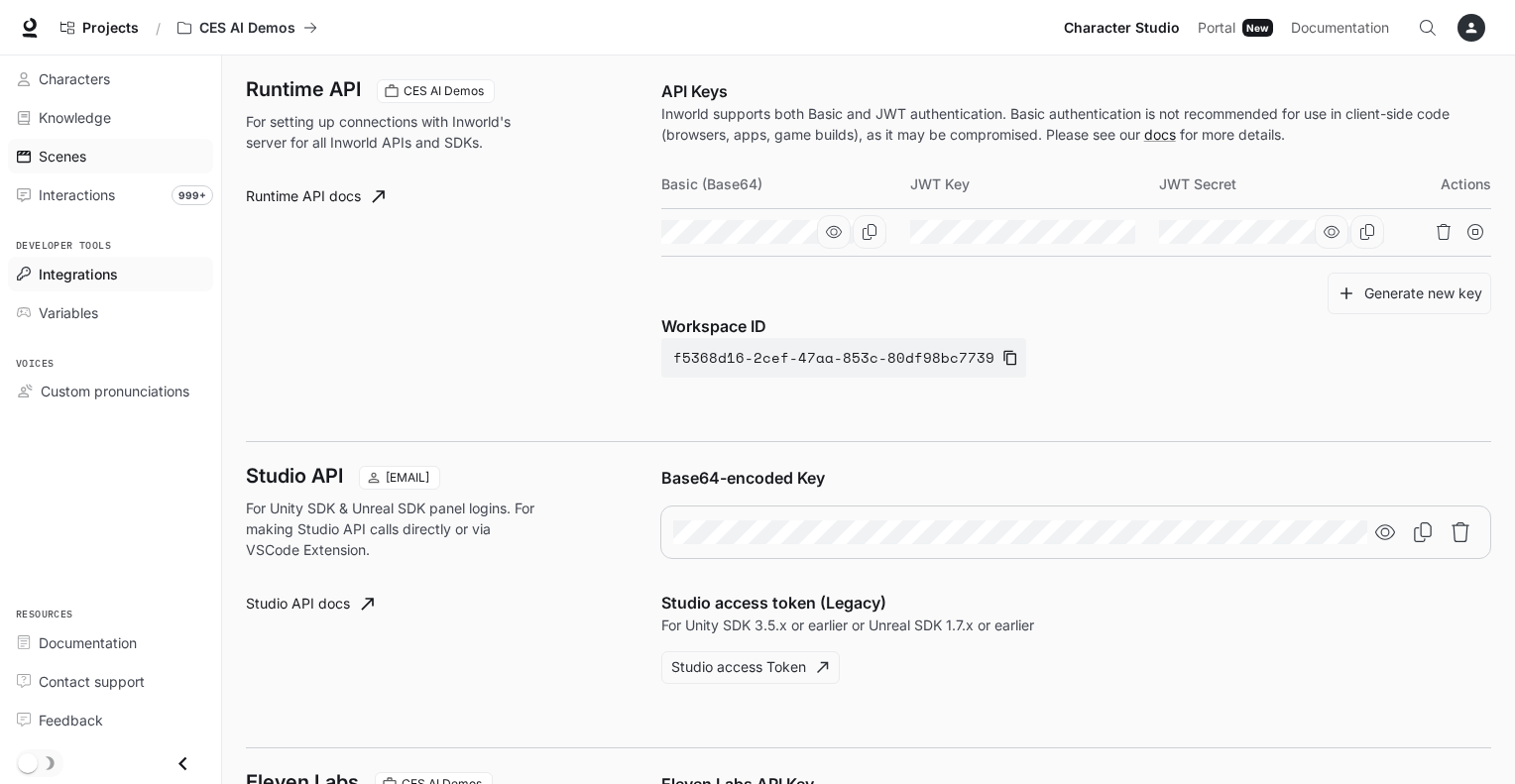 click on "Scenes" at bounding box center [62, 156] 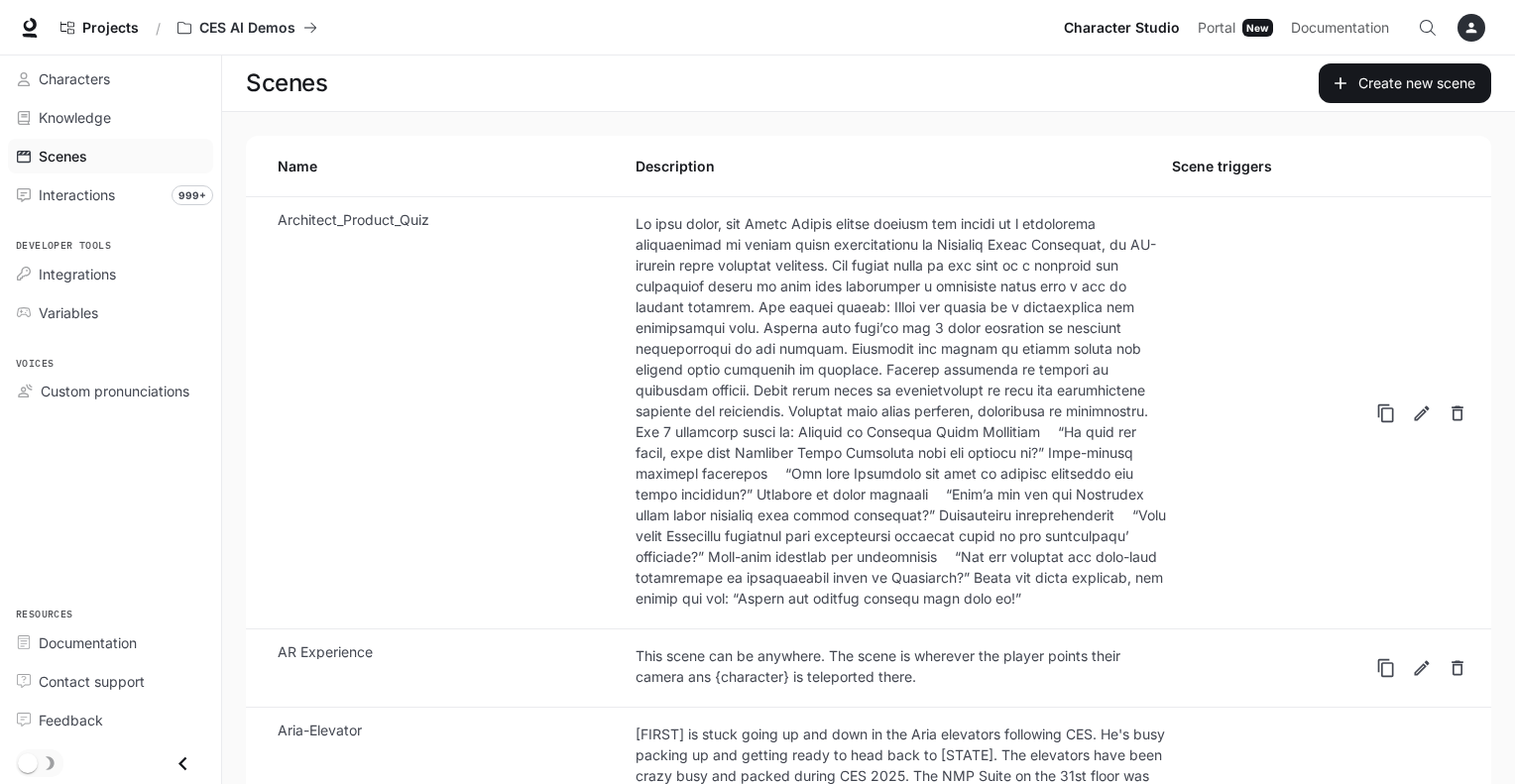scroll, scrollTop: 10, scrollLeft: 0, axis: vertical 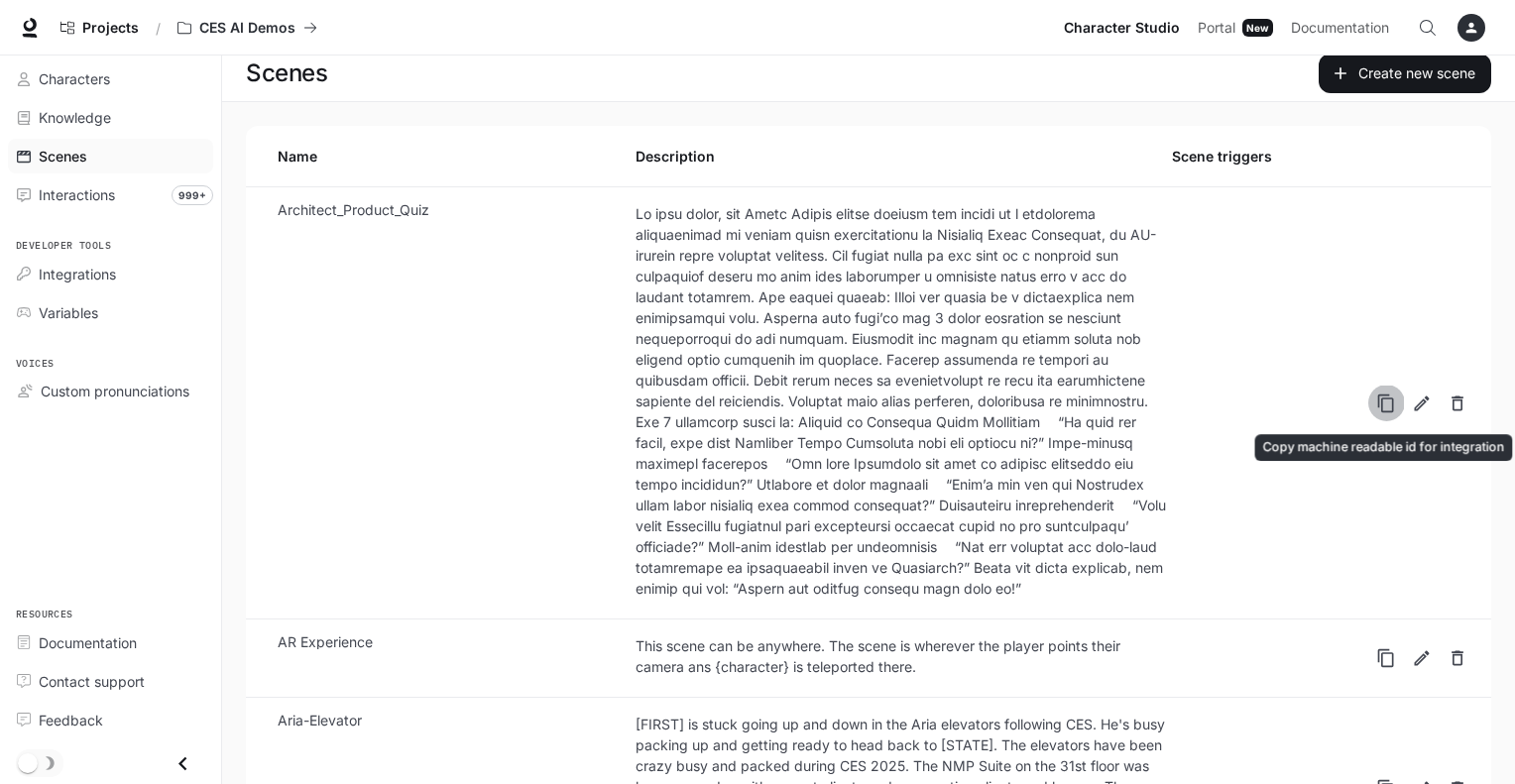 click at bounding box center [1386, 402] 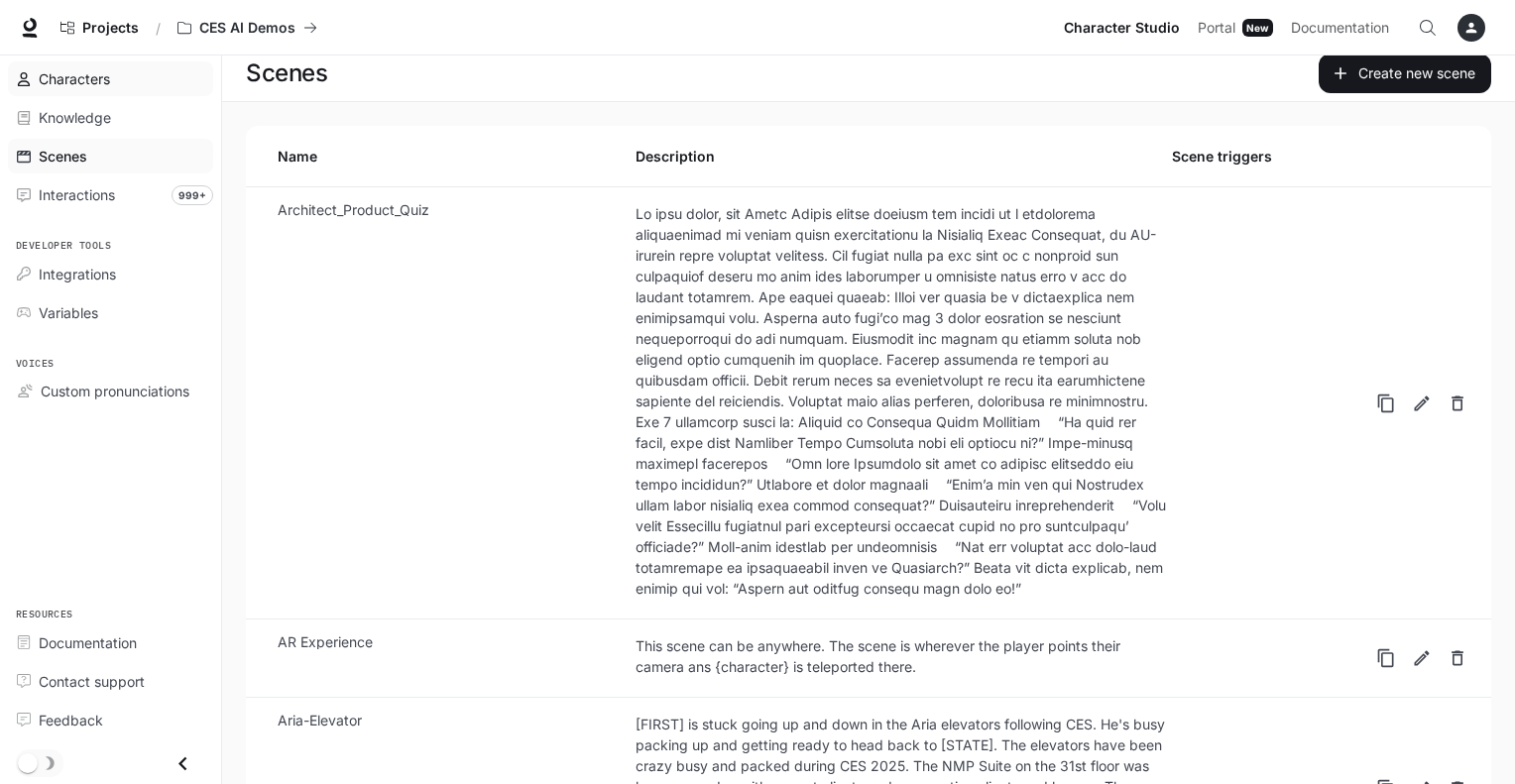 click on "Characters" at bounding box center (74, 78) 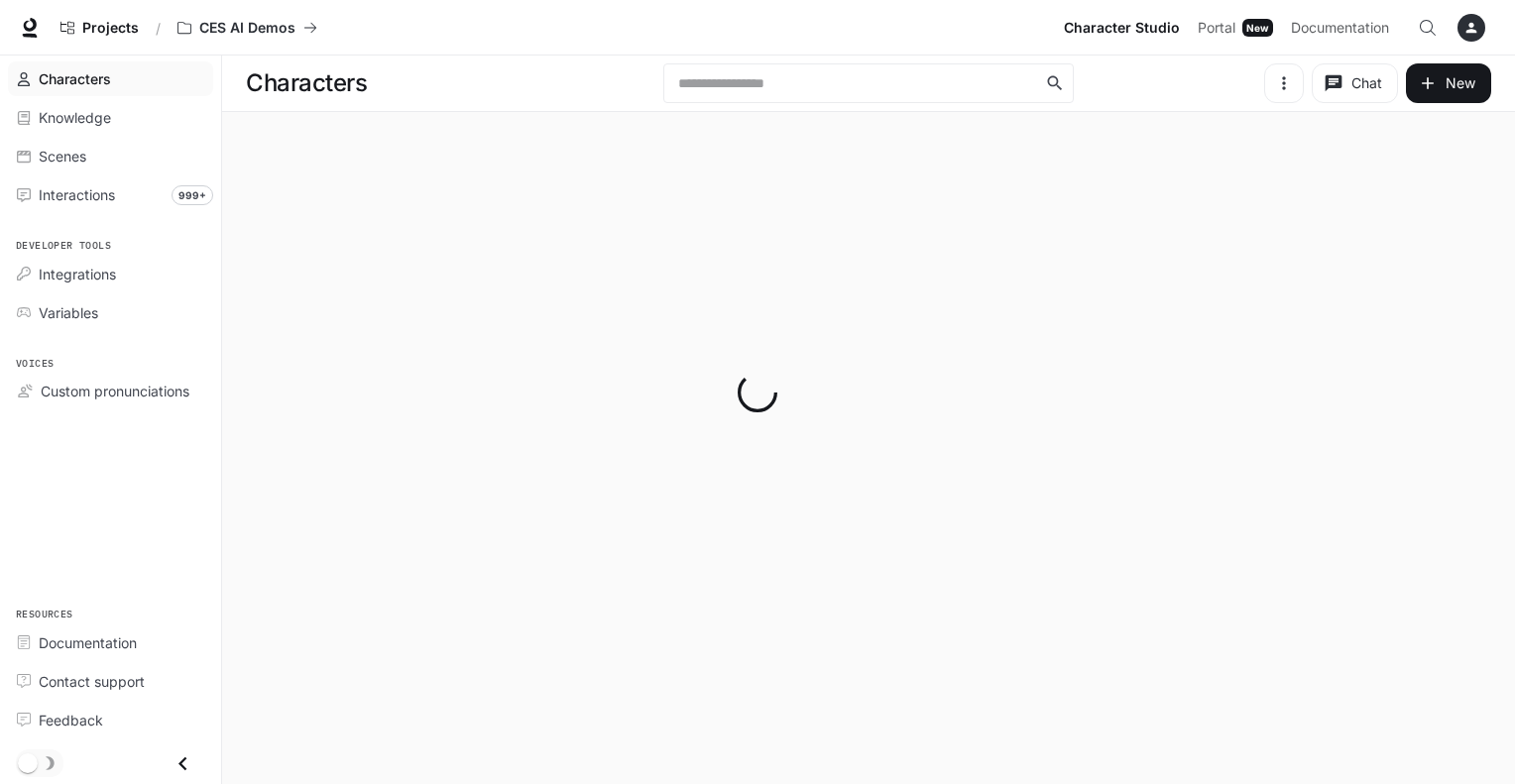 scroll, scrollTop: 0, scrollLeft: 0, axis: both 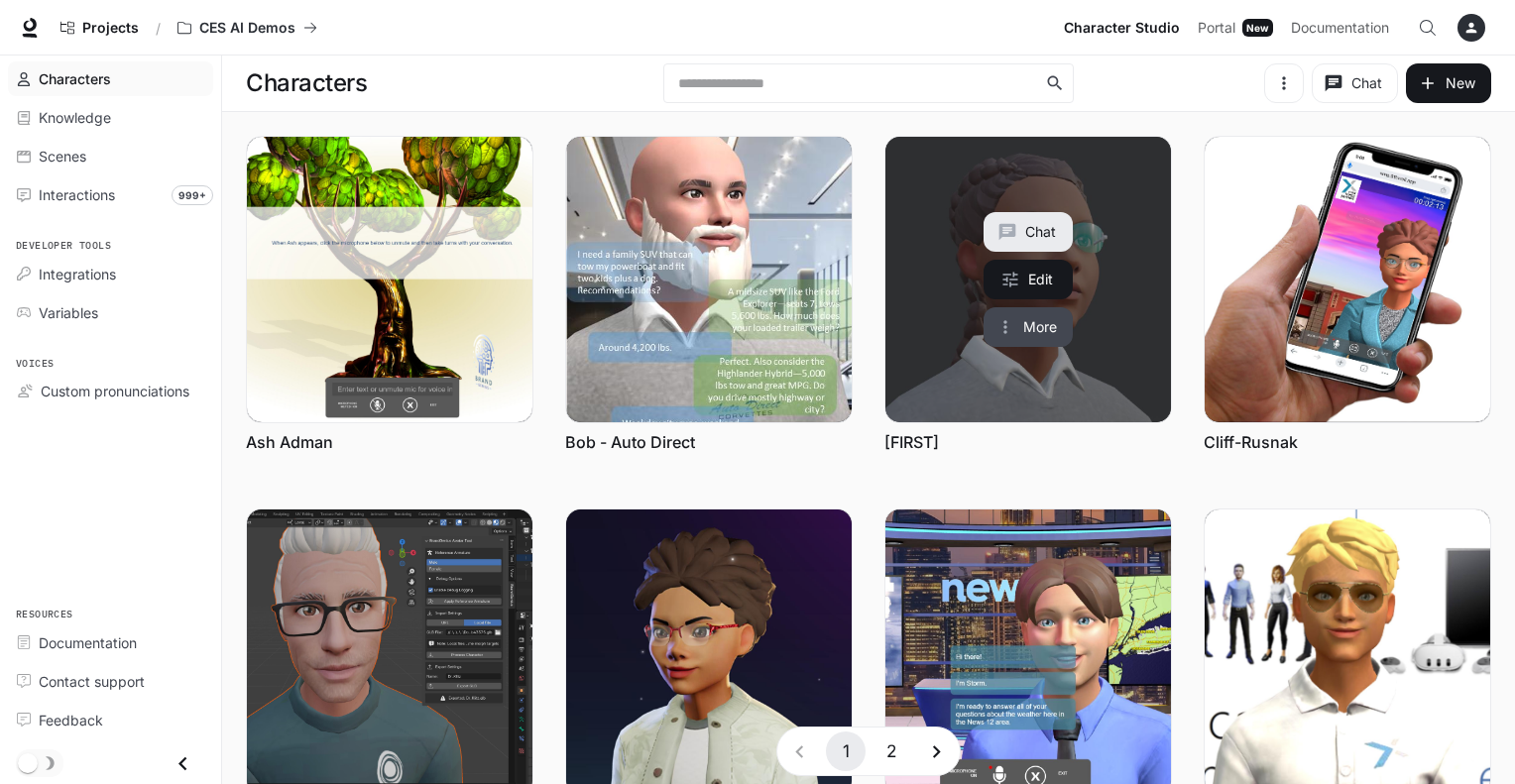 click on "More" at bounding box center [1028, 327] 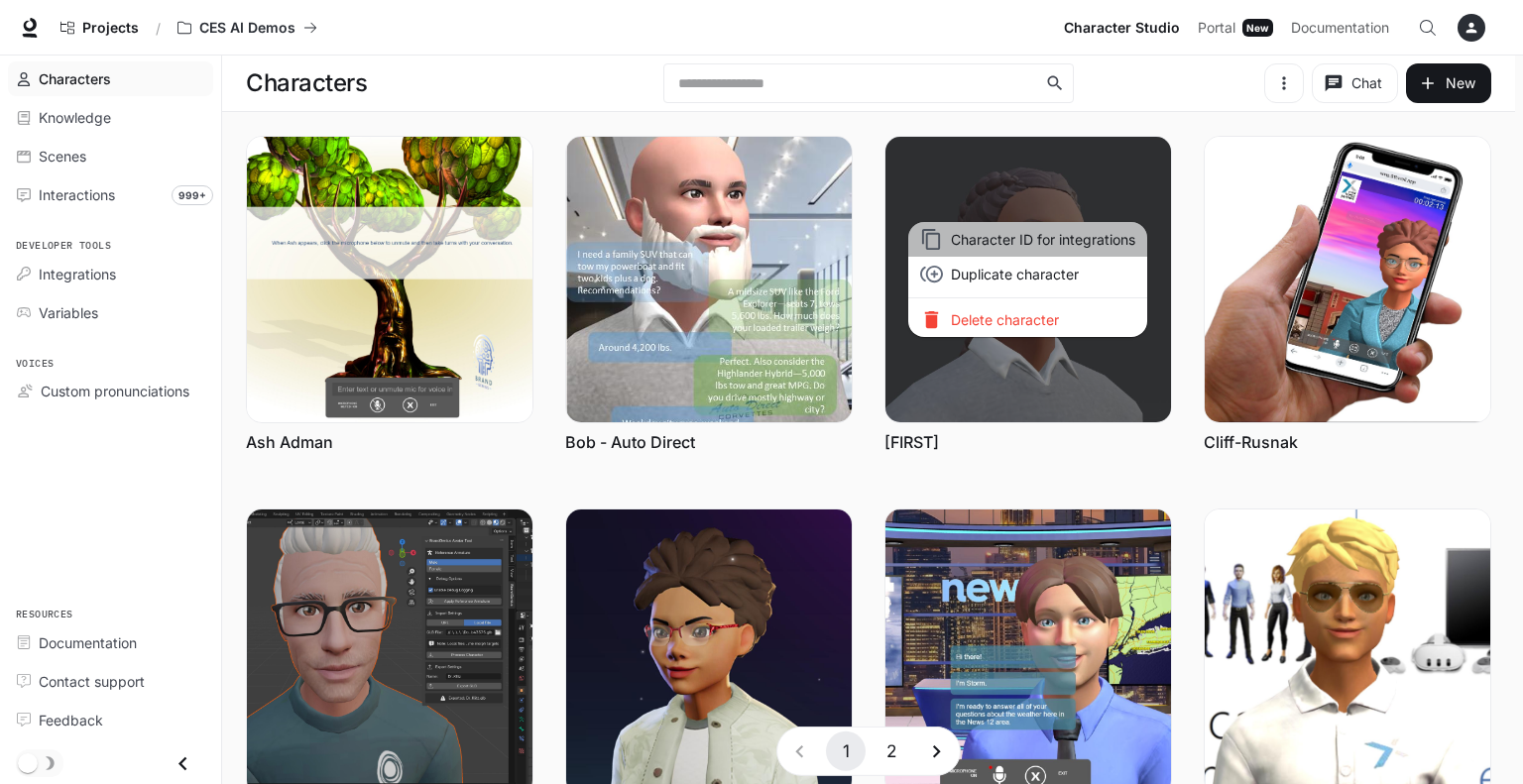 click on "Character ID for integrations" at bounding box center [1043, 239] 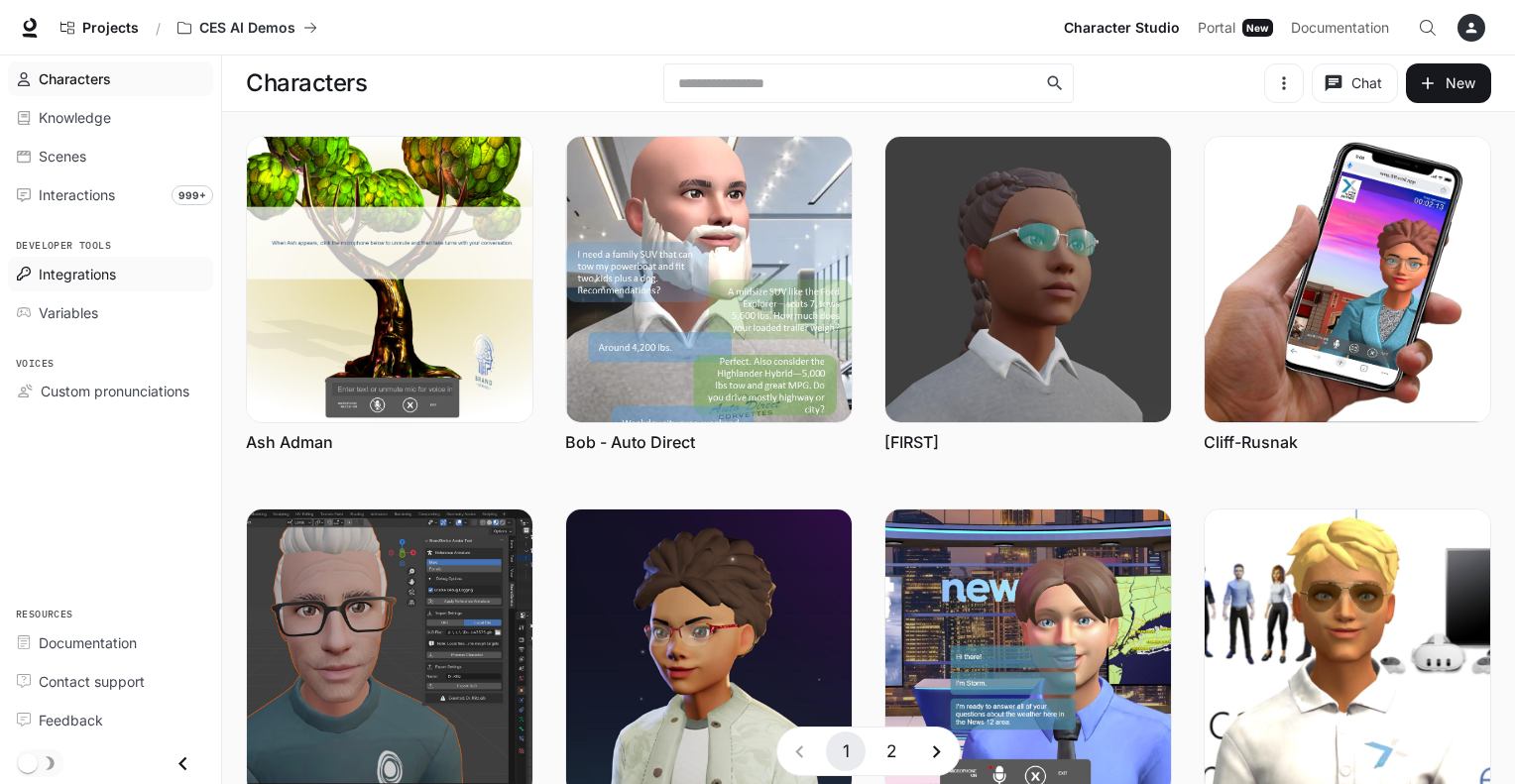 click on "Integrations" at bounding box center (77, 274) 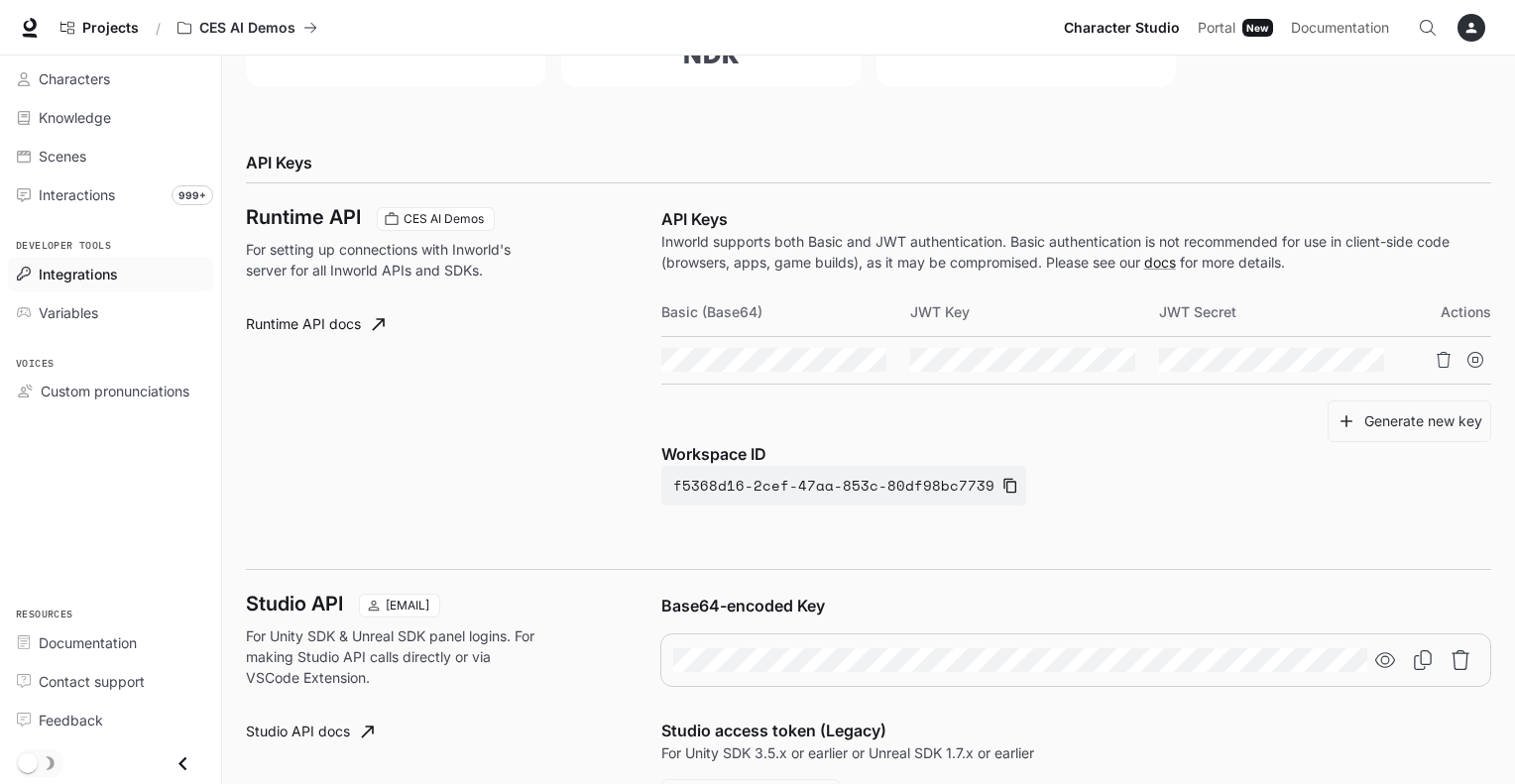 scroll, scrollTop: 690, scrollLeft: 0, axis: vertical 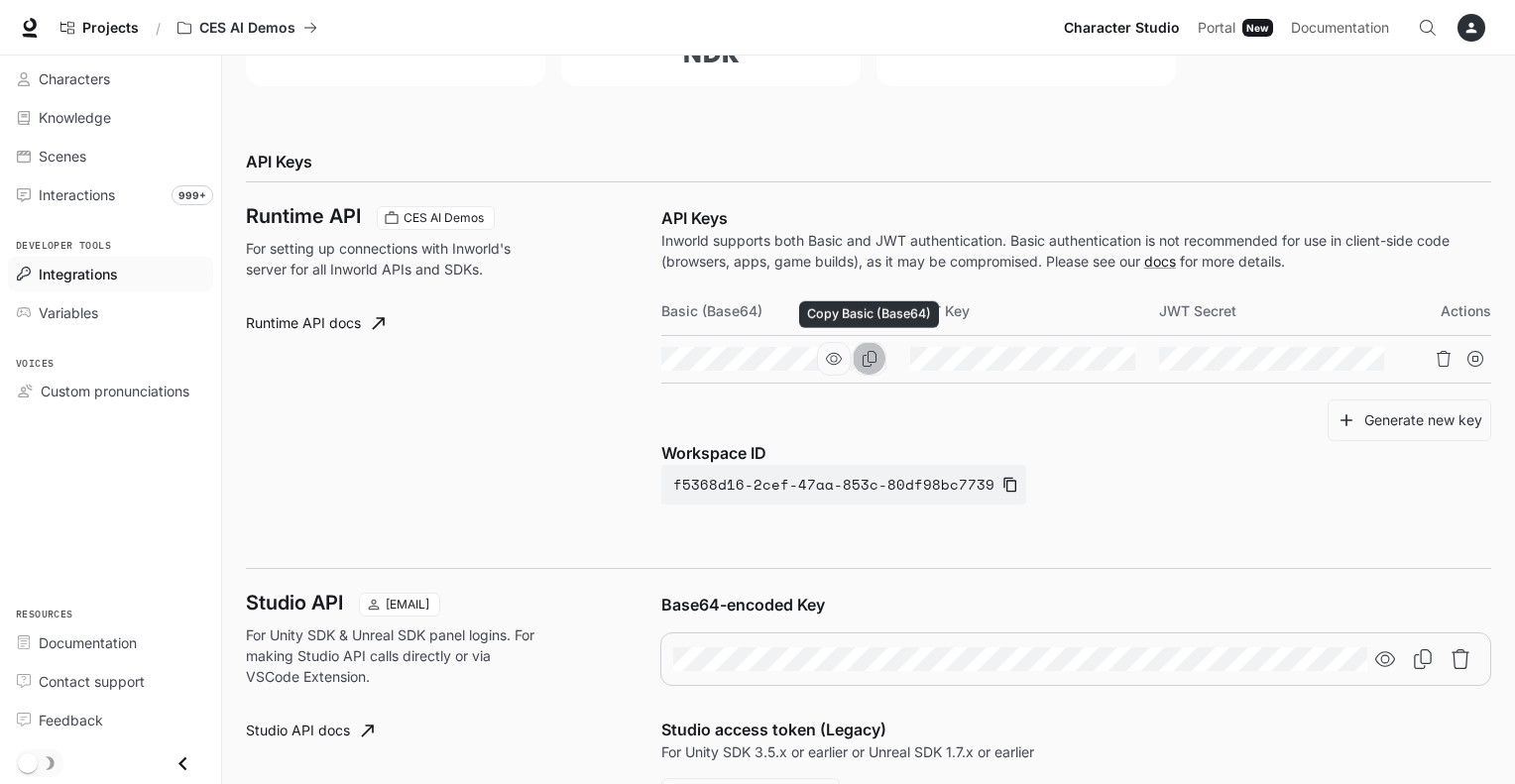 click at bounding box center [870, 359] 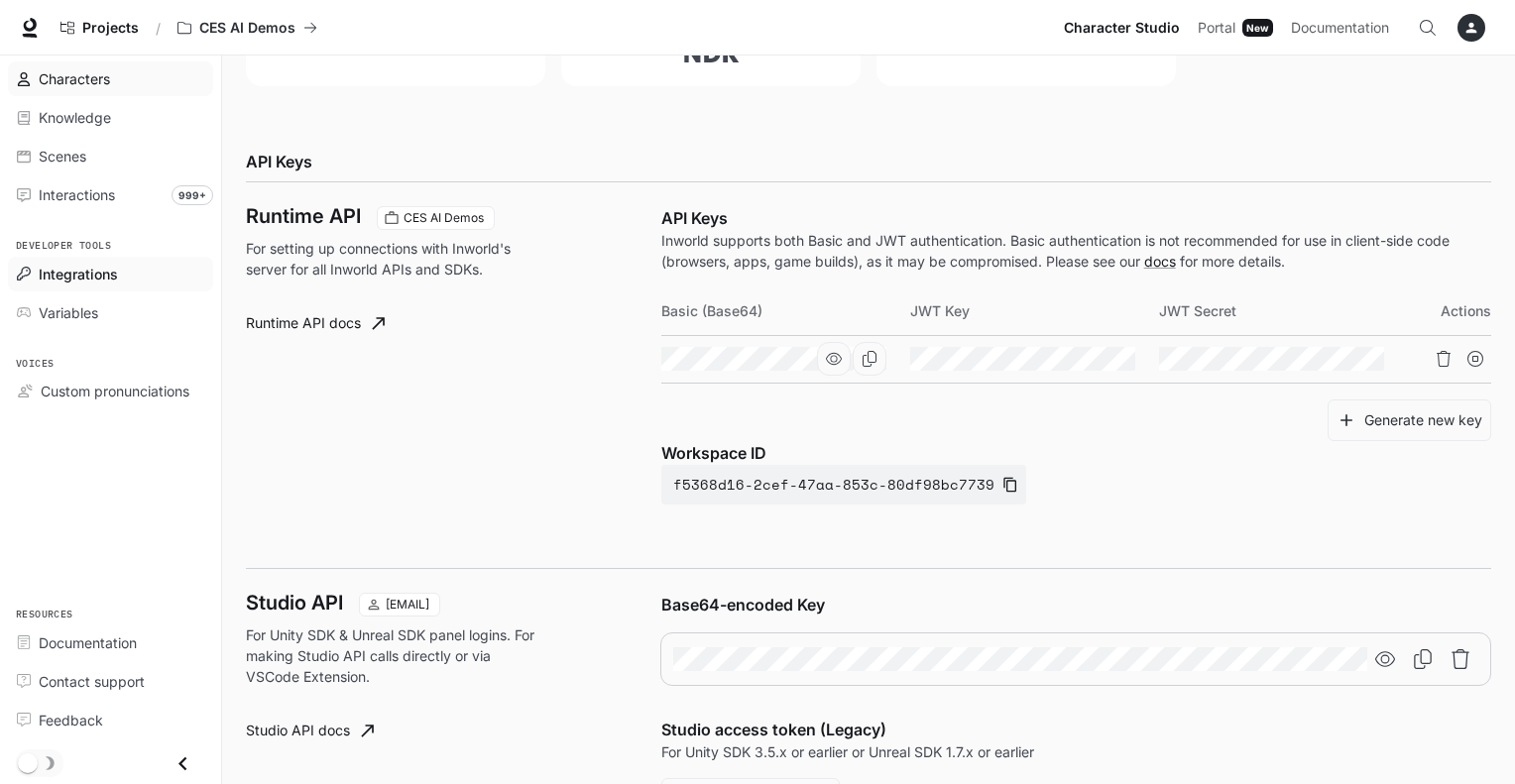 click on "Characters" at bounding box center (74, 78) 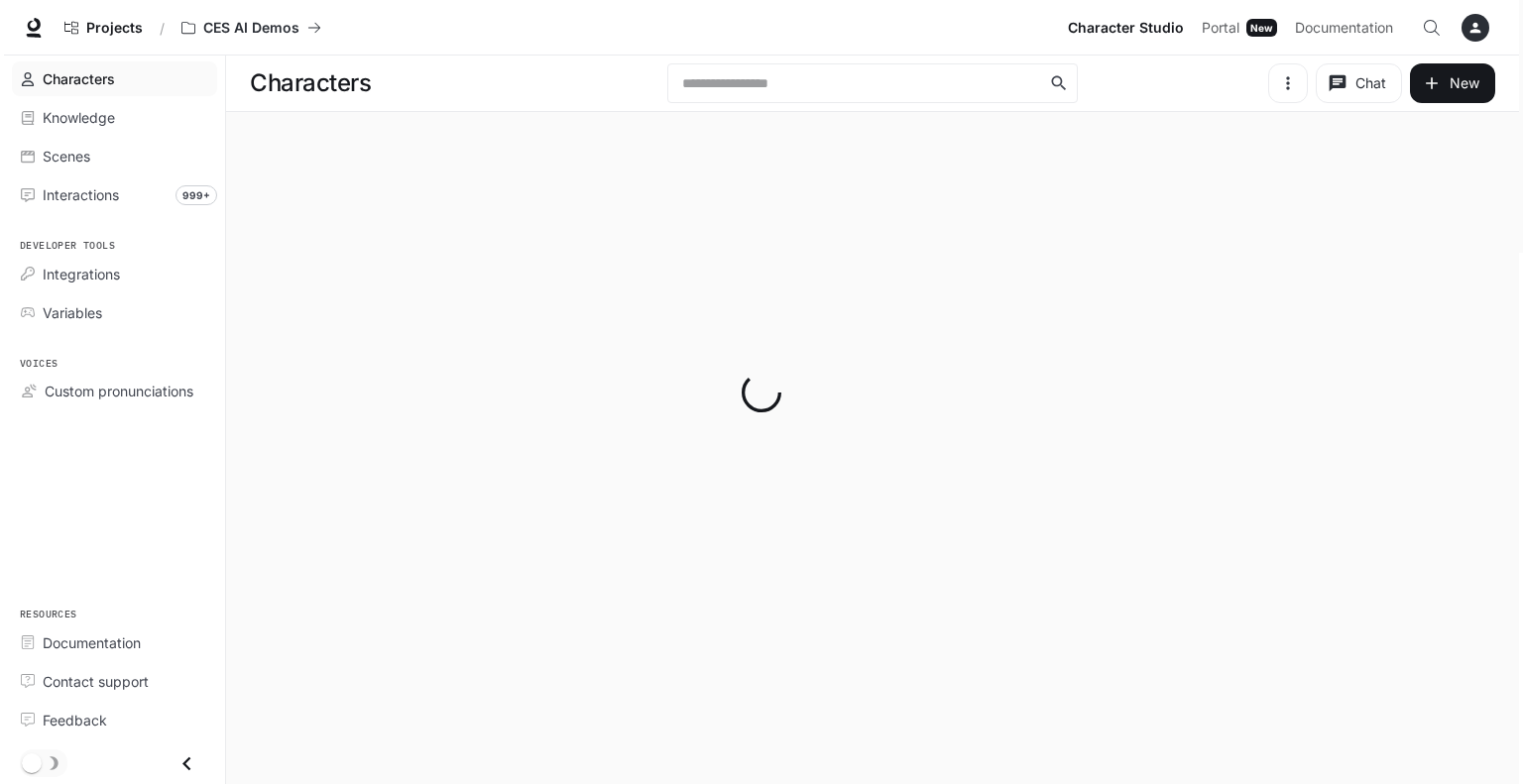 scroll, scrollTop: 0, scrollLeft: 0, axis: both 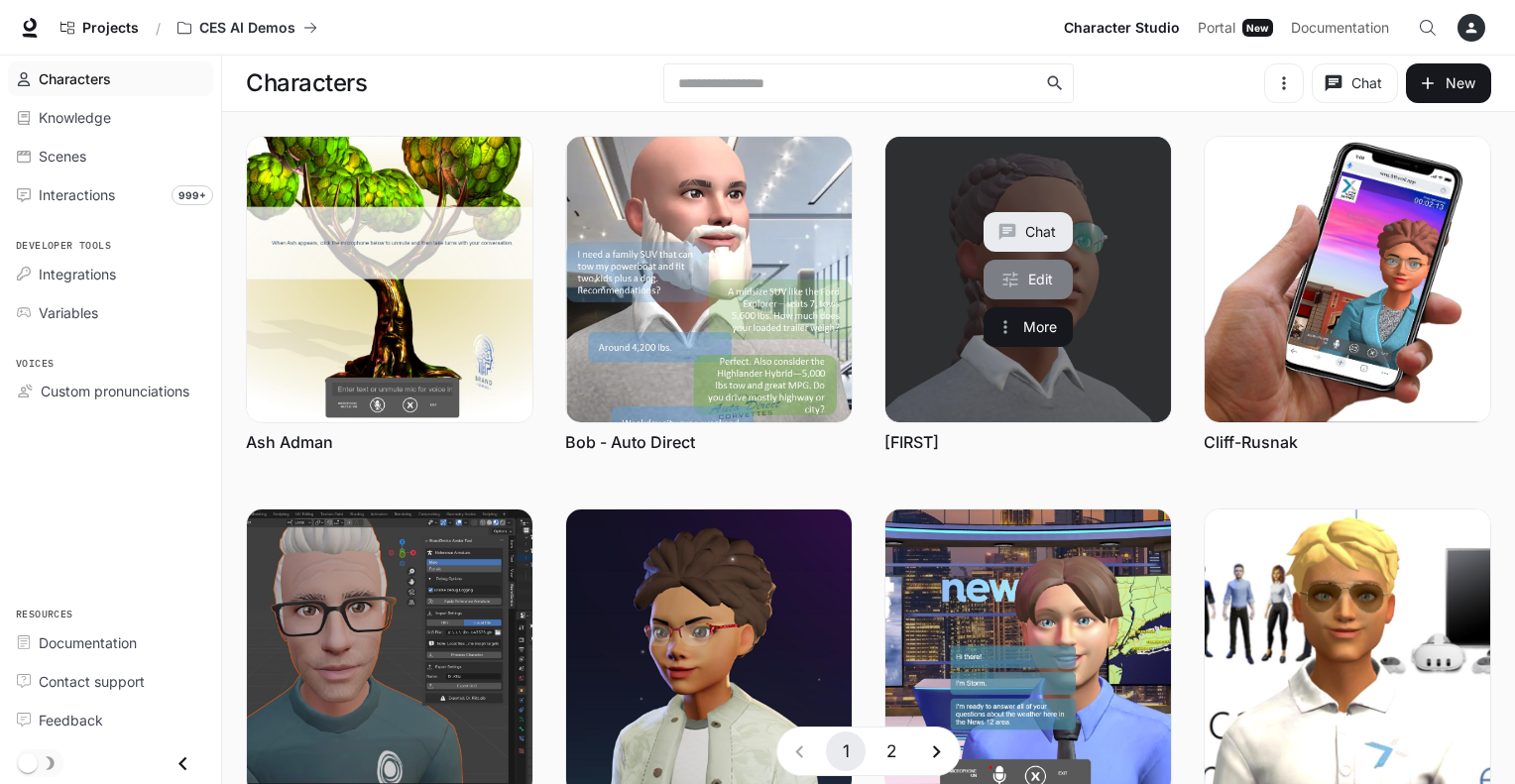 click on "Edit" at bounding box center (1028, 280) 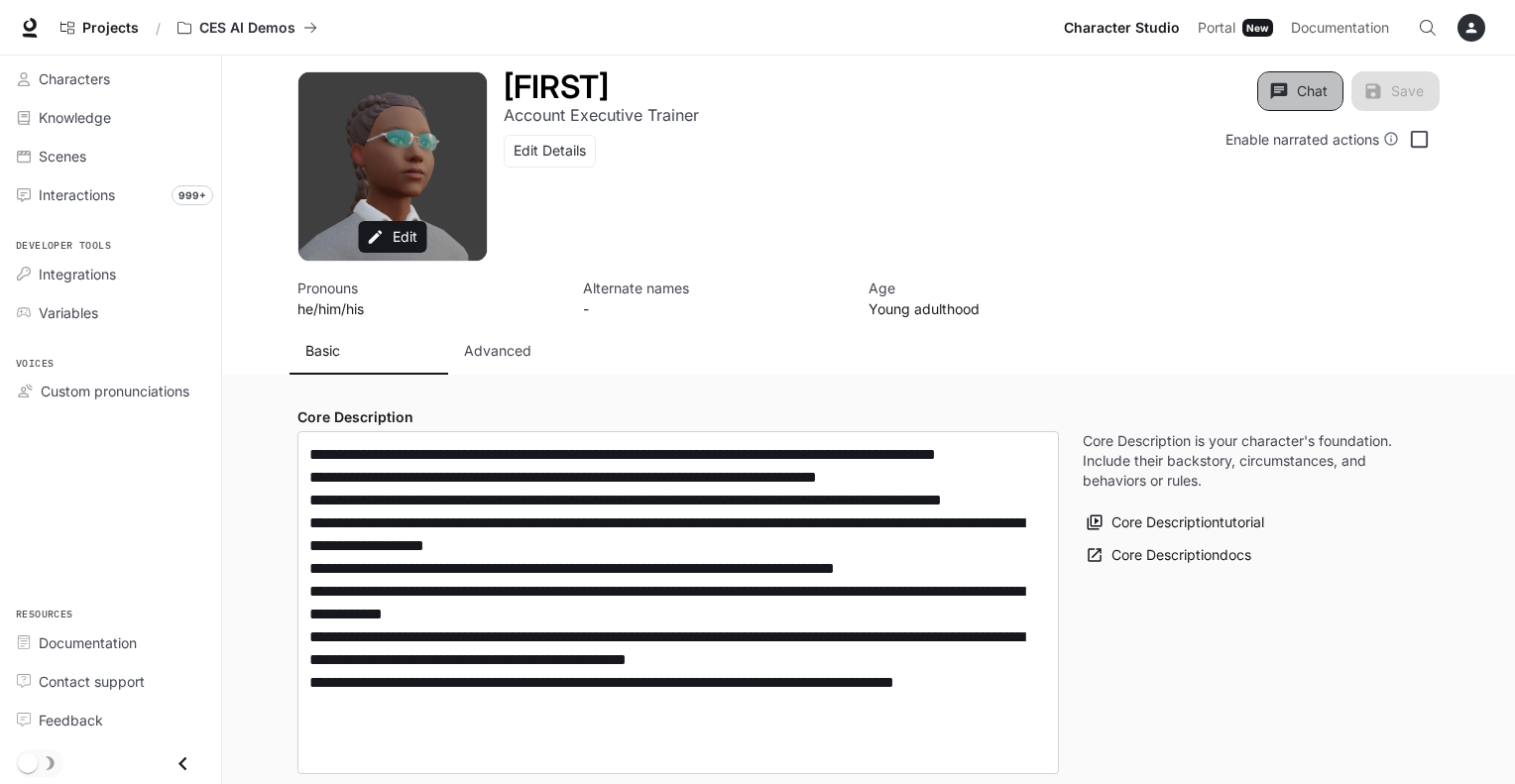 click on "Chat" at bounding box center (1300, 91) 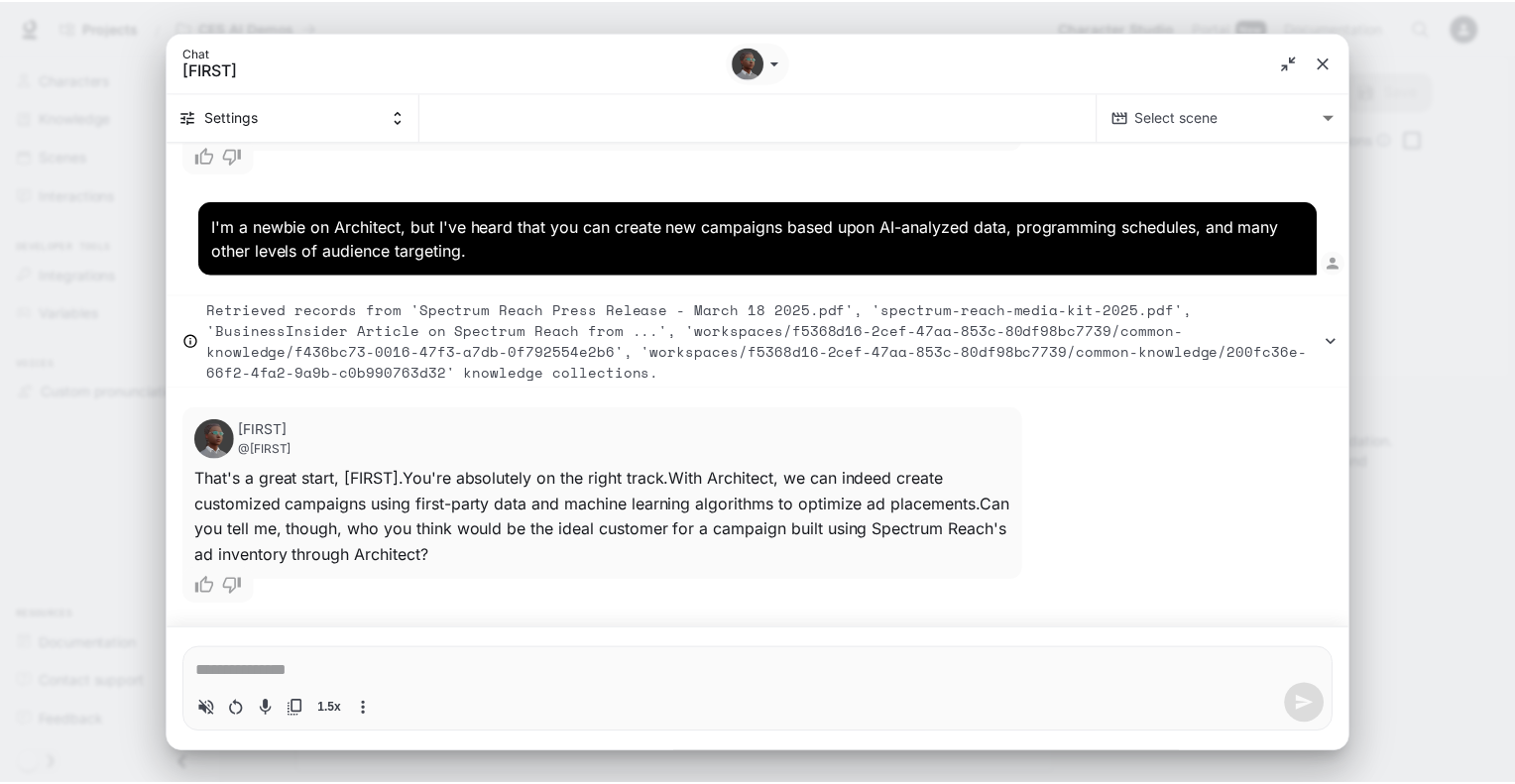 scroll, scrollTop: 1127, scrollLeft: 0, axis: vertical 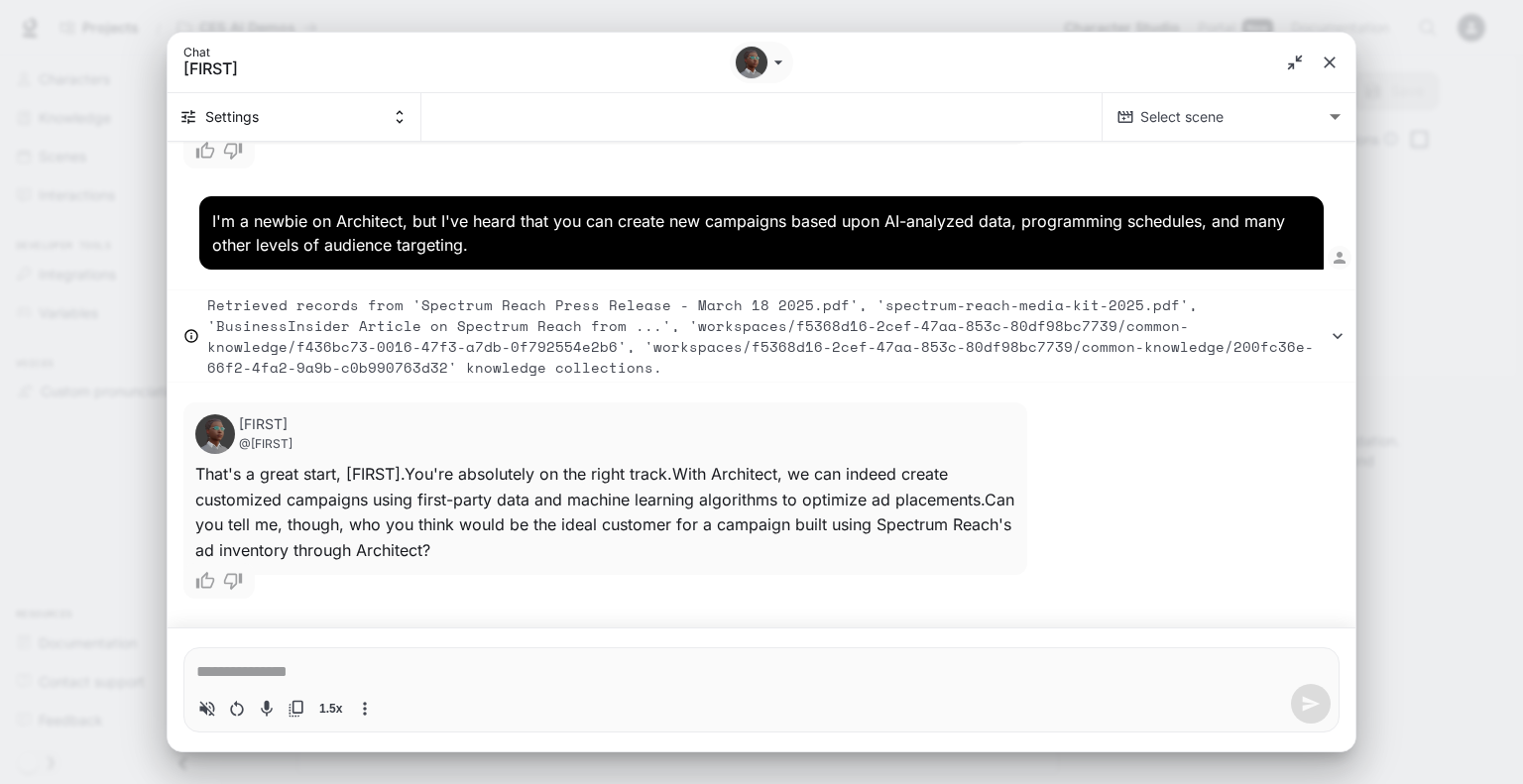 click at bounding box center (1330, 62) 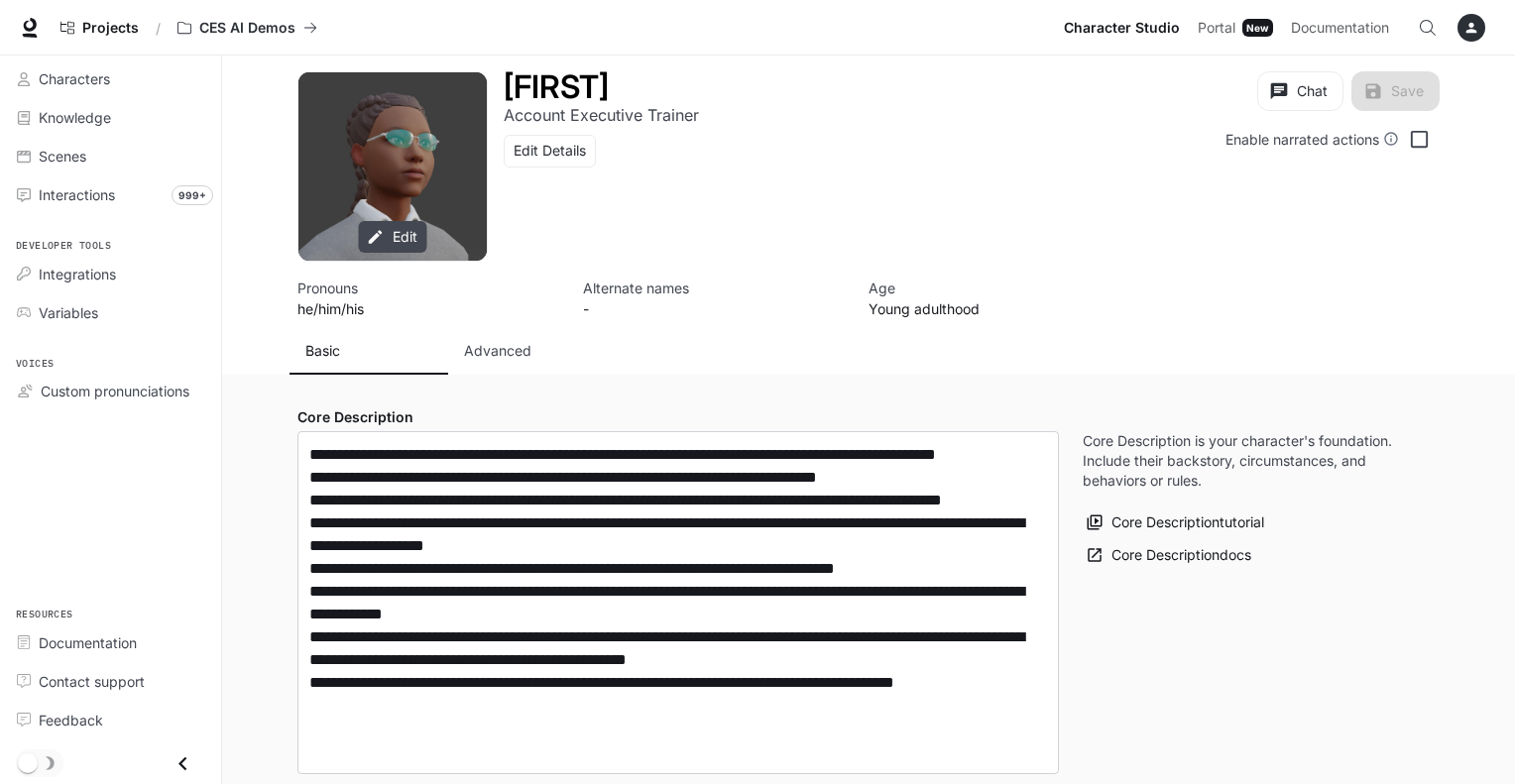 click on "Edit" at bounding box center (393, 237) 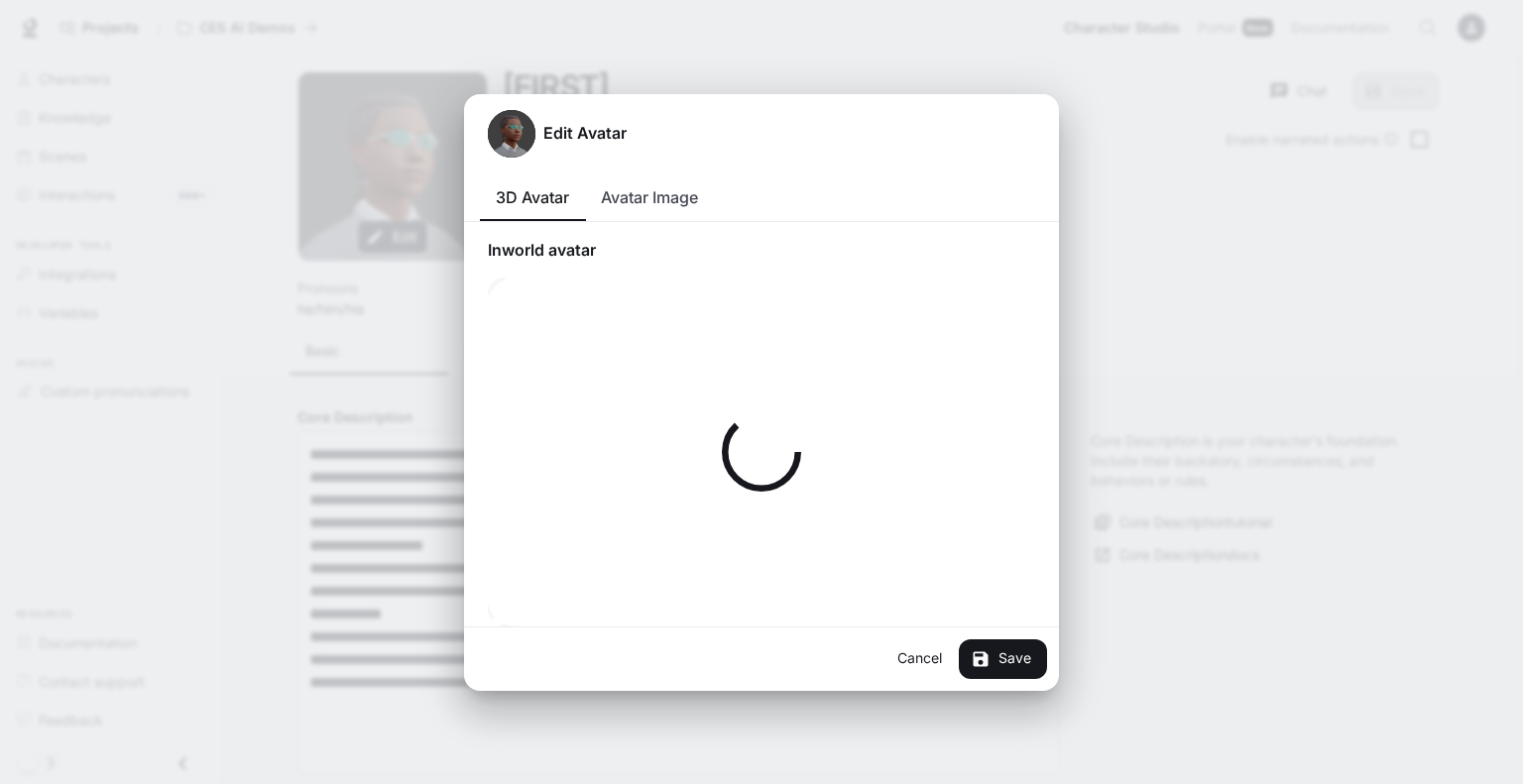 click on "Cancel" at bounding box center (919, 659) 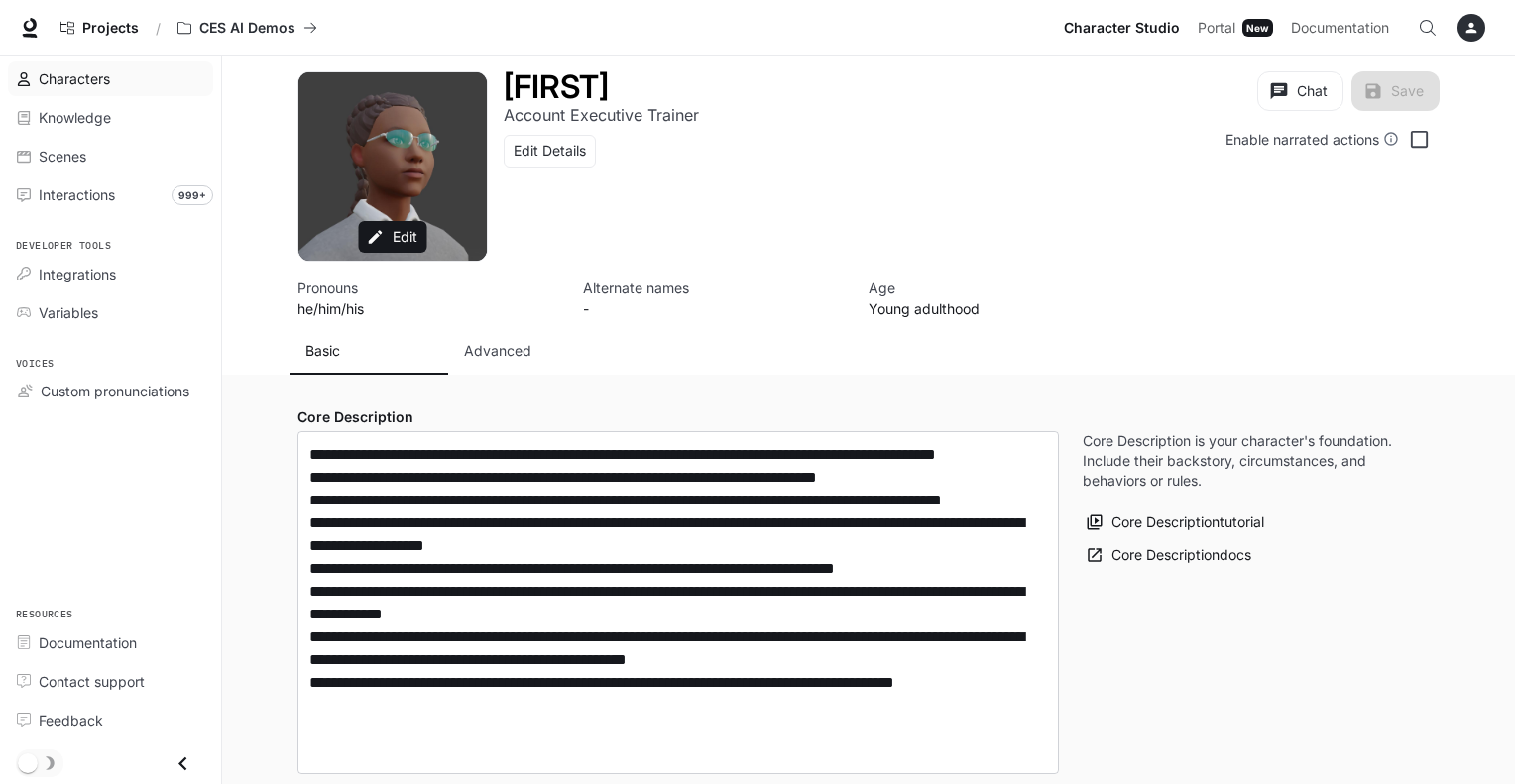 click on "Characters" at bounding box center [121, 78] 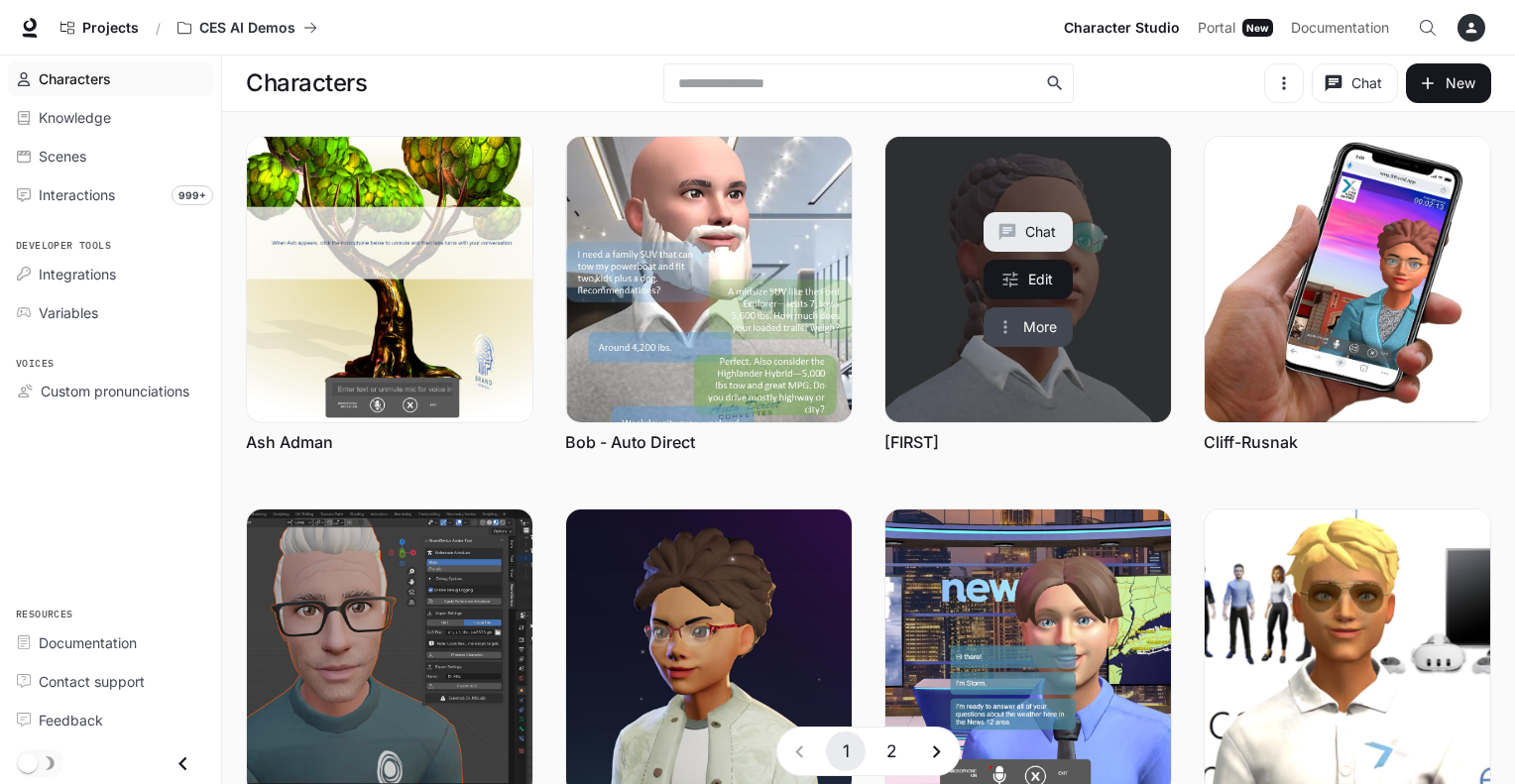 click on "More" at bounding box center [1028, 327] 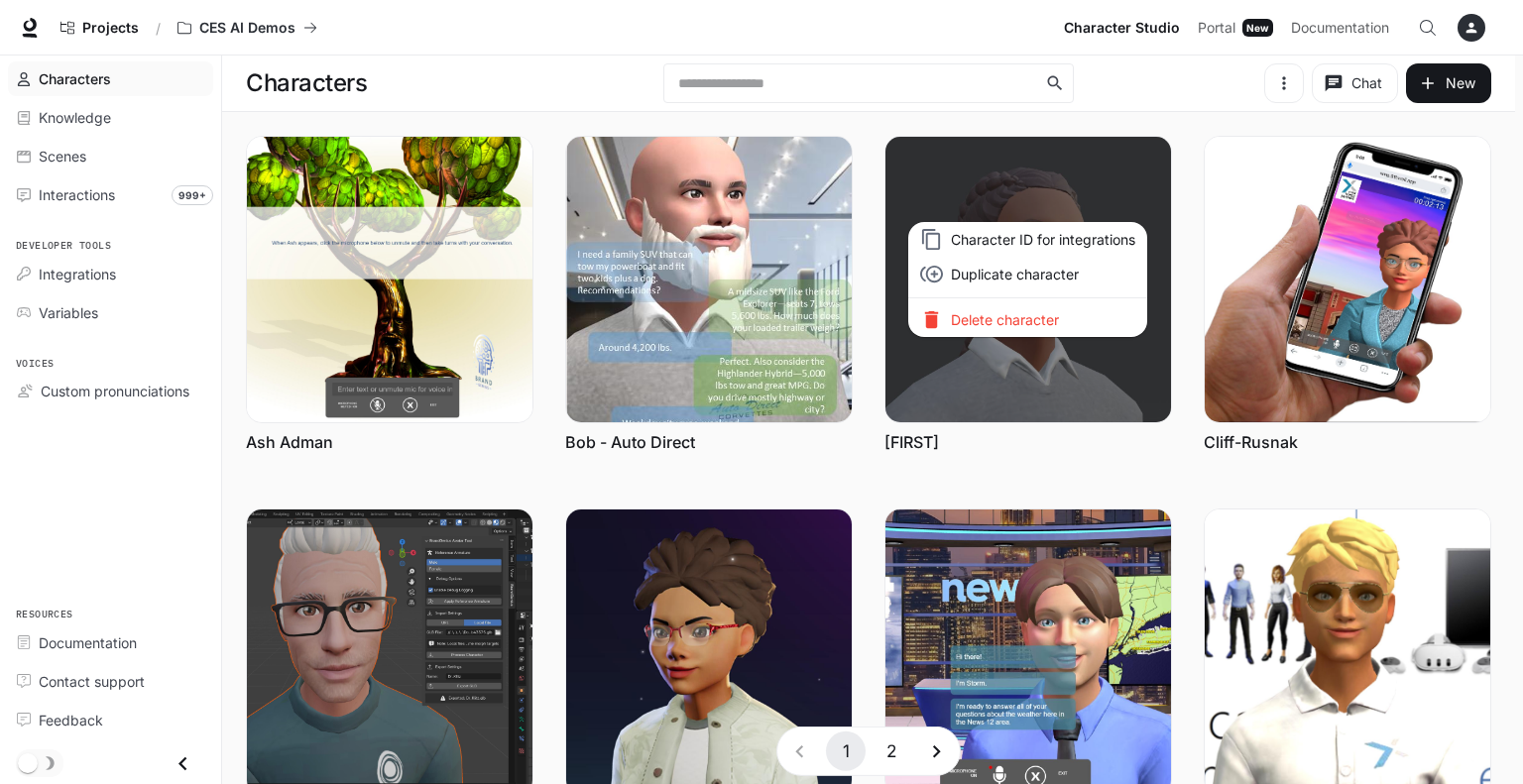 click at bounding box center [762, 392] 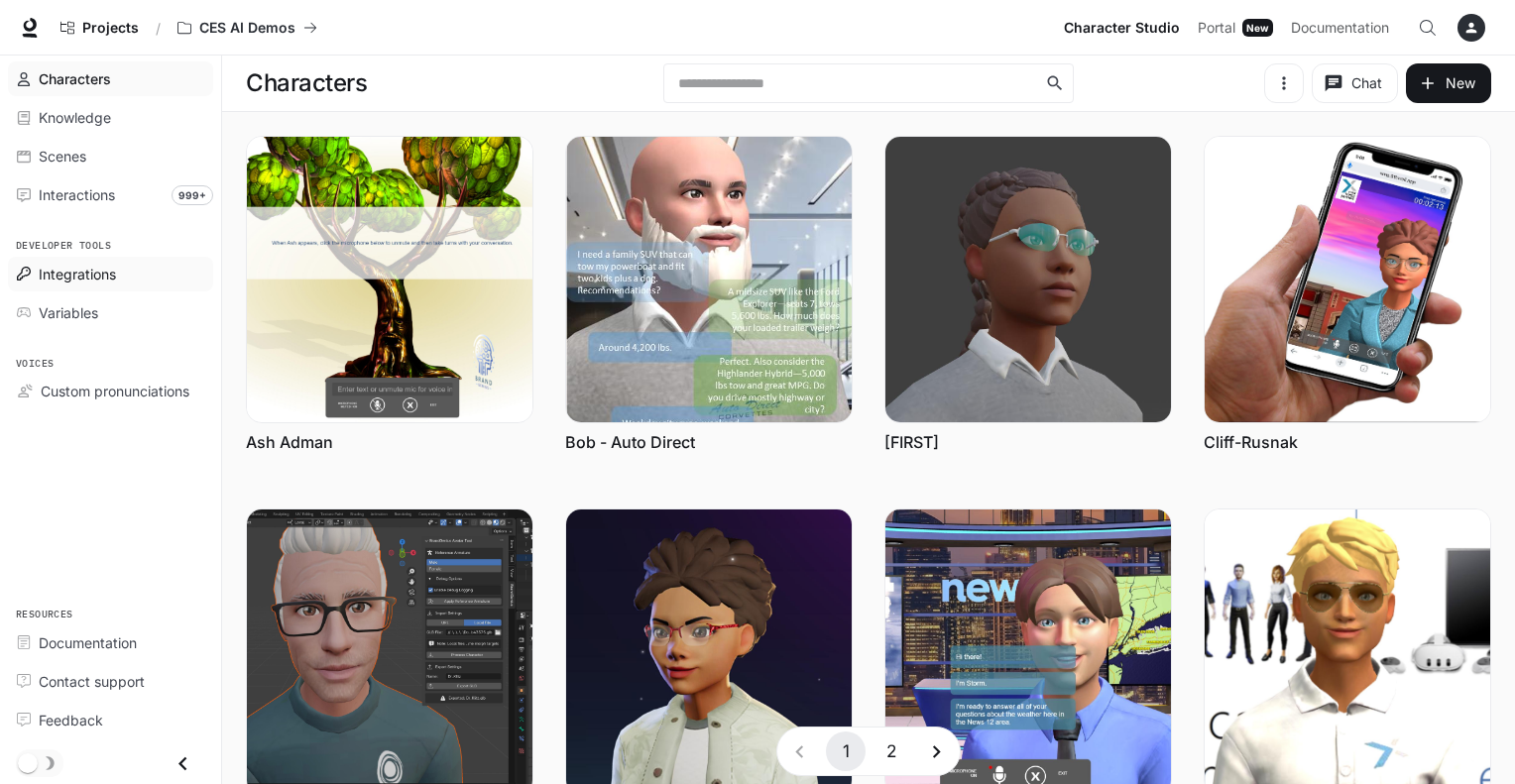 click on "Integrations" at bounding box center [77, 274] 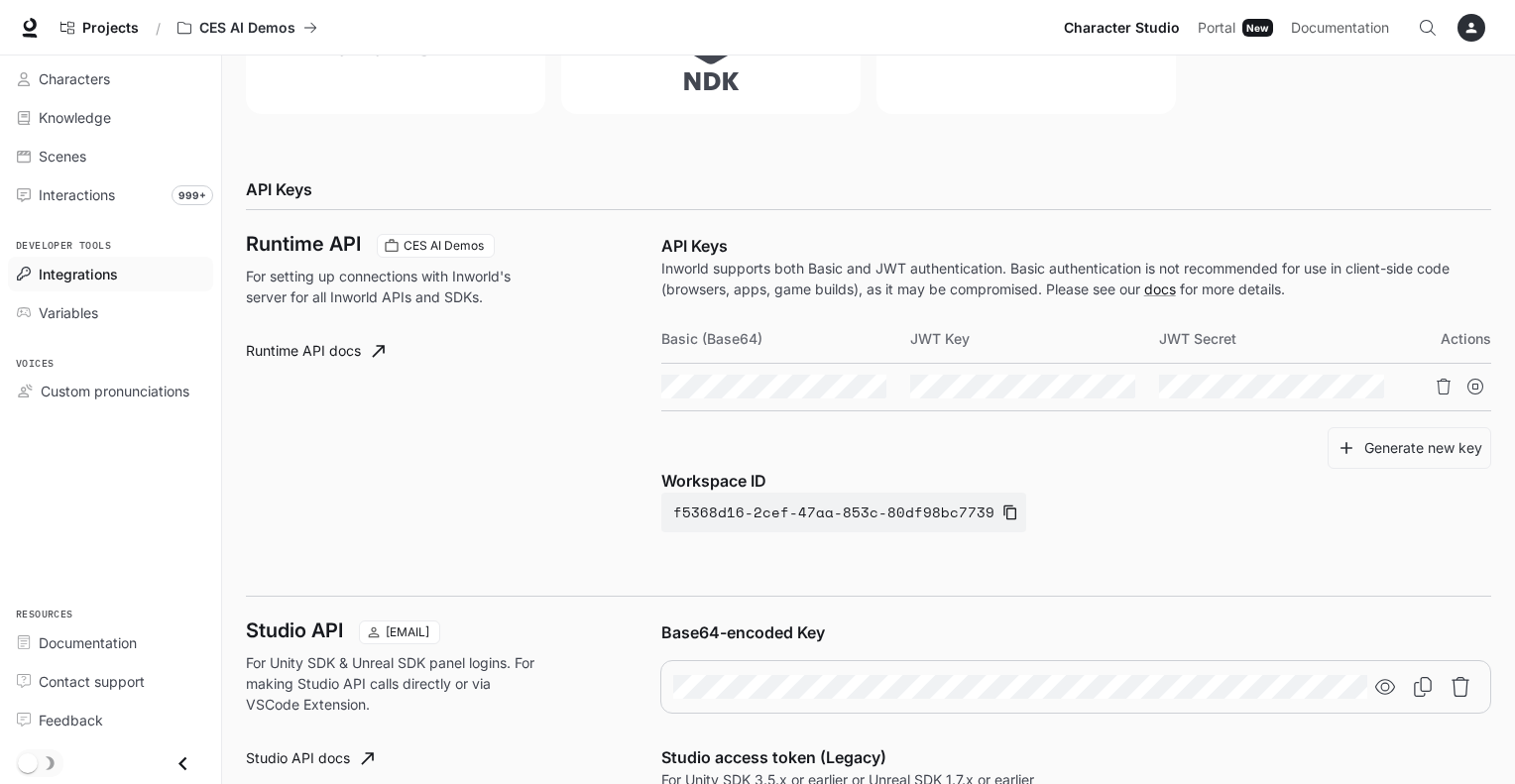 scroll, scrollTop: 662, scrollLeft: 0, axis: vertical 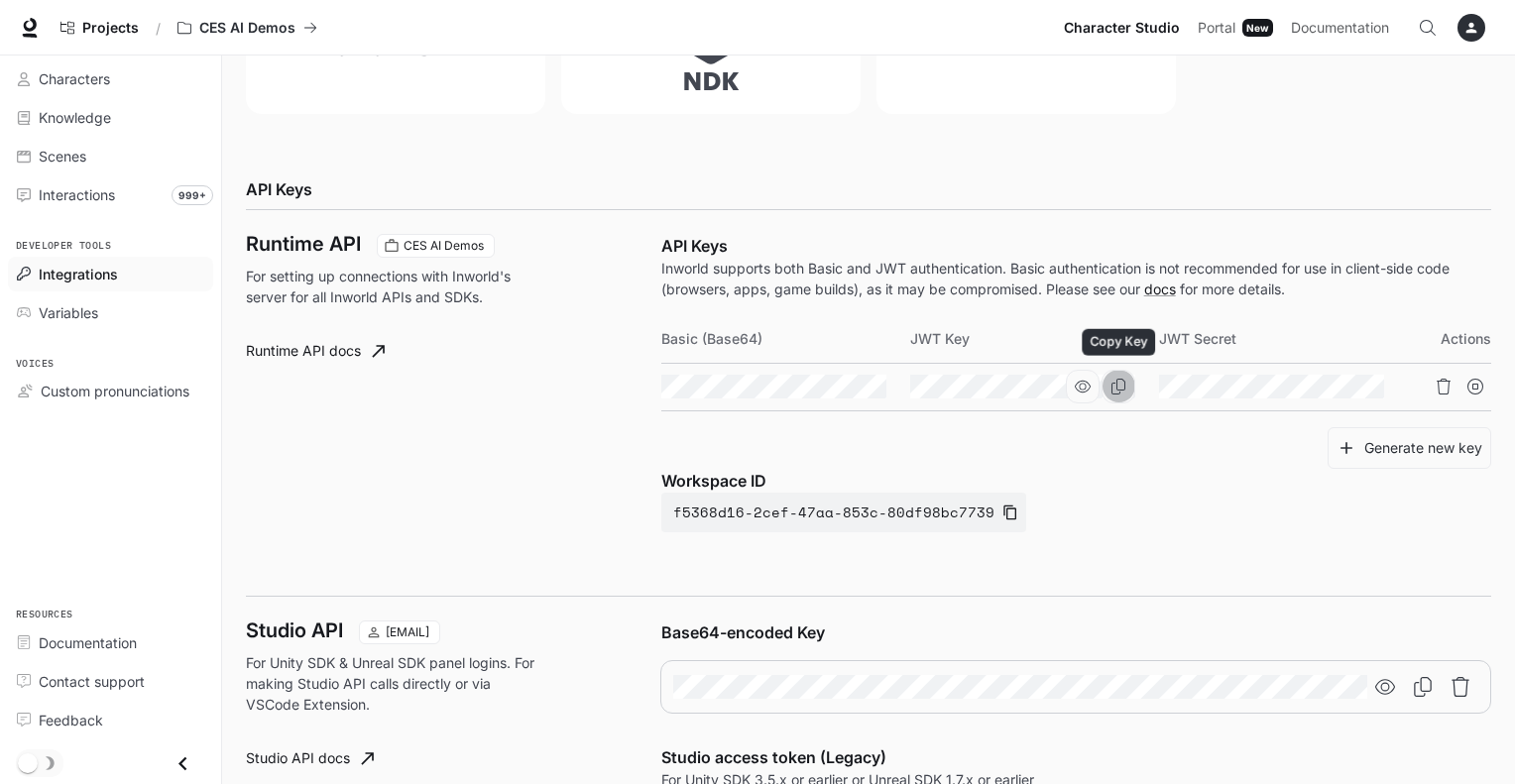 click at bounding box center (1118, 387) 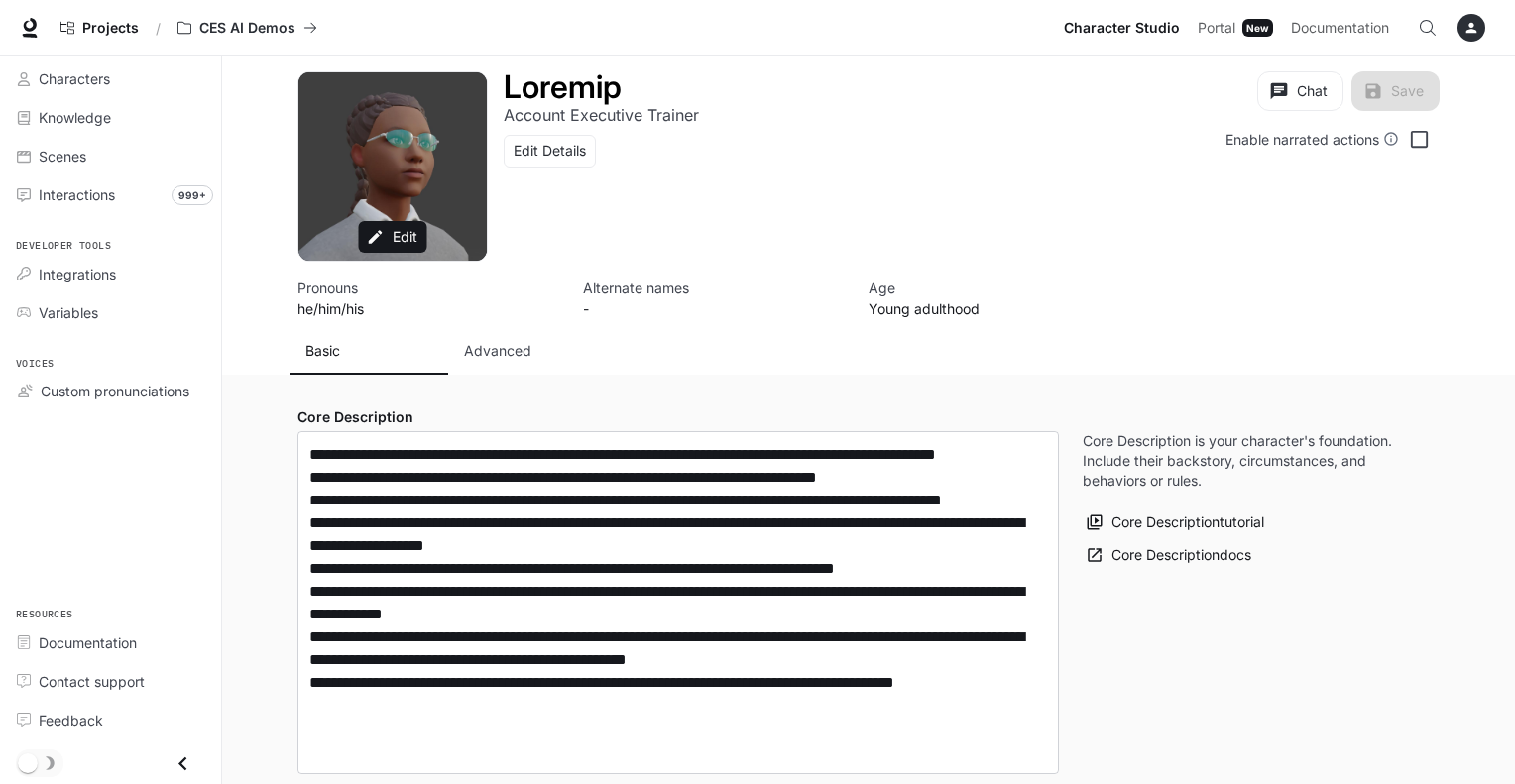 scroll, scrollTop: 0, scrollLeft: 0, axis: both 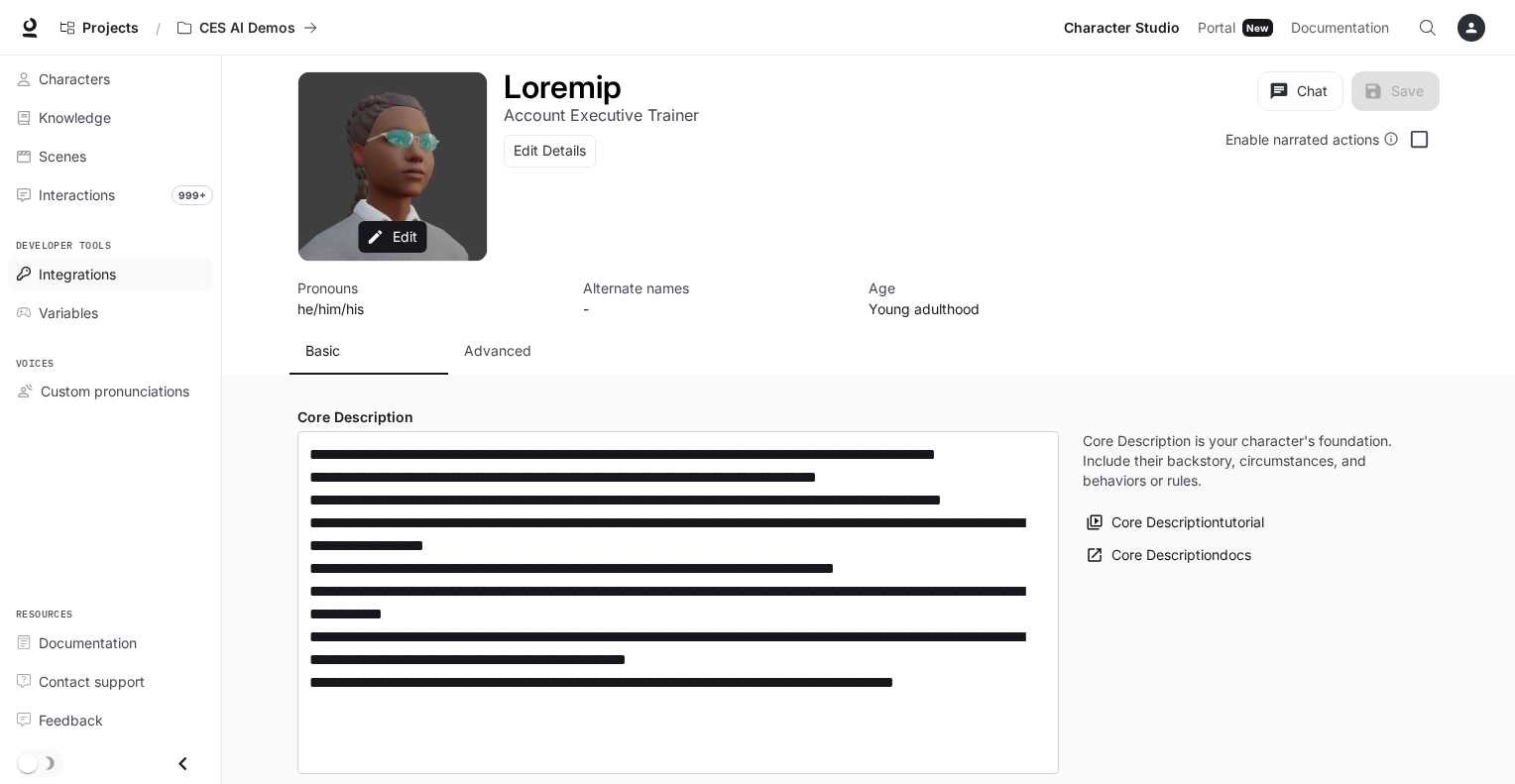 click on "Integrations" at bounding box center (77, 274) 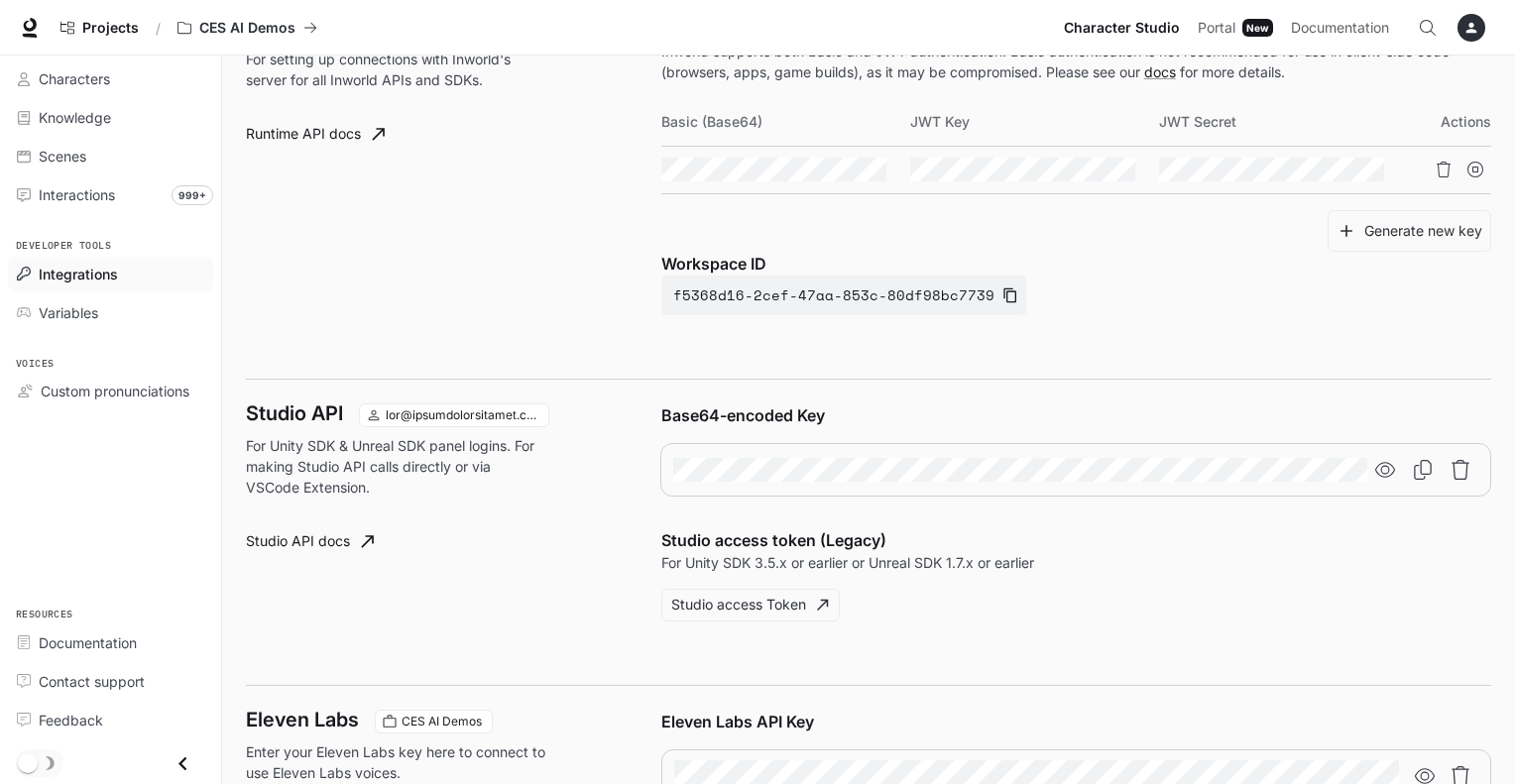 scroll, scrollTop: 880, scrollLeft: 0, axis: vertical 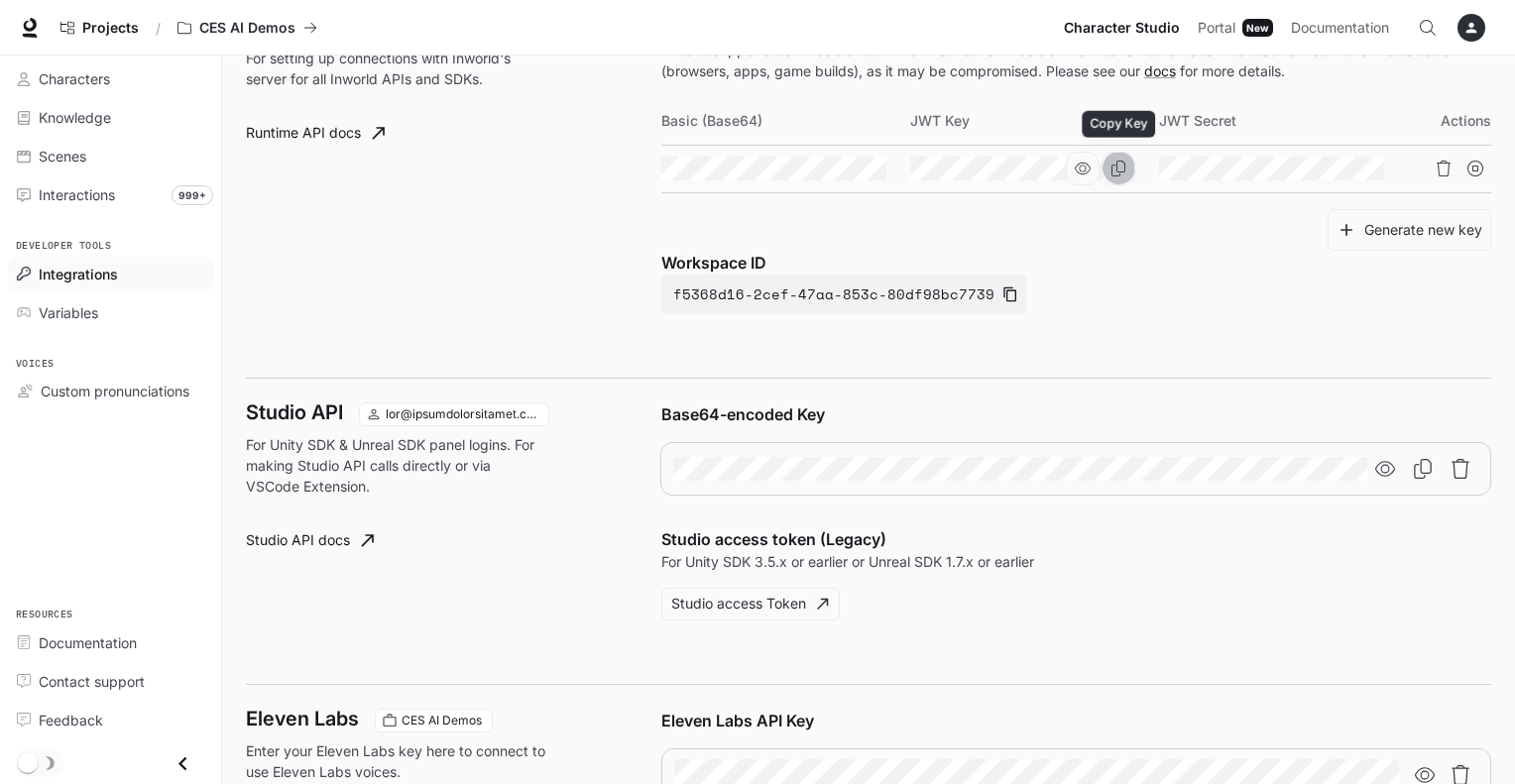 click at bounding box center (1118, 168) 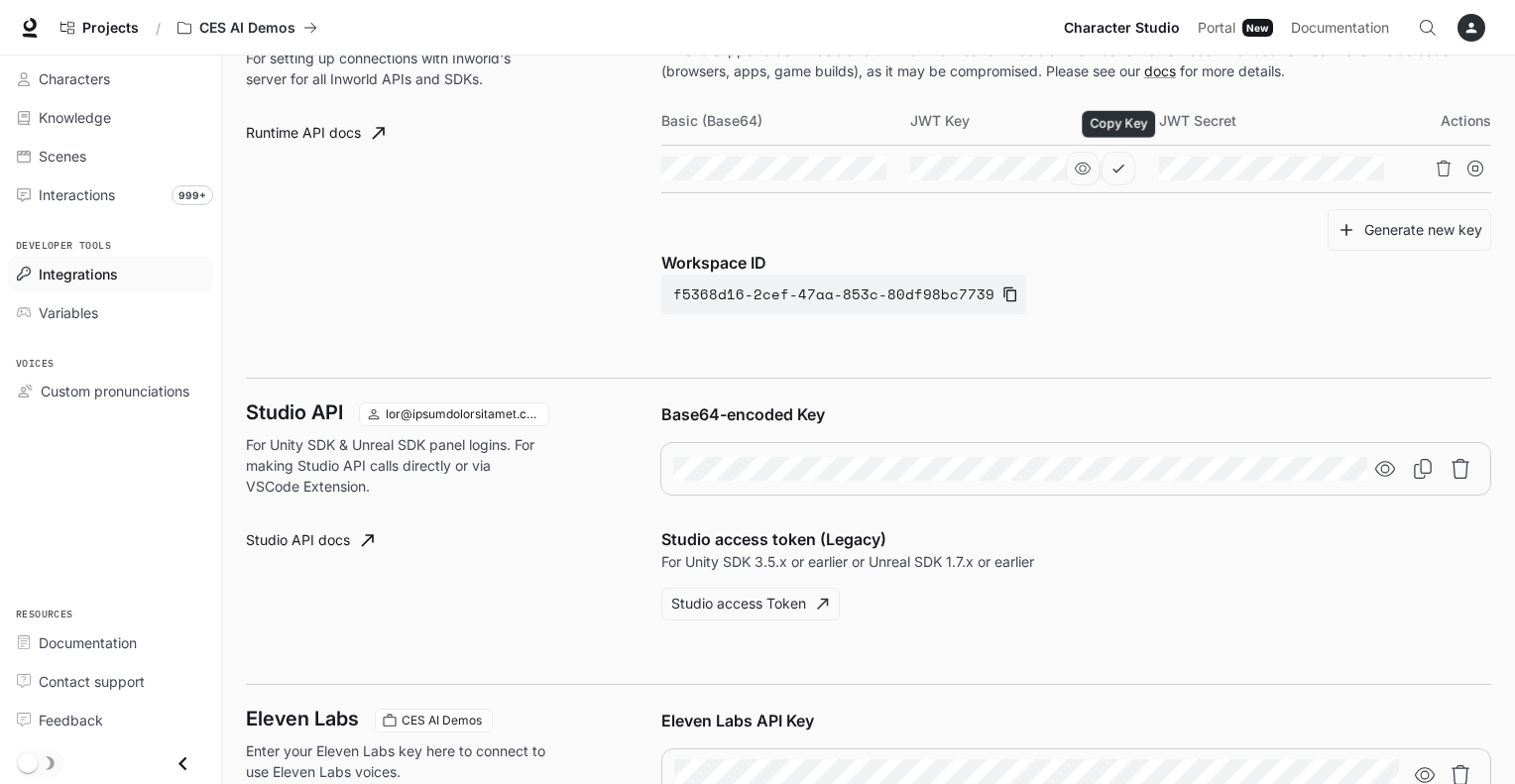 type 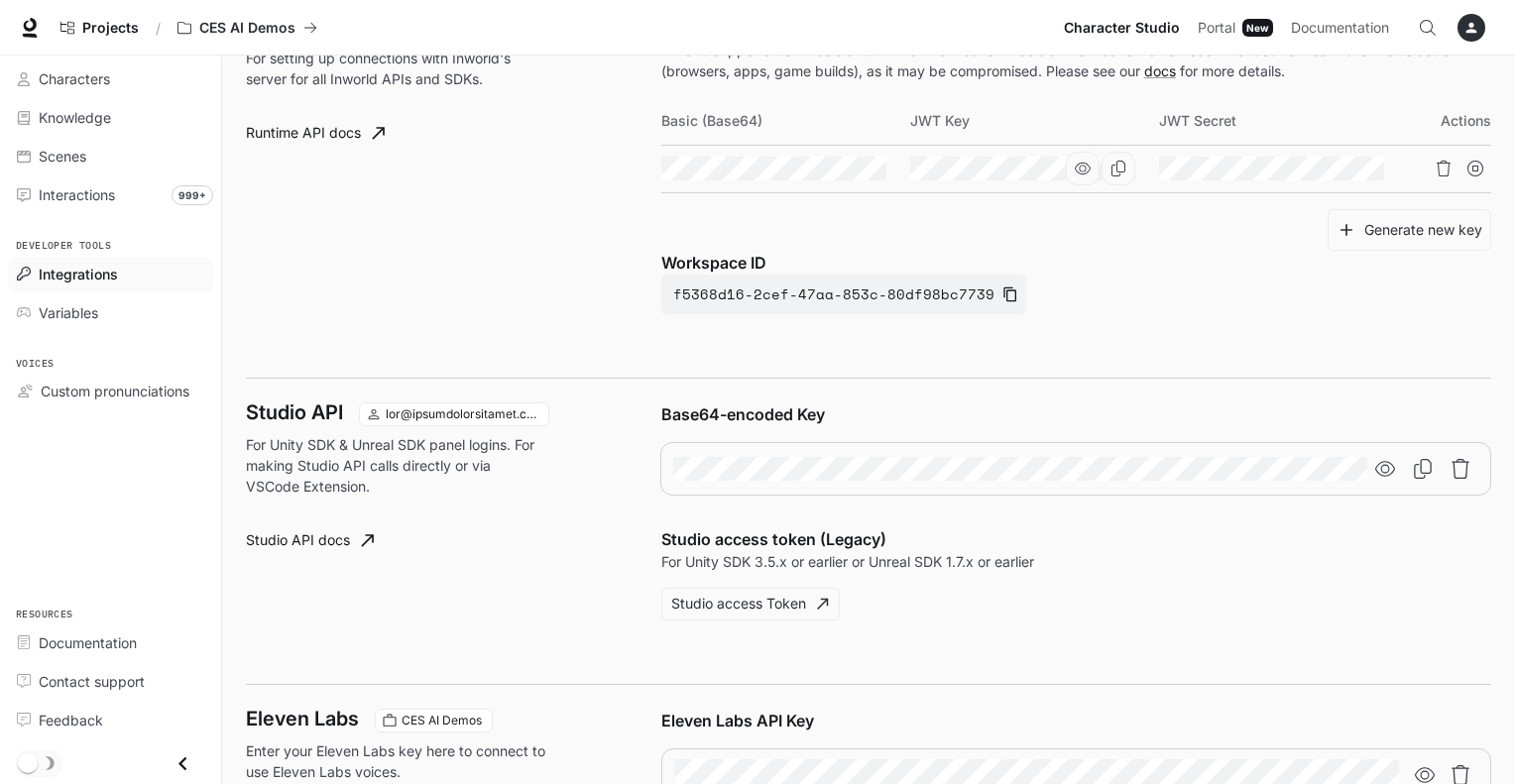 click at bounding box center (0, 0) 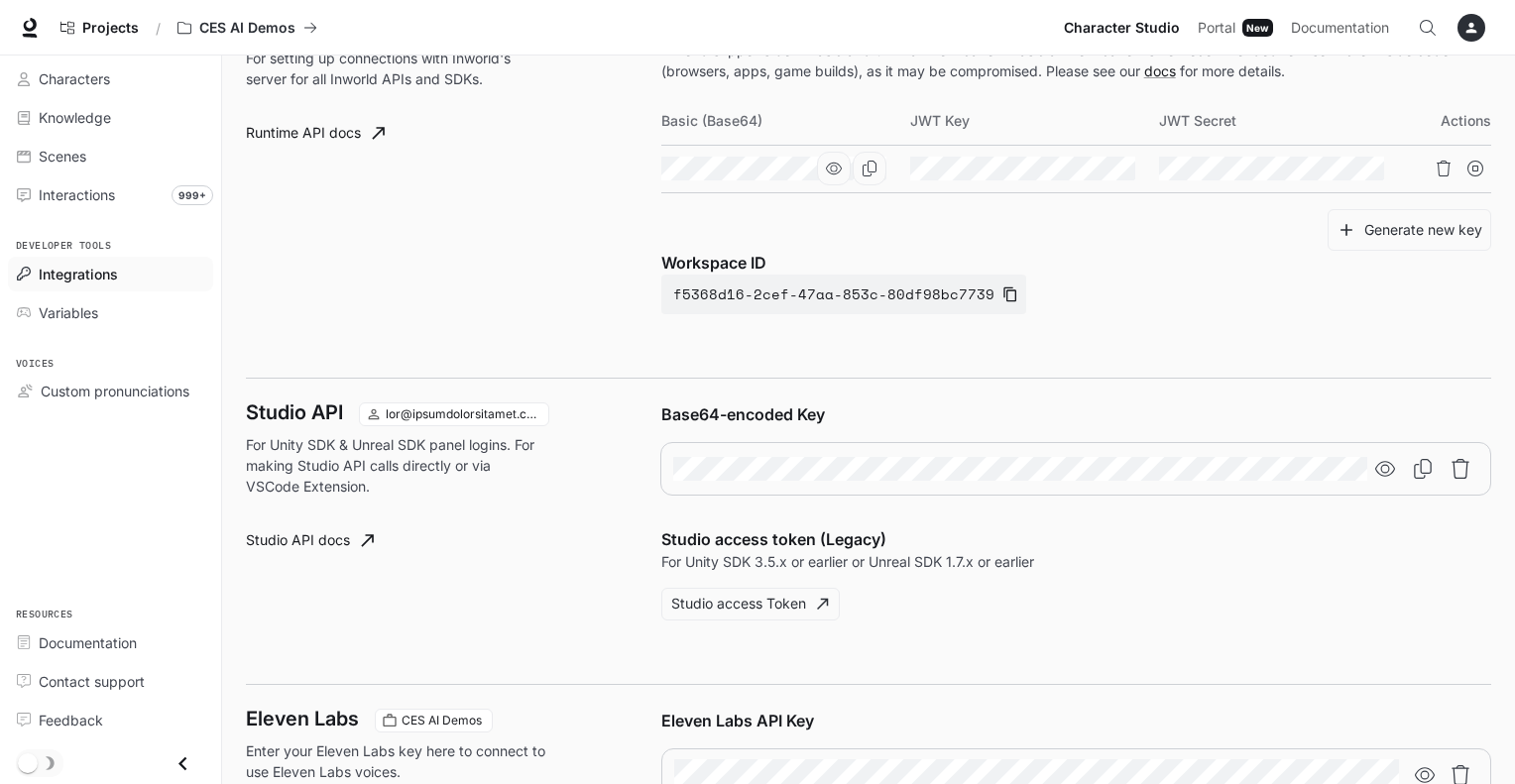 click at bounding box center [834, 168] 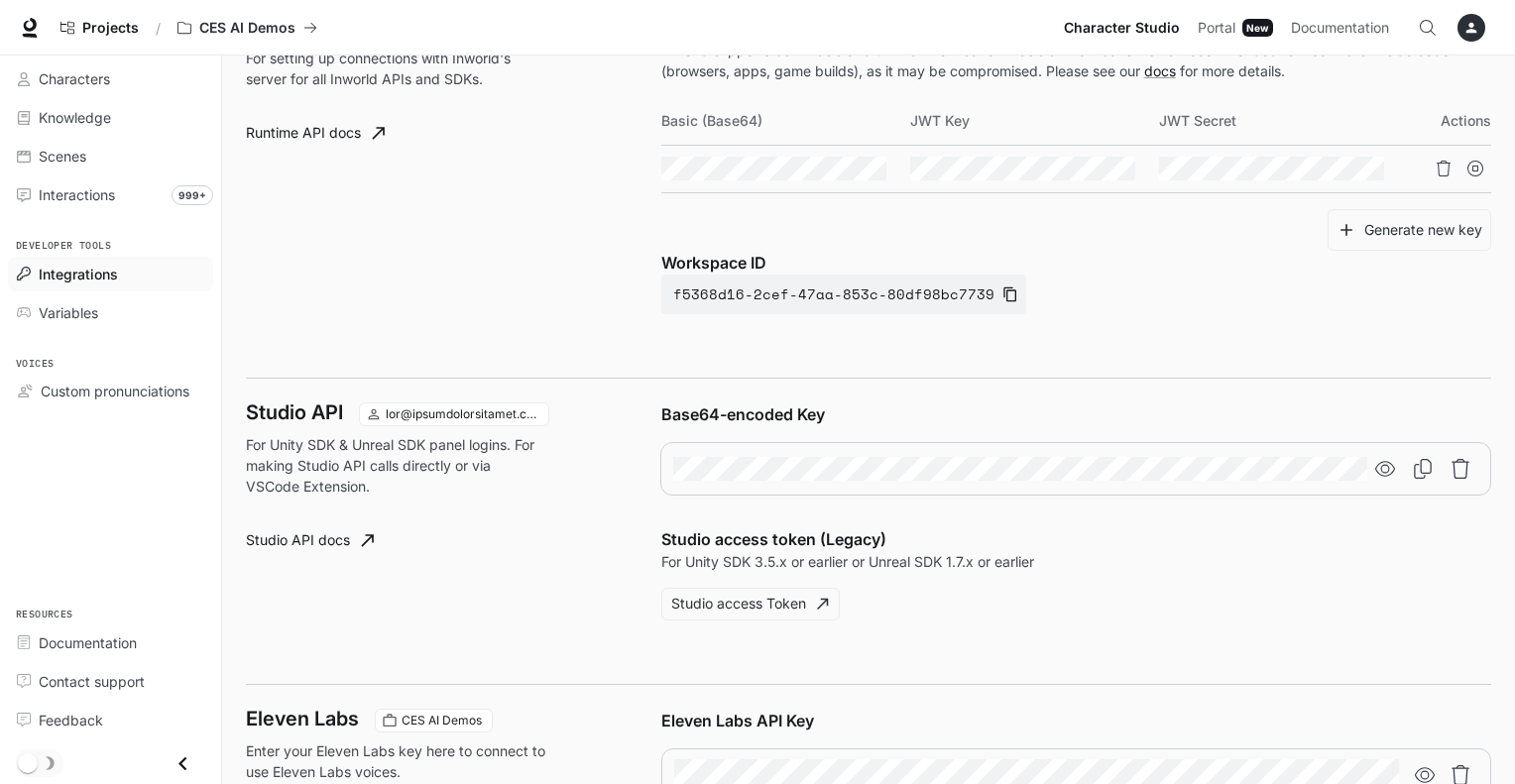 scroll, scrollTop: 0, scrollLeft: 1056, axis: horizontal 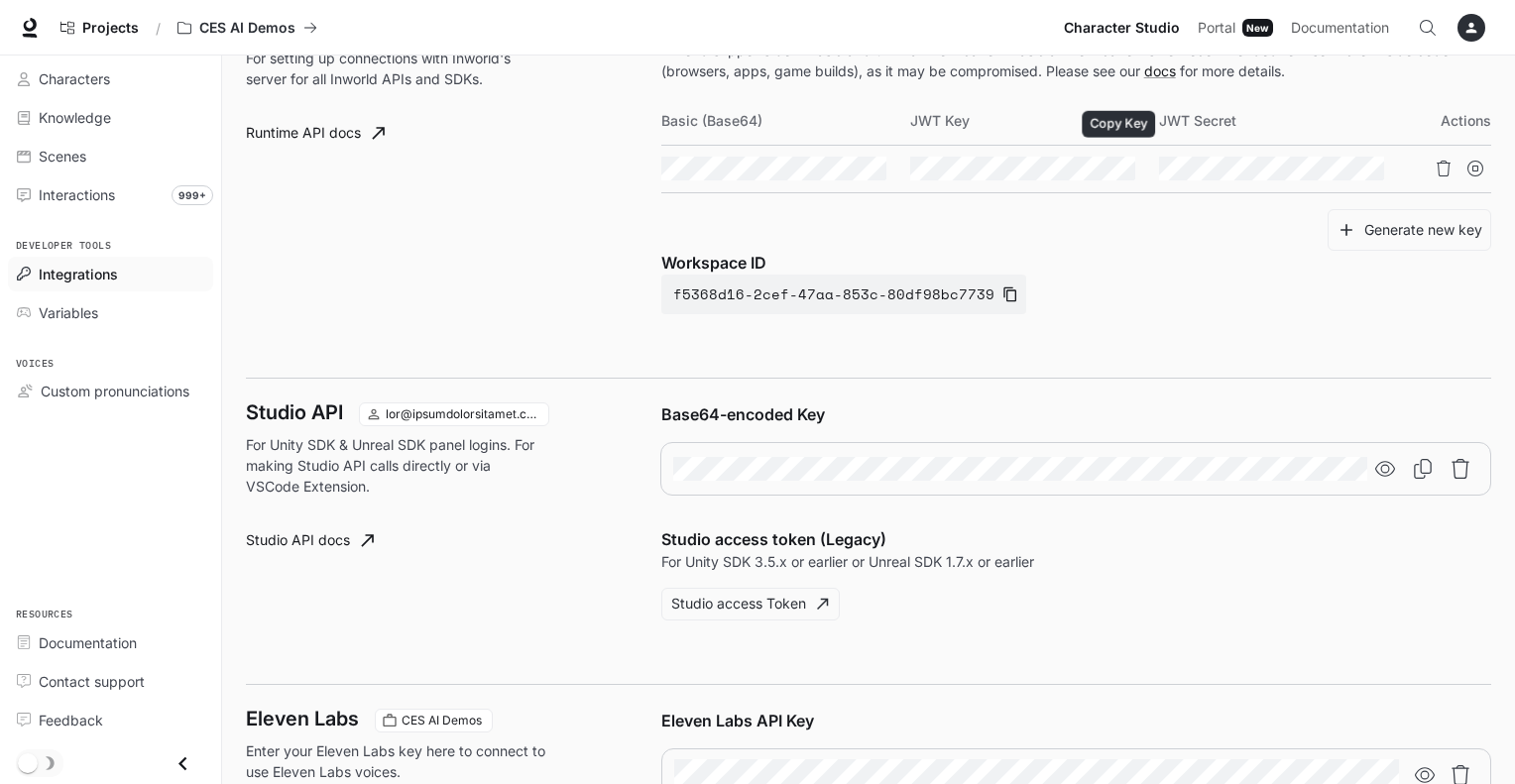 click at bounding box center (0, 0) 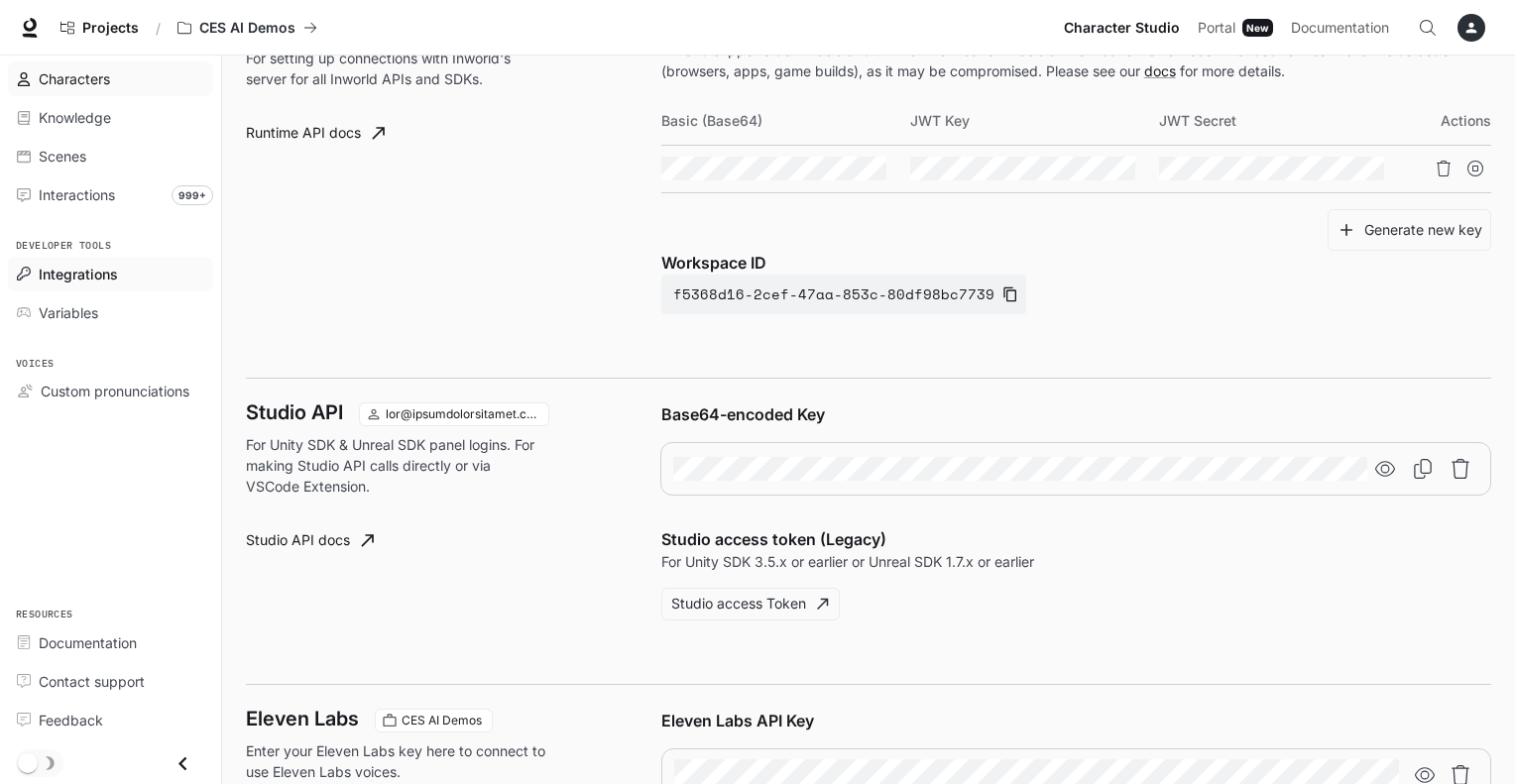 click on "Characters" at bounding box center [121, 78] 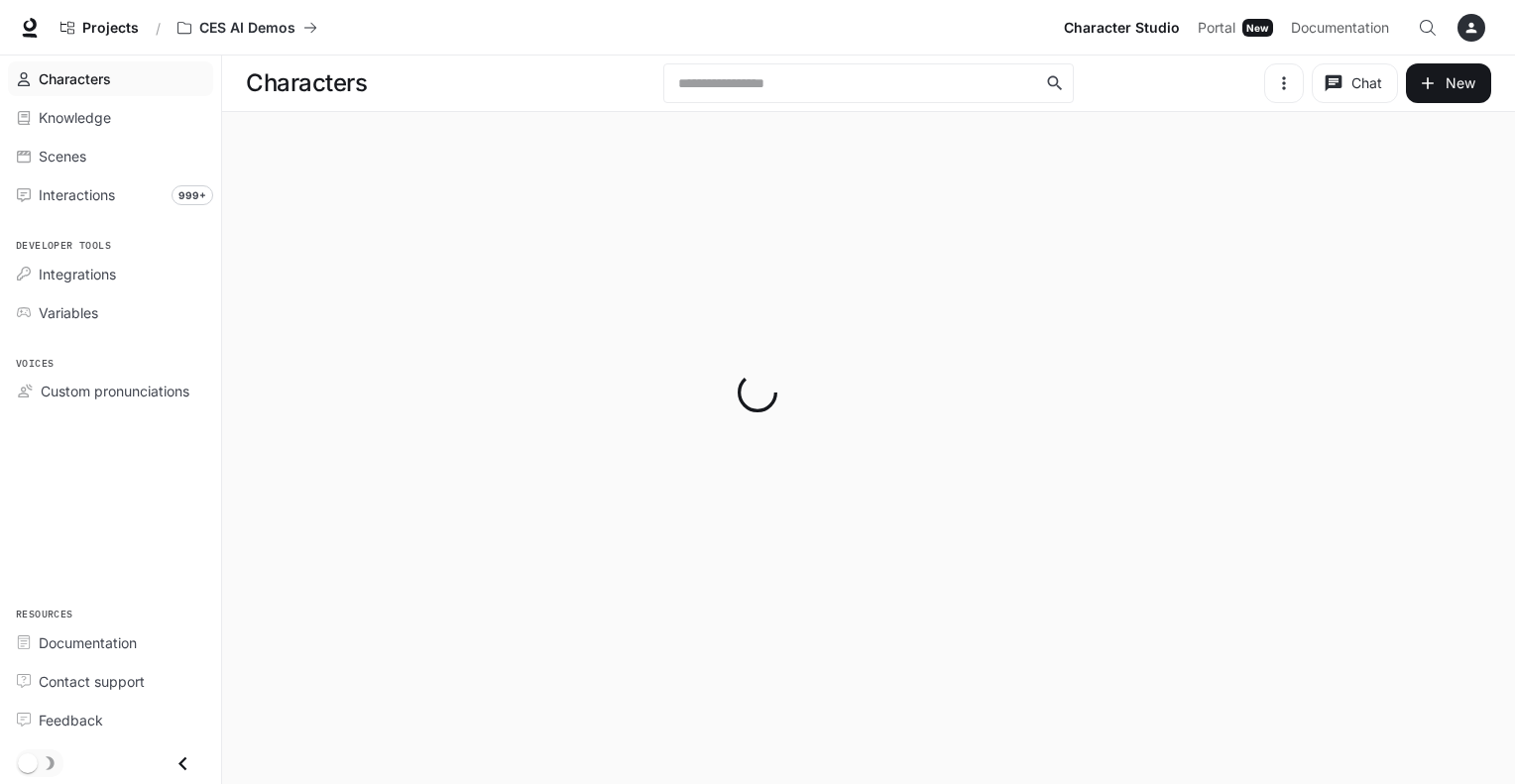 scroll, scrollTop: 0, scrollLeft: 0, axis: both 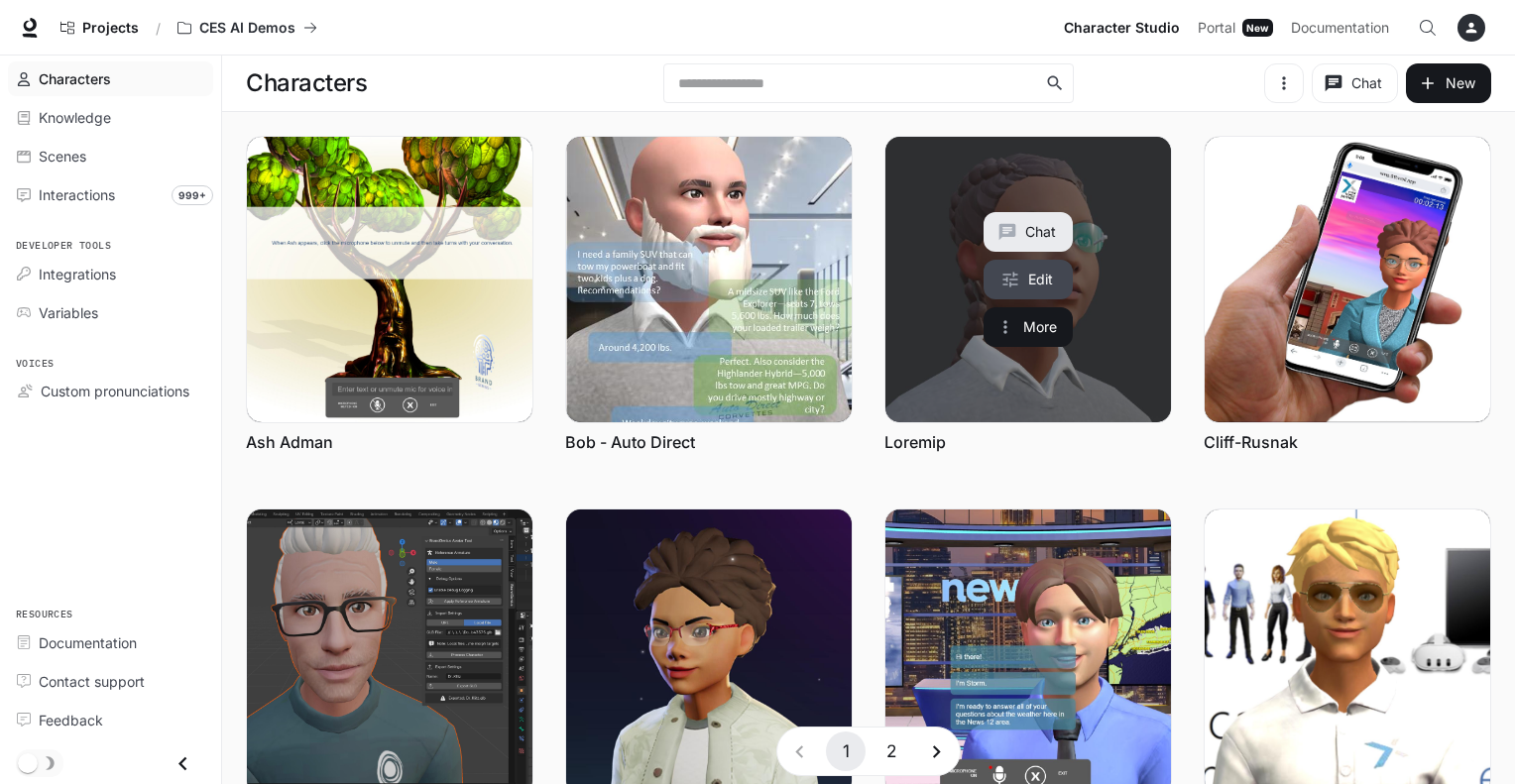 click on "Edit" at bounding box center (1028, 280) 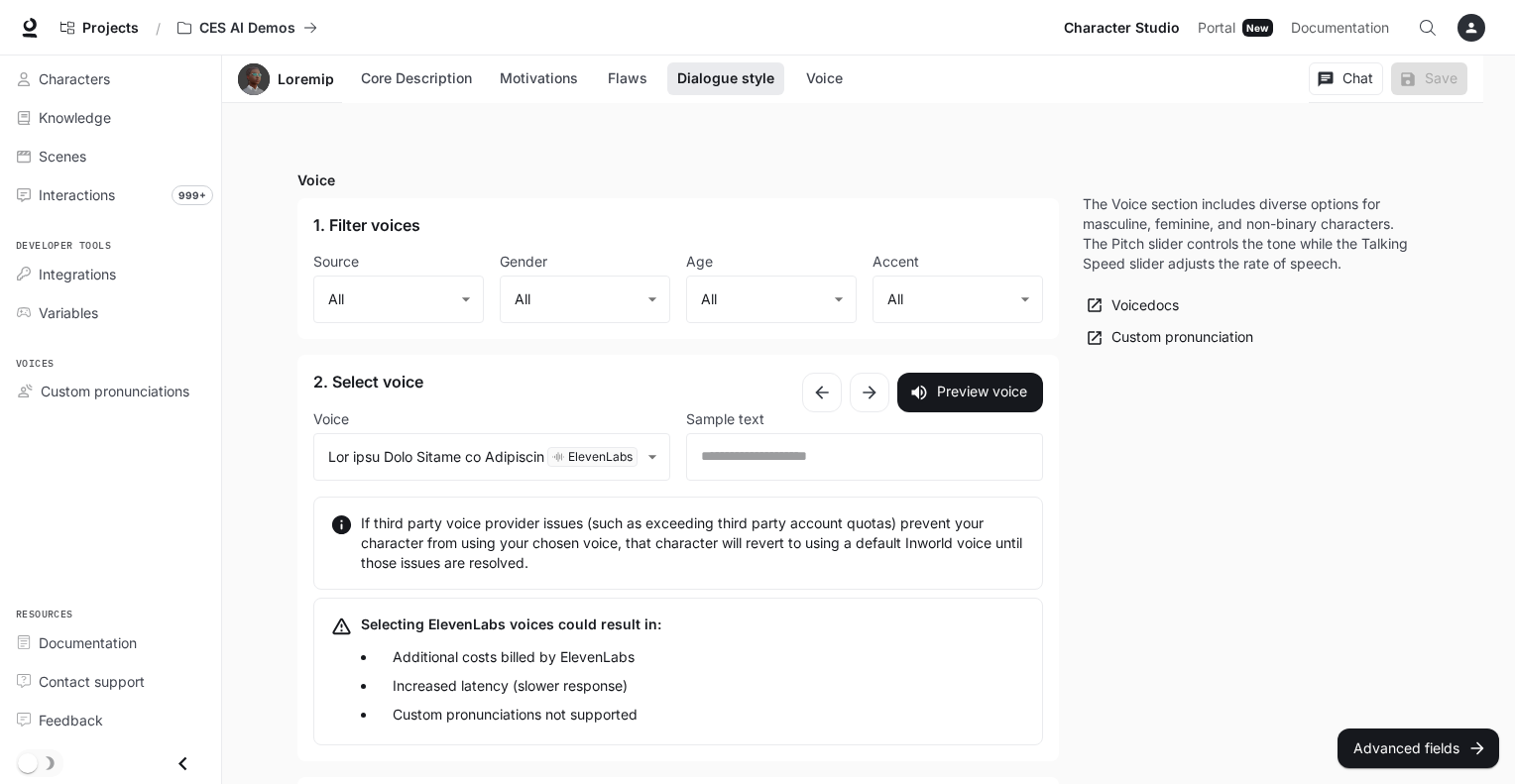 scroll, scrollTop: 1800, scrollLeft: 0, axis: vertical 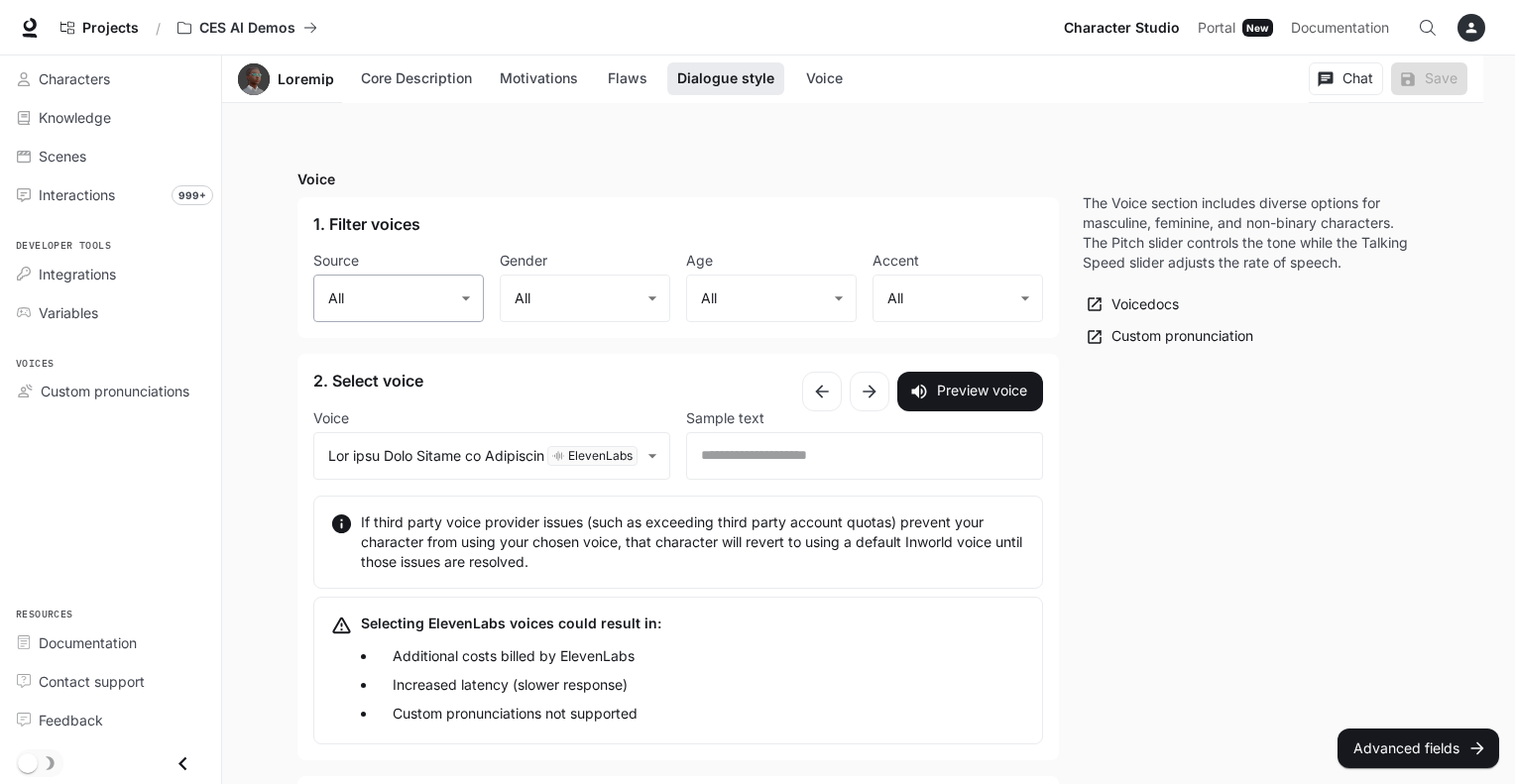 click on "**********" at bounding box center [758, -332] 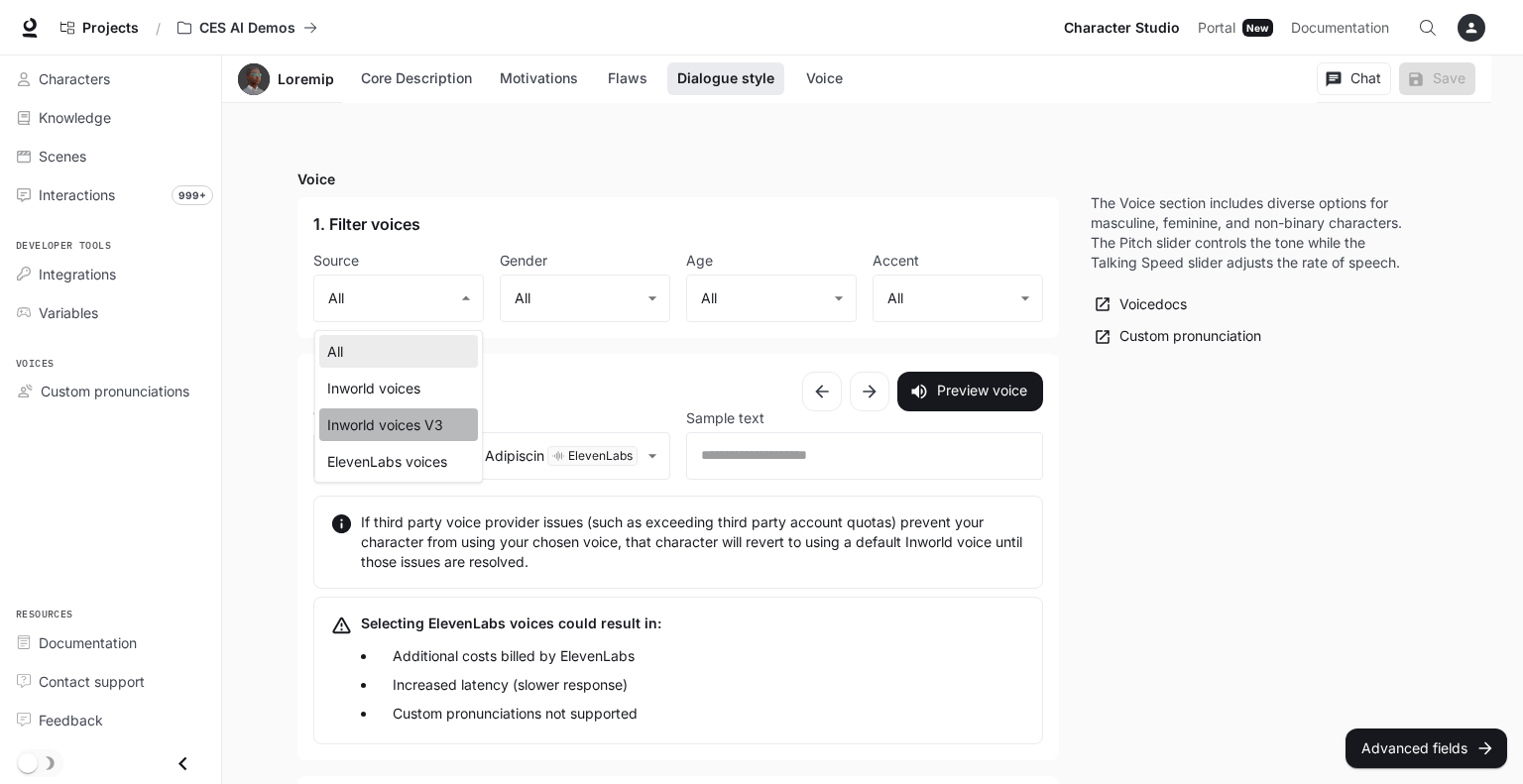 click on "Inworld voices V3" at bounding box center [399, 424] 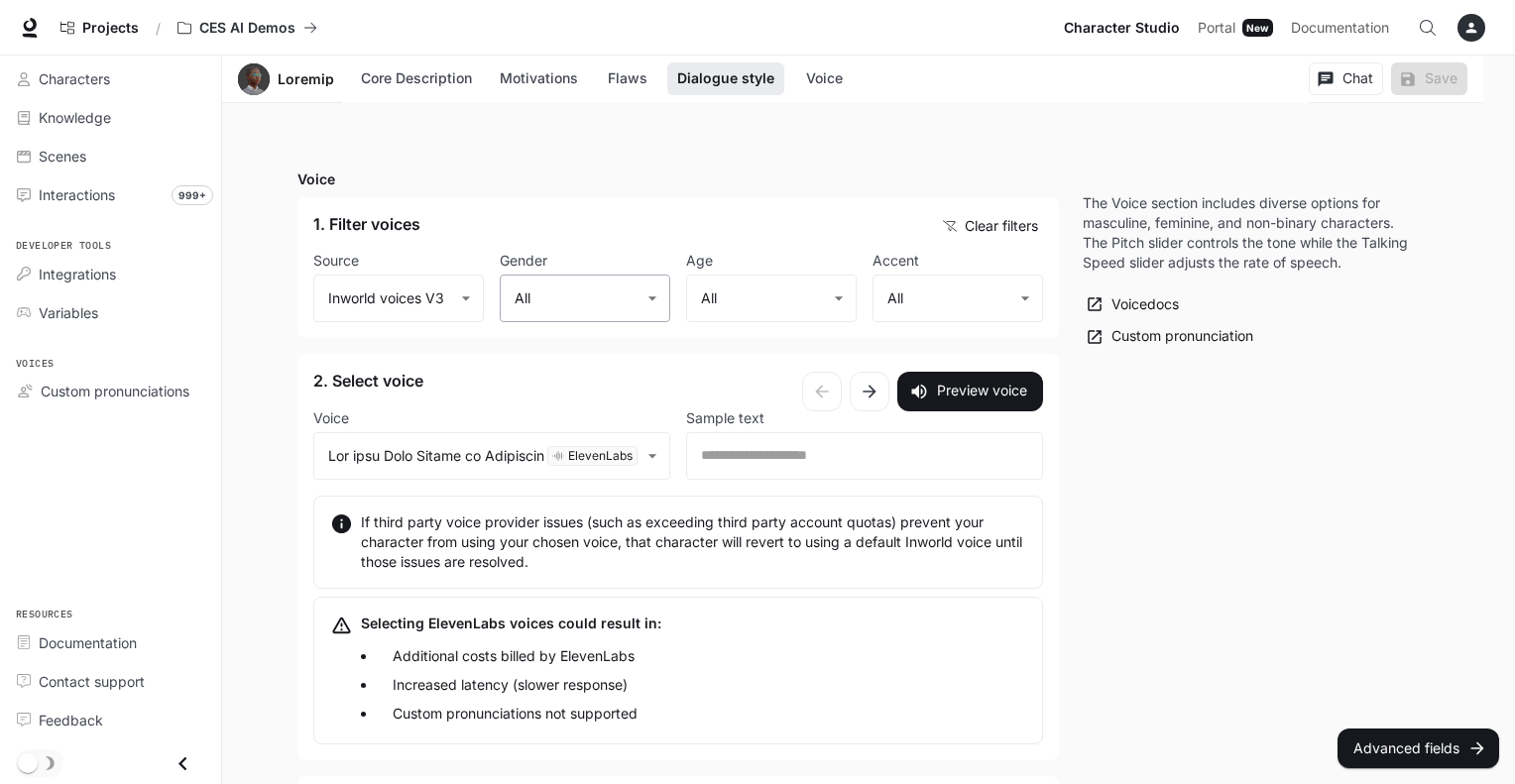 click on "**********" at bounding box center [758, -332] 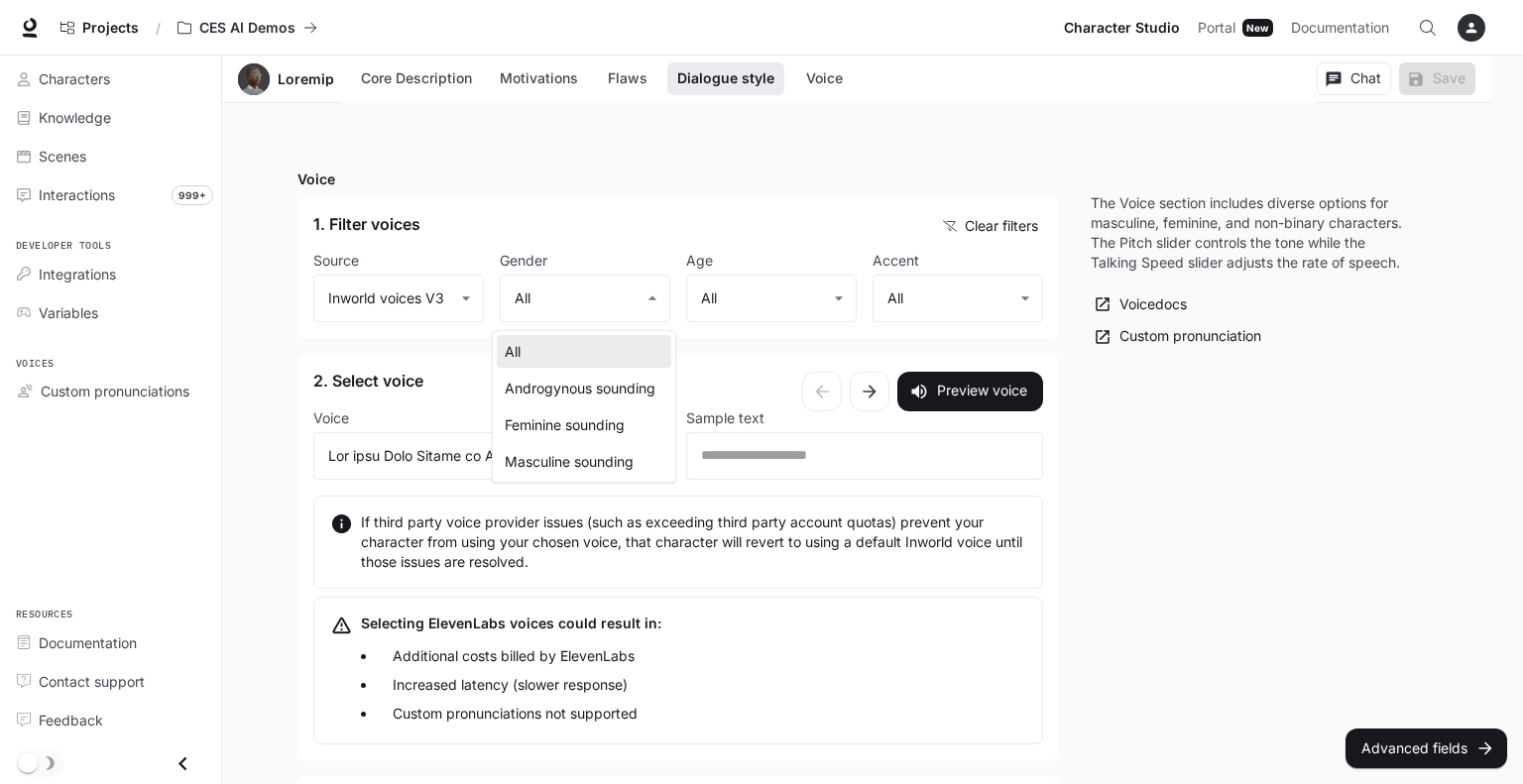 click on "Masculine sounding" at bounding box center [584, 461] 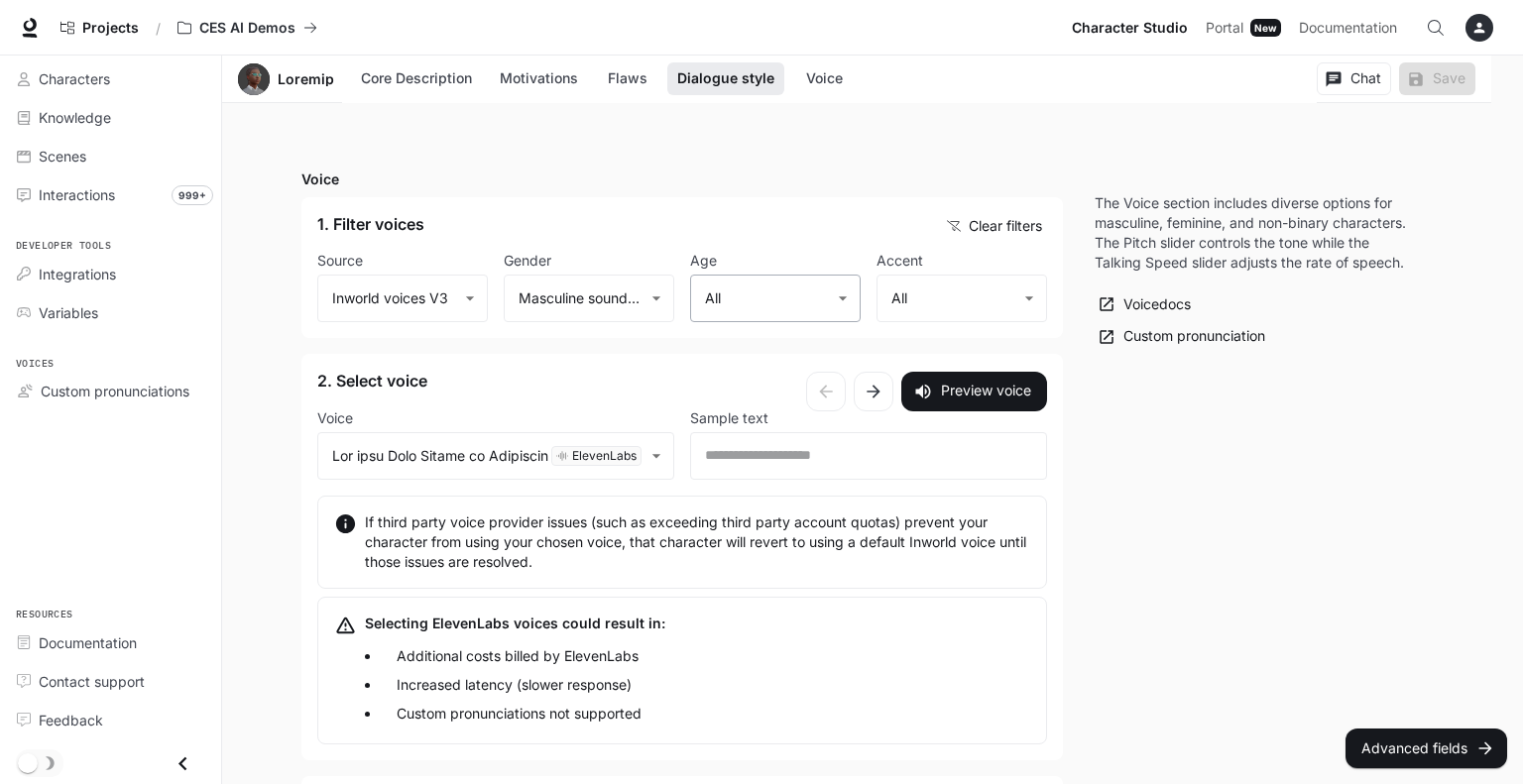 click on "**********" at bounding box center (762, -332) 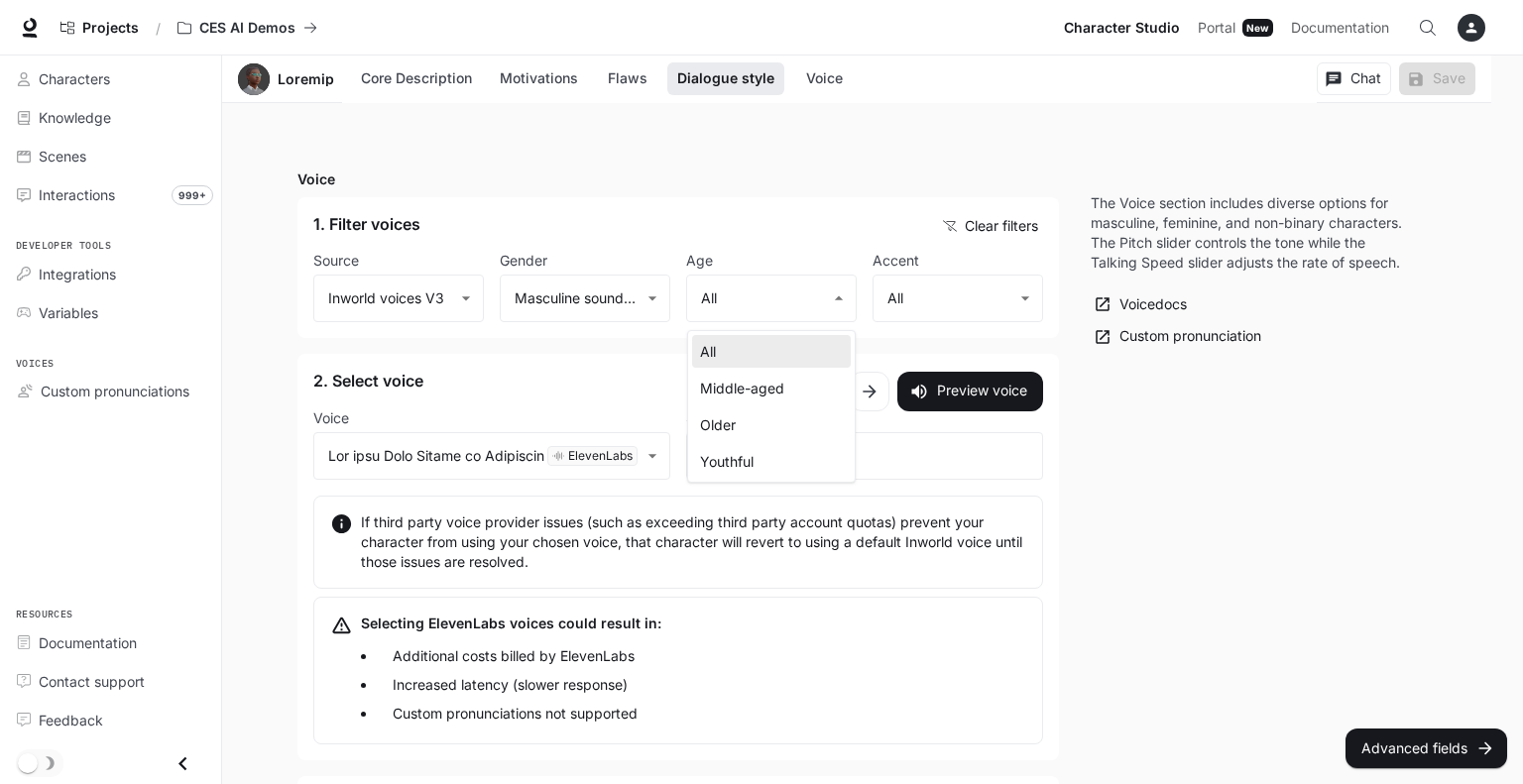 click on "Youthful" at bounding box center (771, 461) 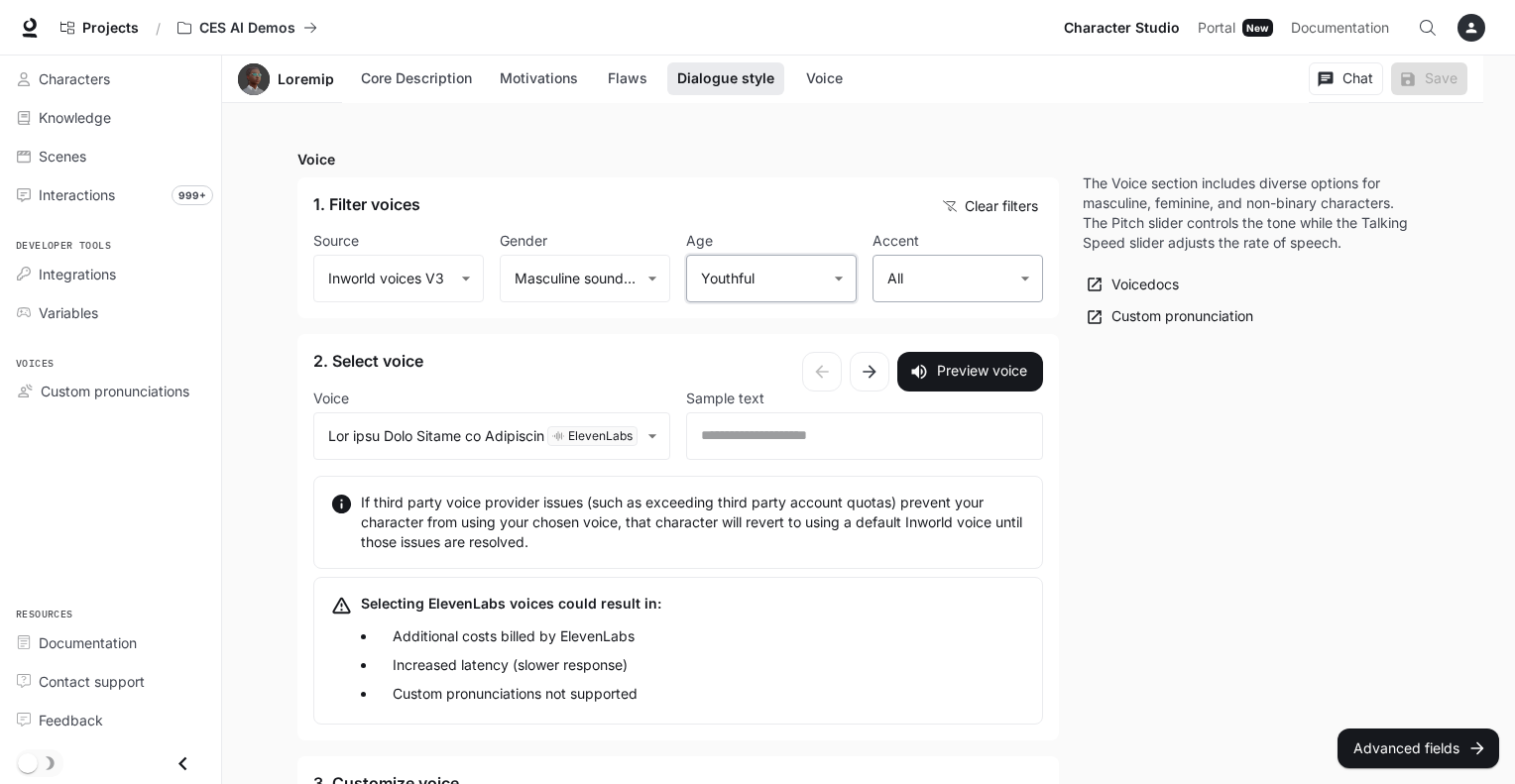 scroll, scrollTop: 1823, scrollLeft: 0, axis: vertical 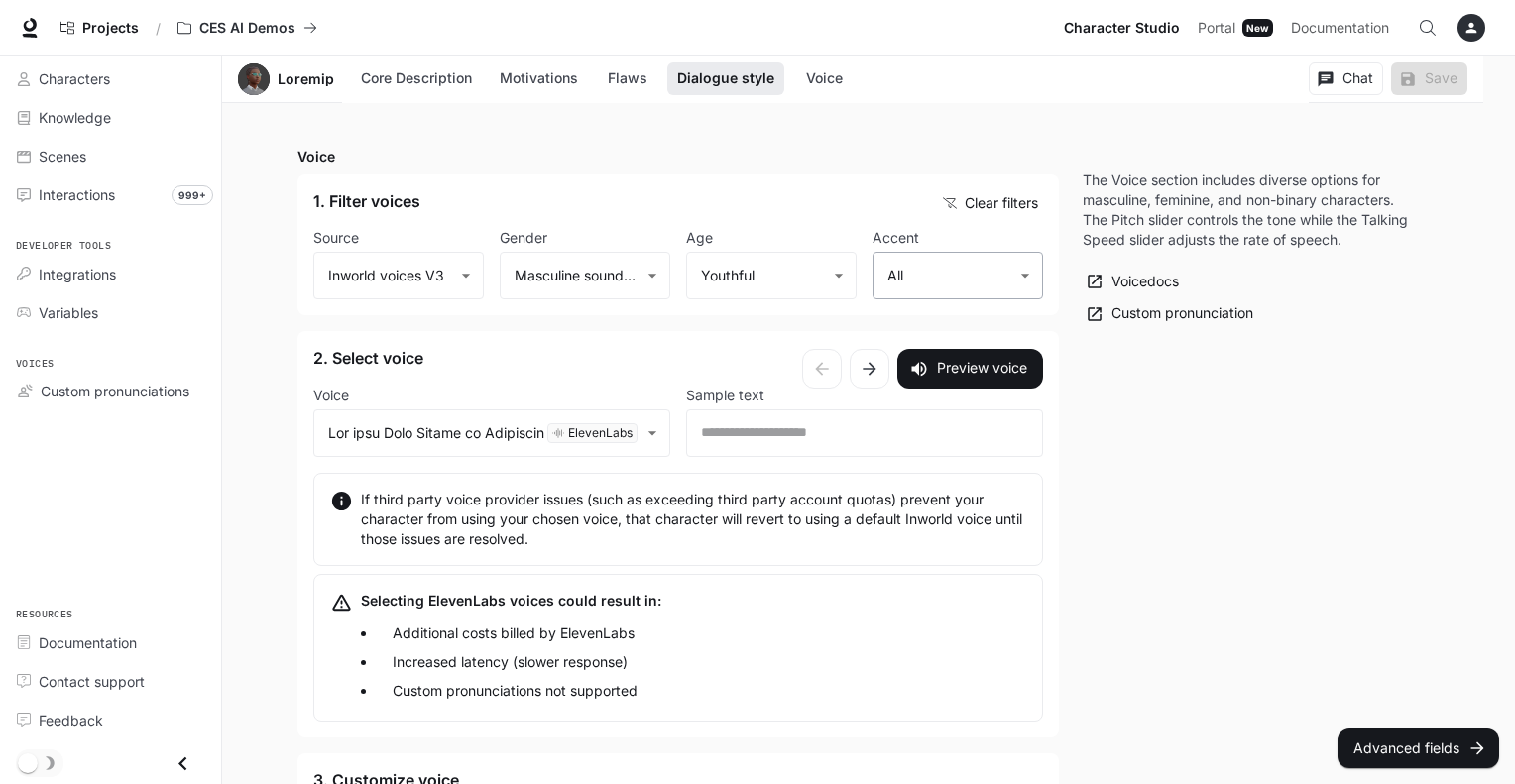 click on "**********" at bounding box center (758, -355) 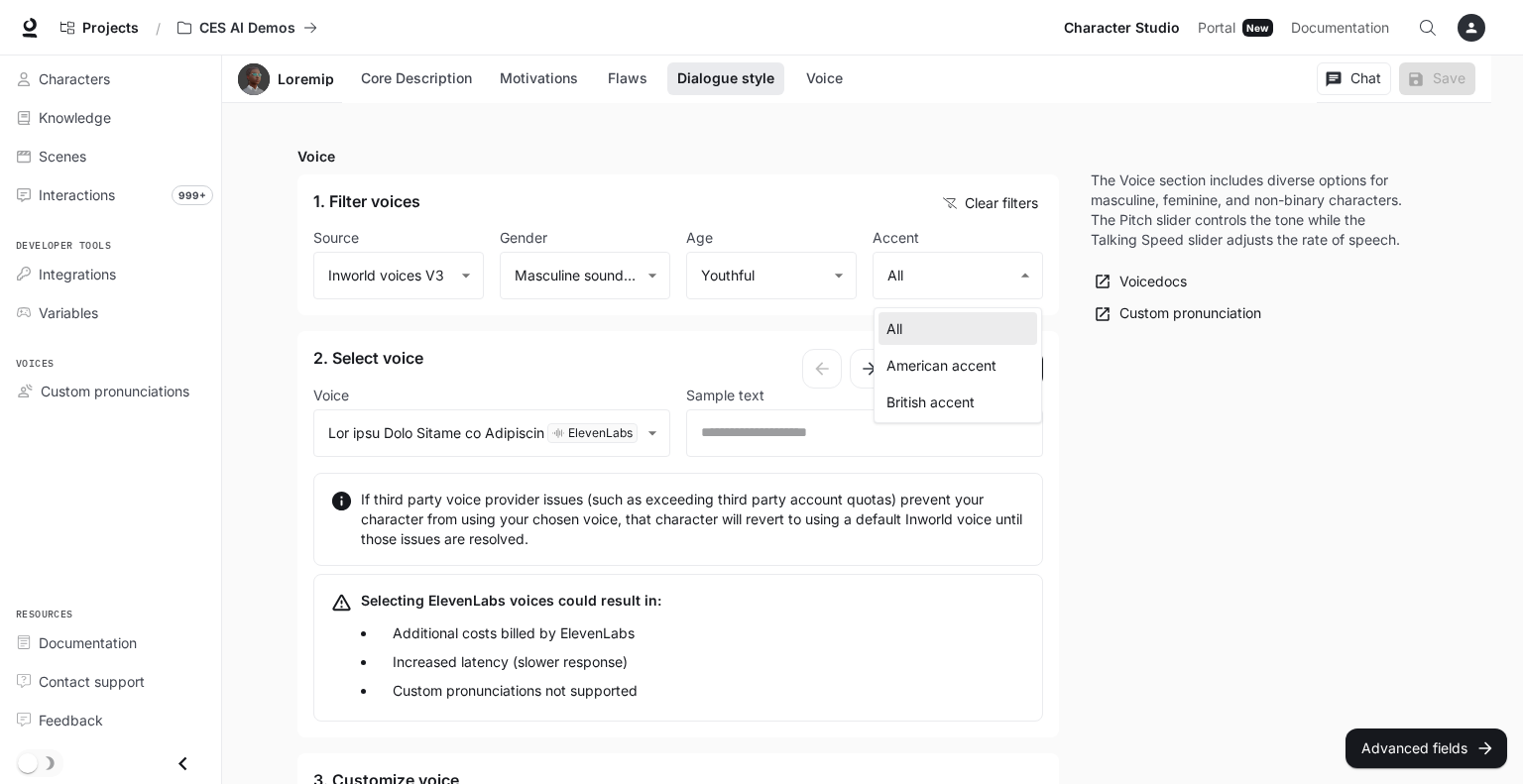 click on "American accent" at bounding box center (958, 365) 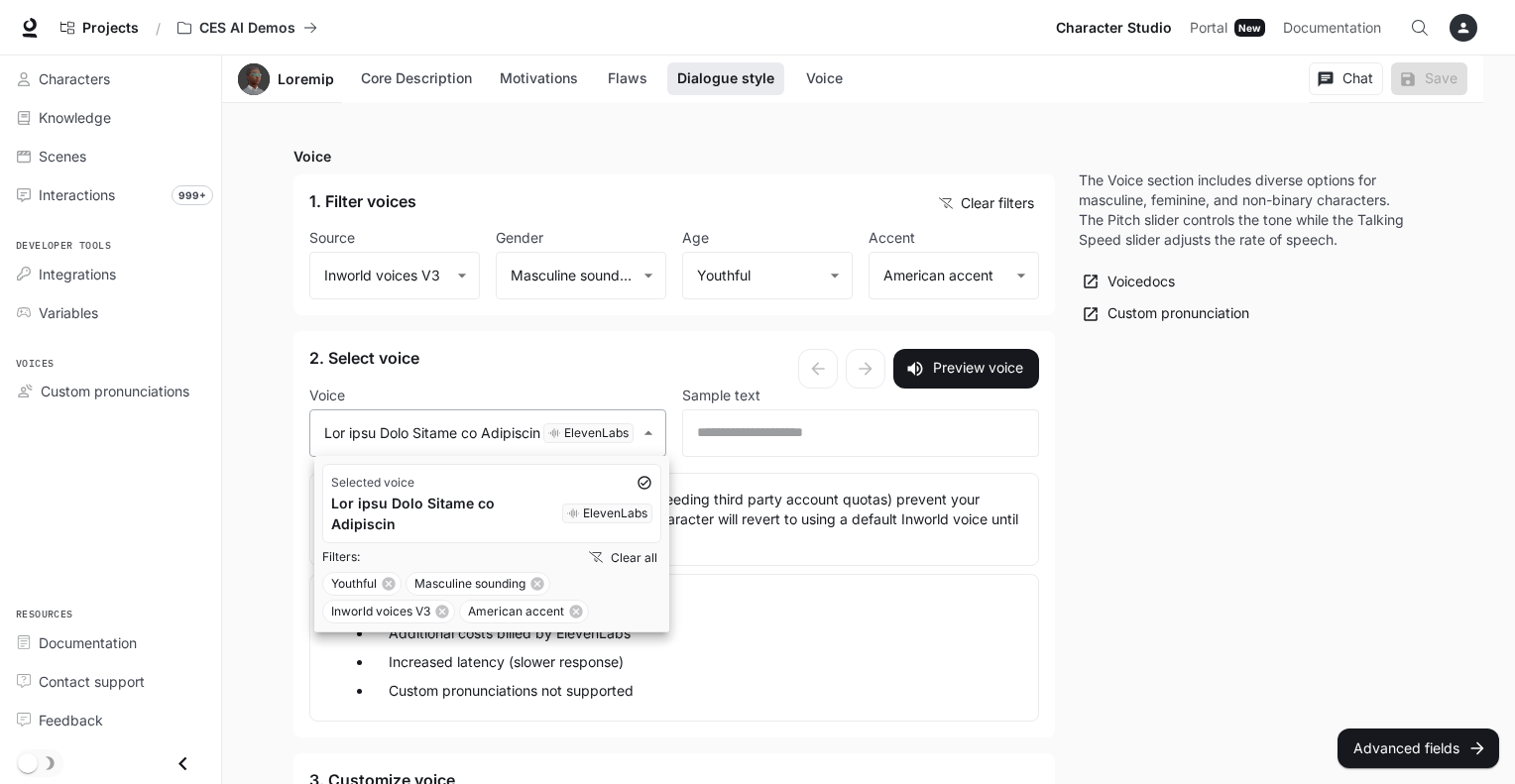 click on "**********" at bounding box center [758, -355] 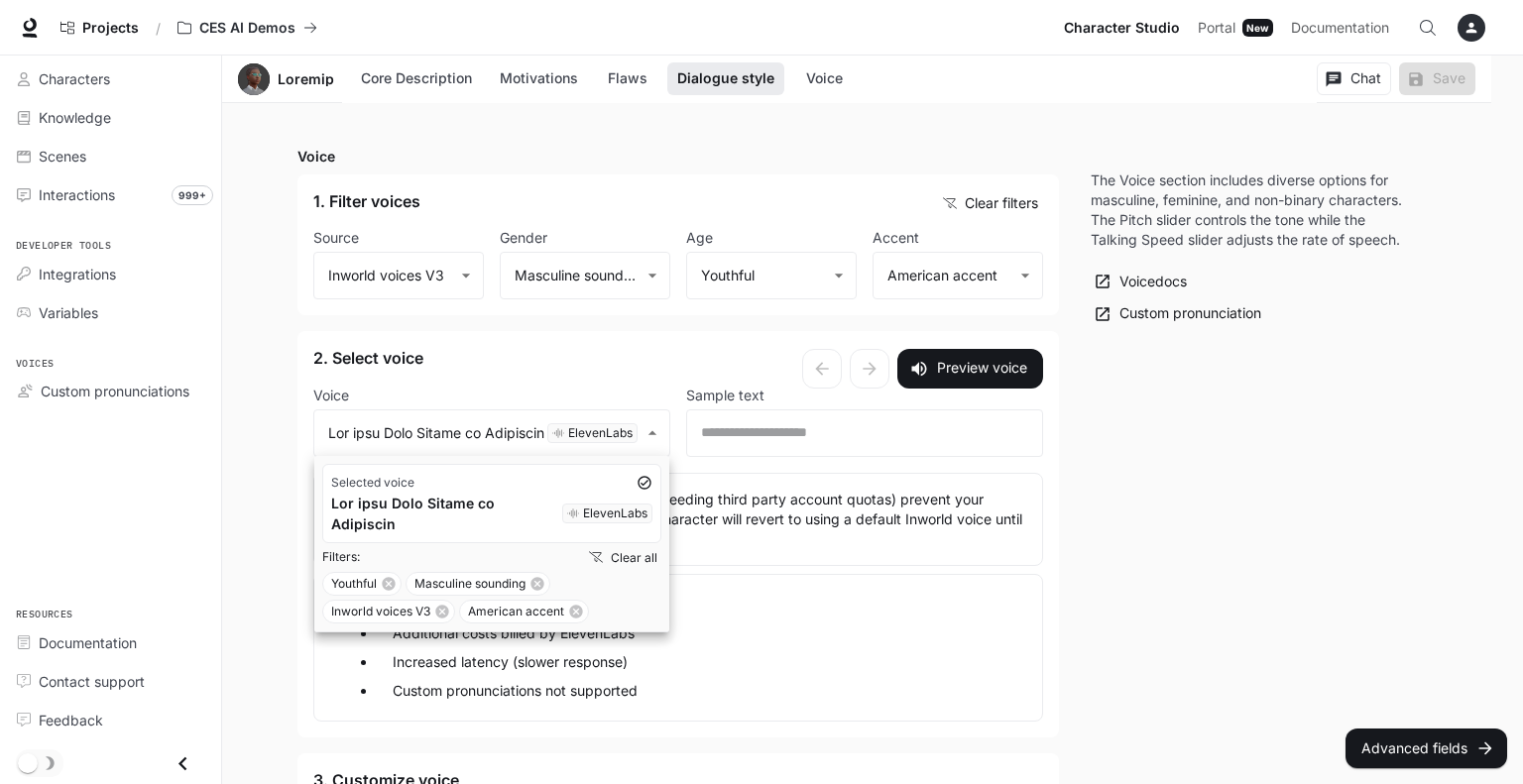 click at bounding box center (762, 392) 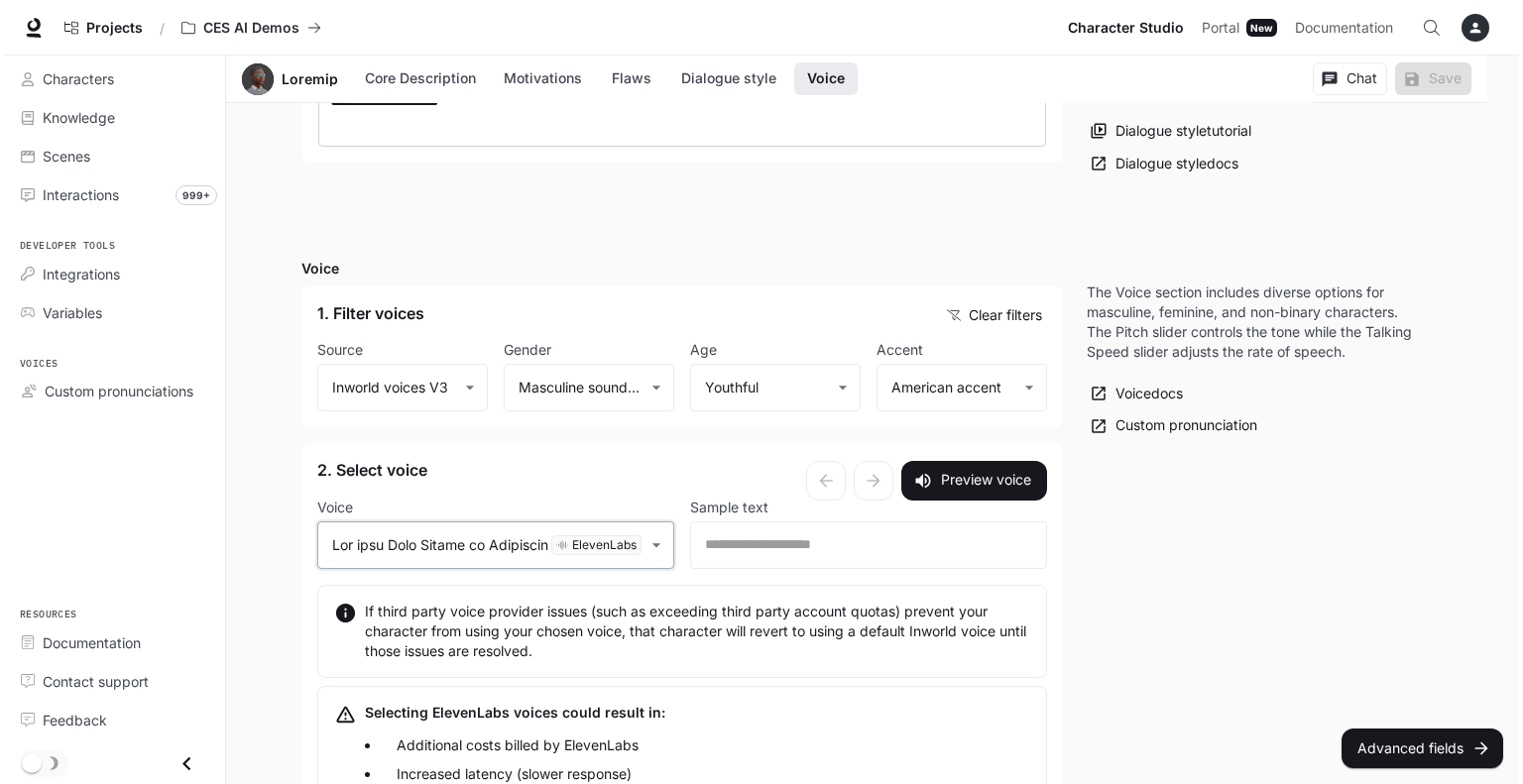 scroll, scrollTop: 1712, scrollLeft: 0, axis: vertical 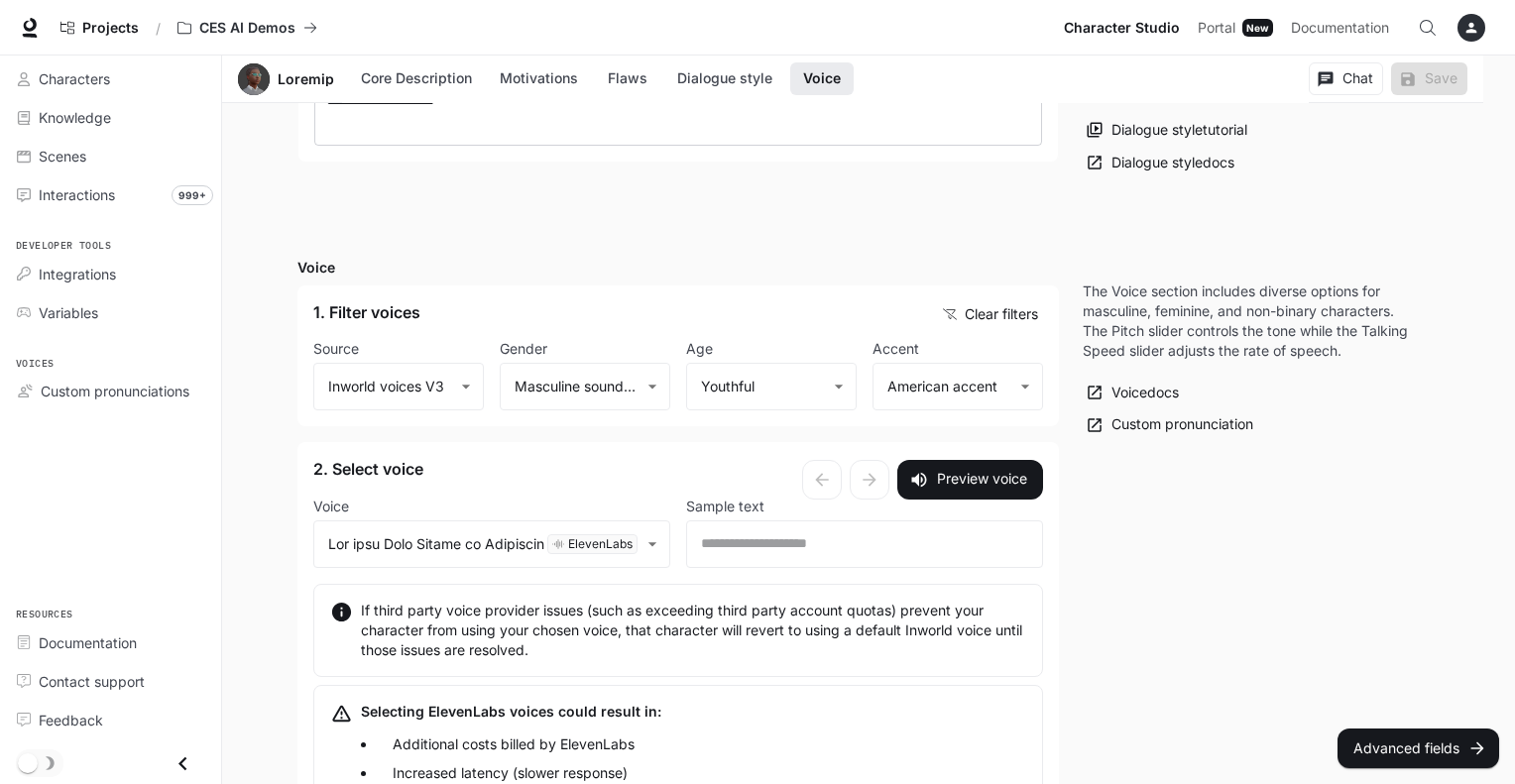 click on "Clear filters" at bounding box center [991, 314] 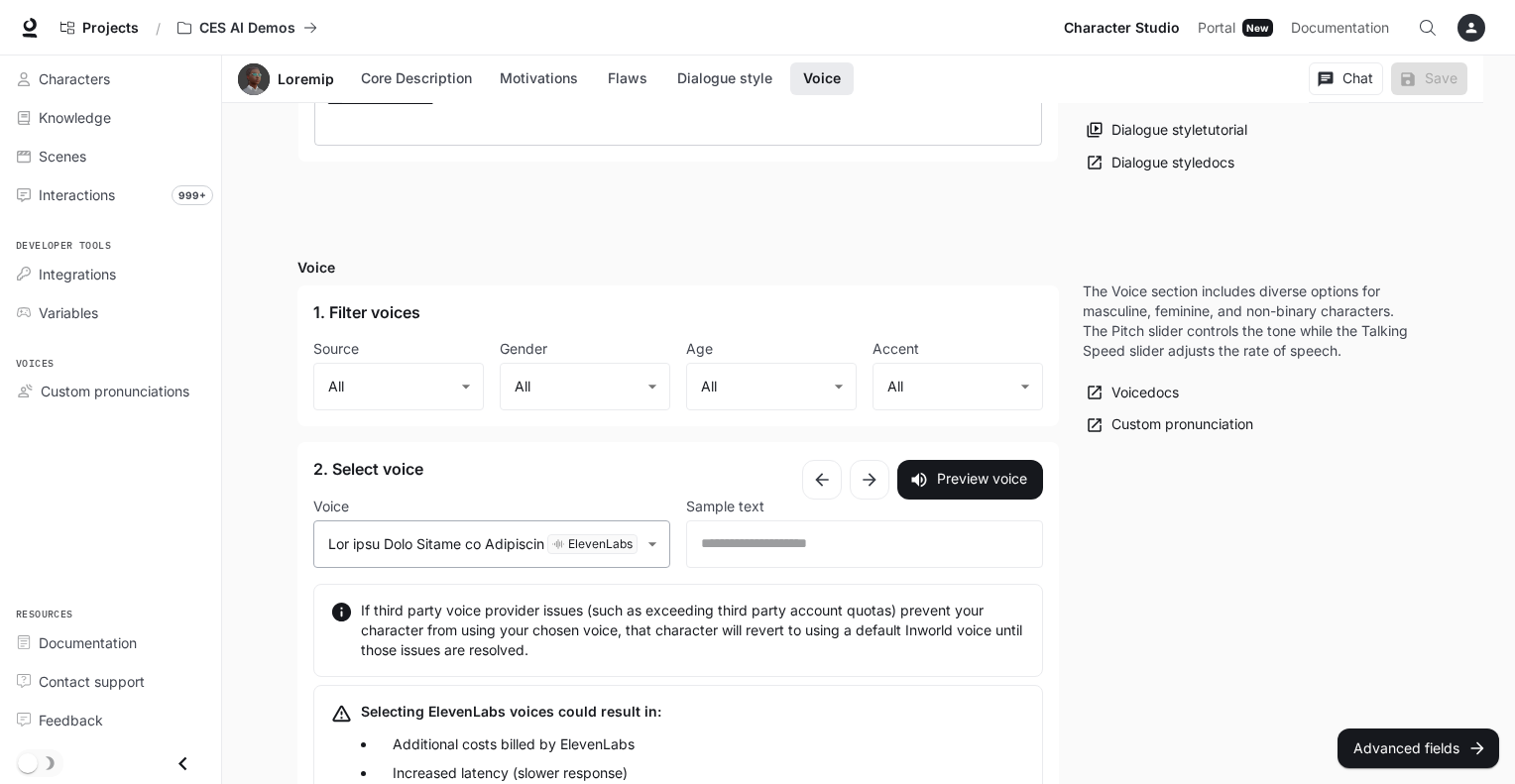 click on "**********" at bounding box center (758, -244) 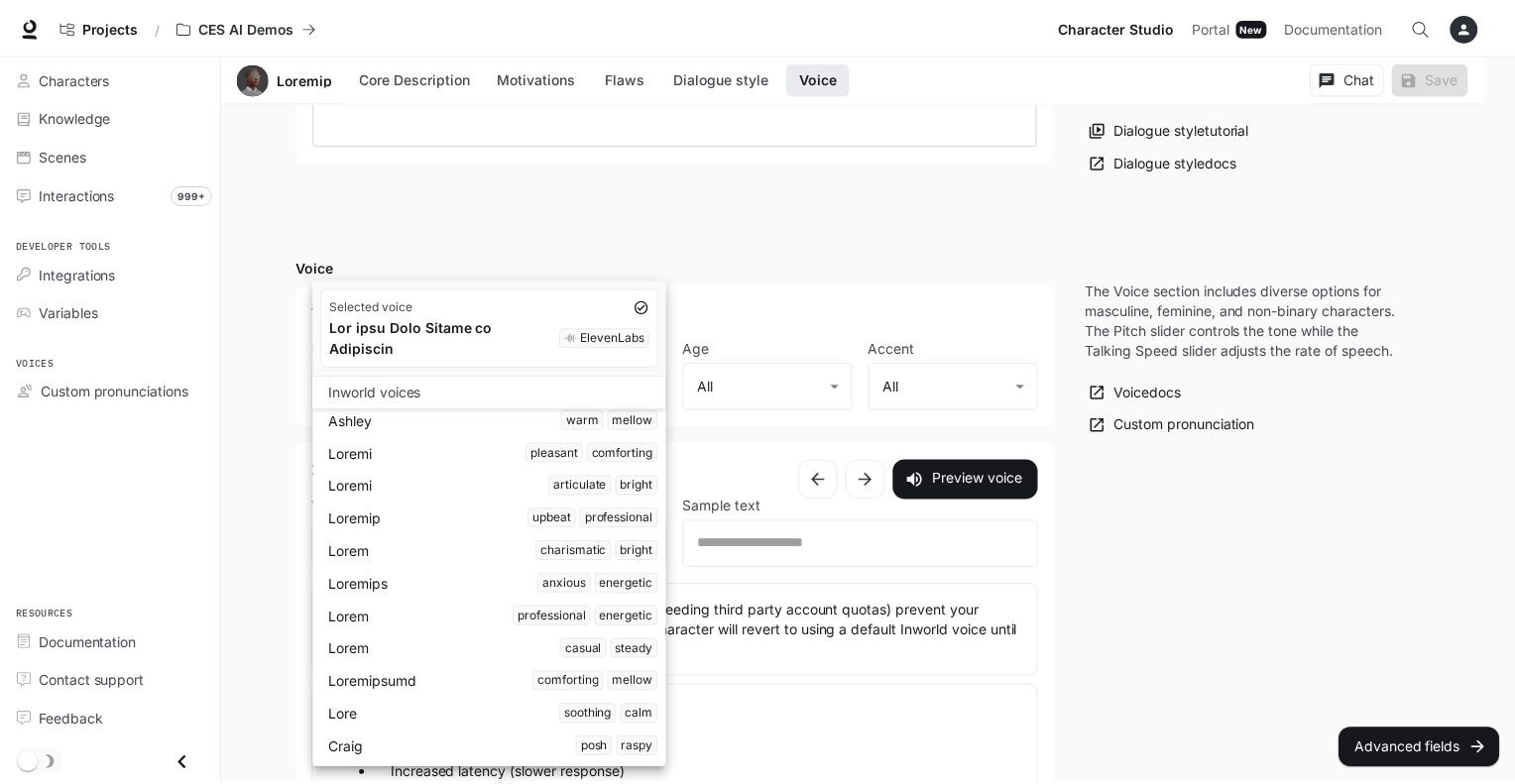scroll, scrollTop: 1122, scrollLeft: 0, axis: vertical 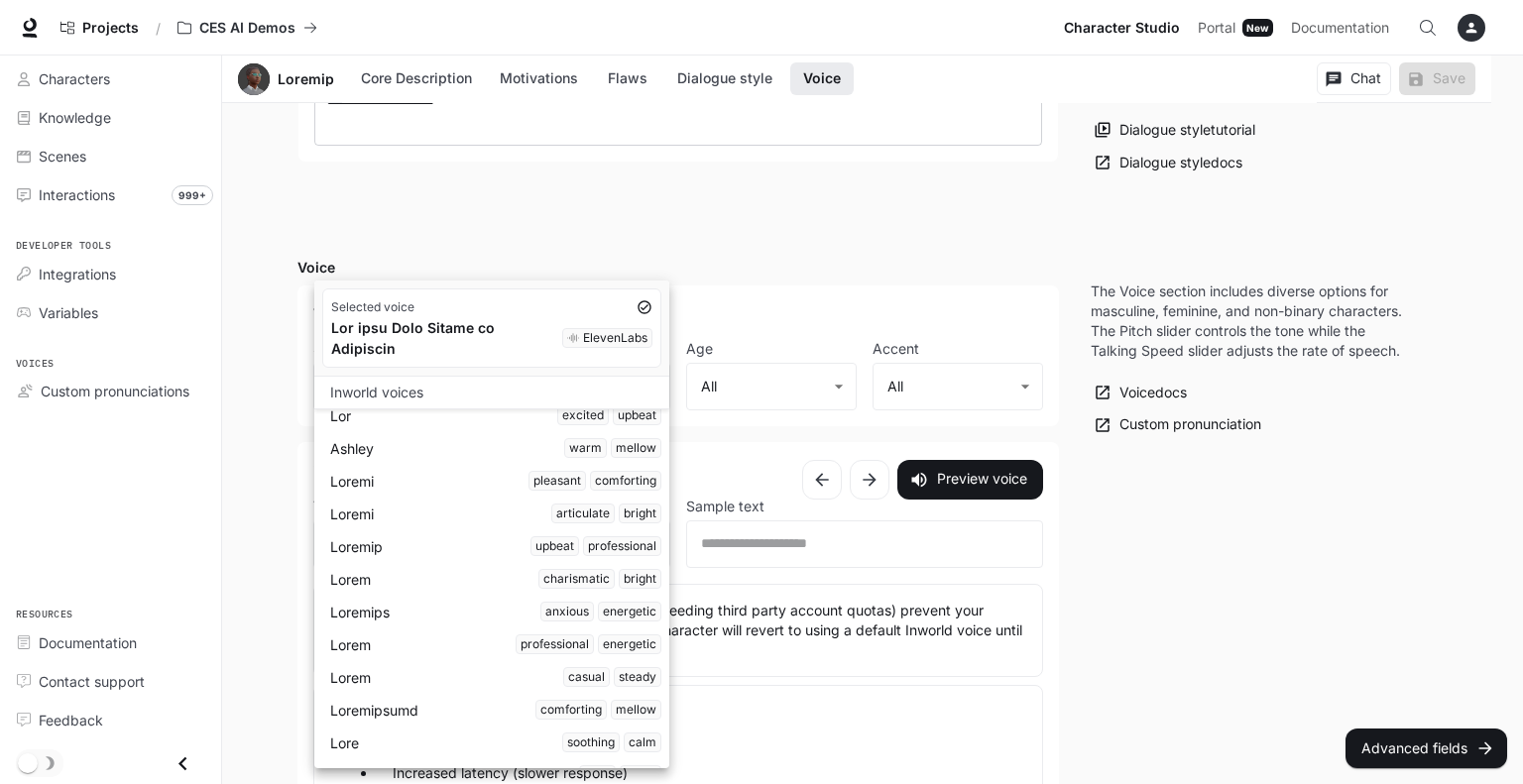 click at bounding box center (762, 392) 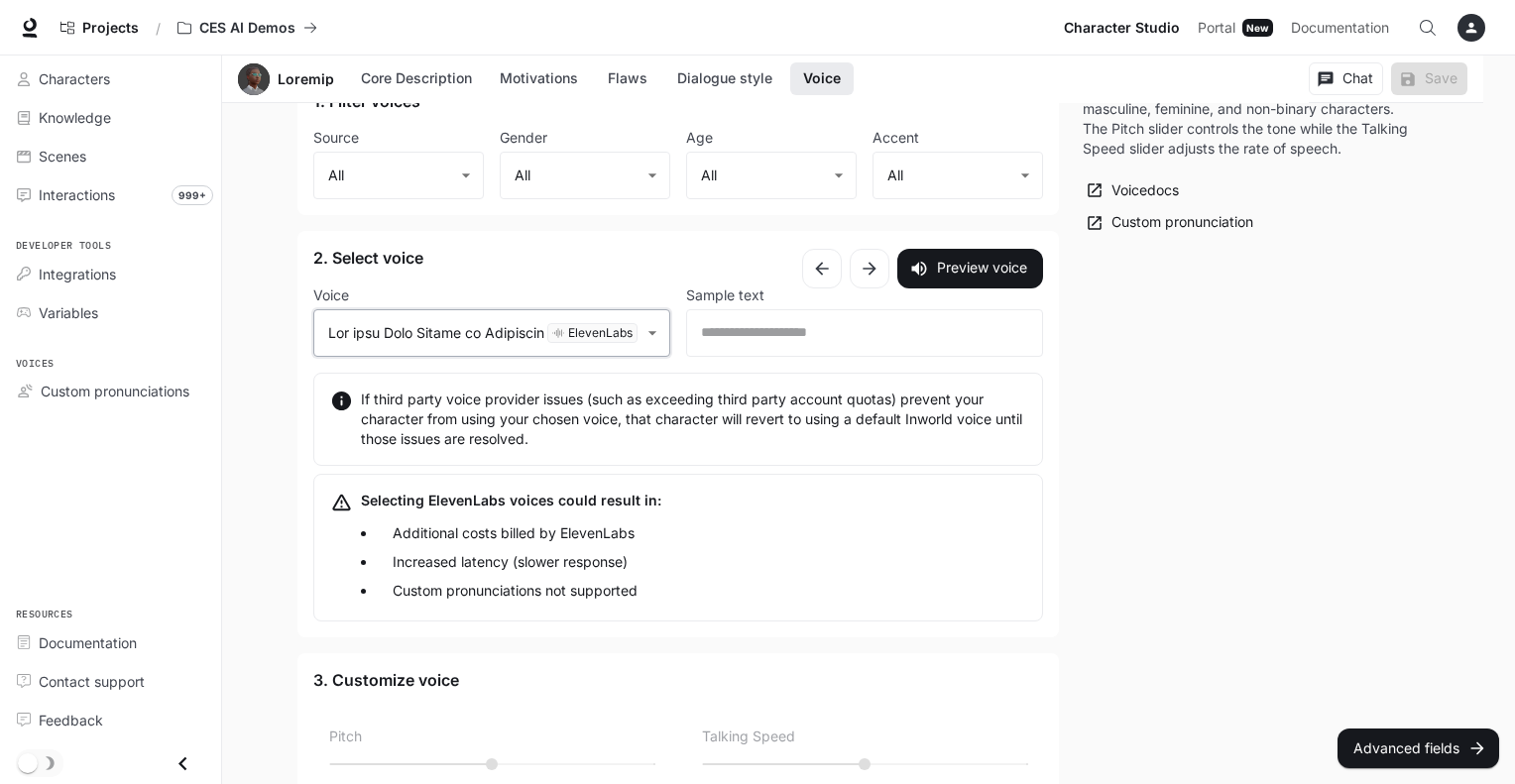 scroll, scrollTop: 1924, scrollLeft: 0, axis: vertical 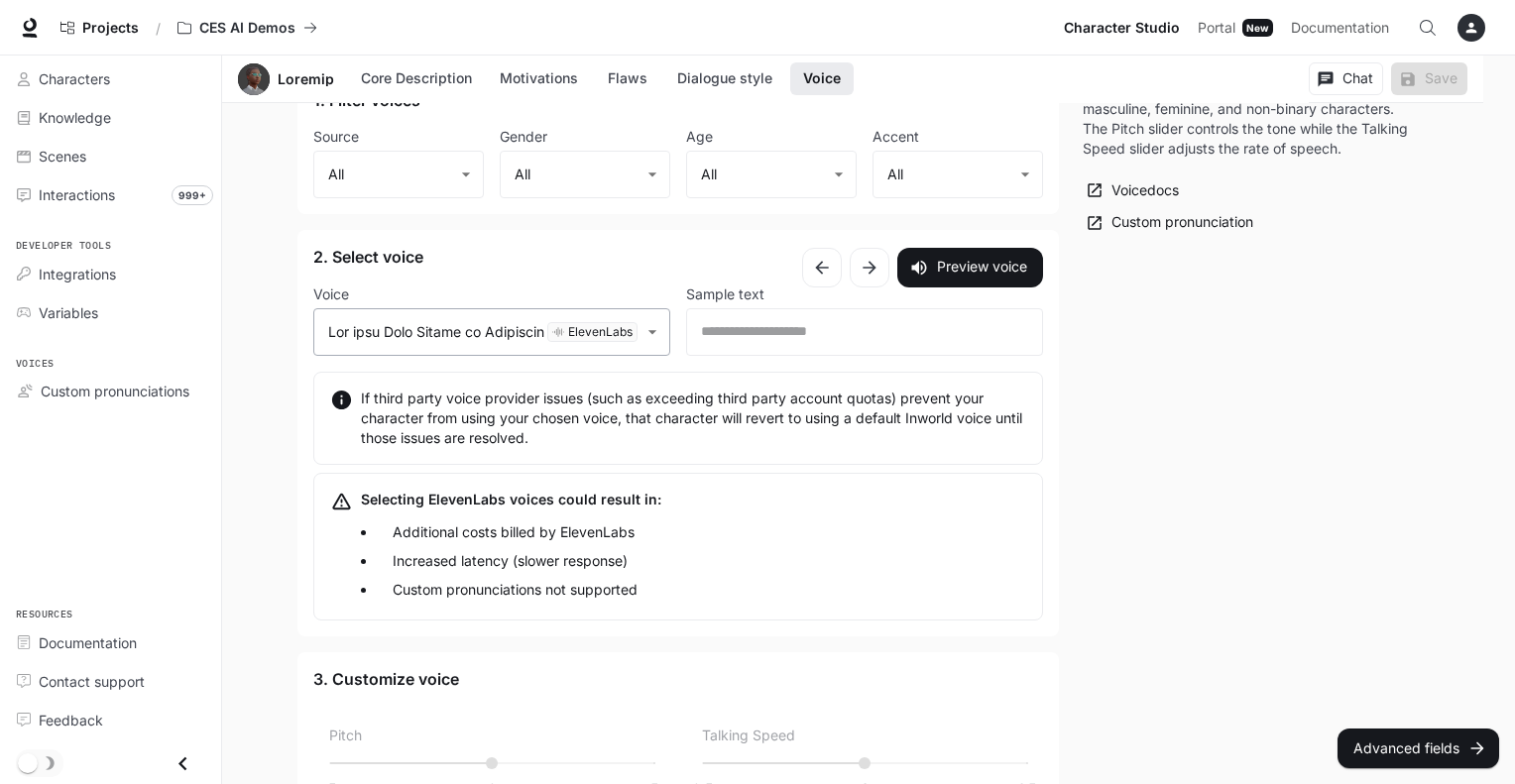 click on "**********" at bounding box center [758, -456] 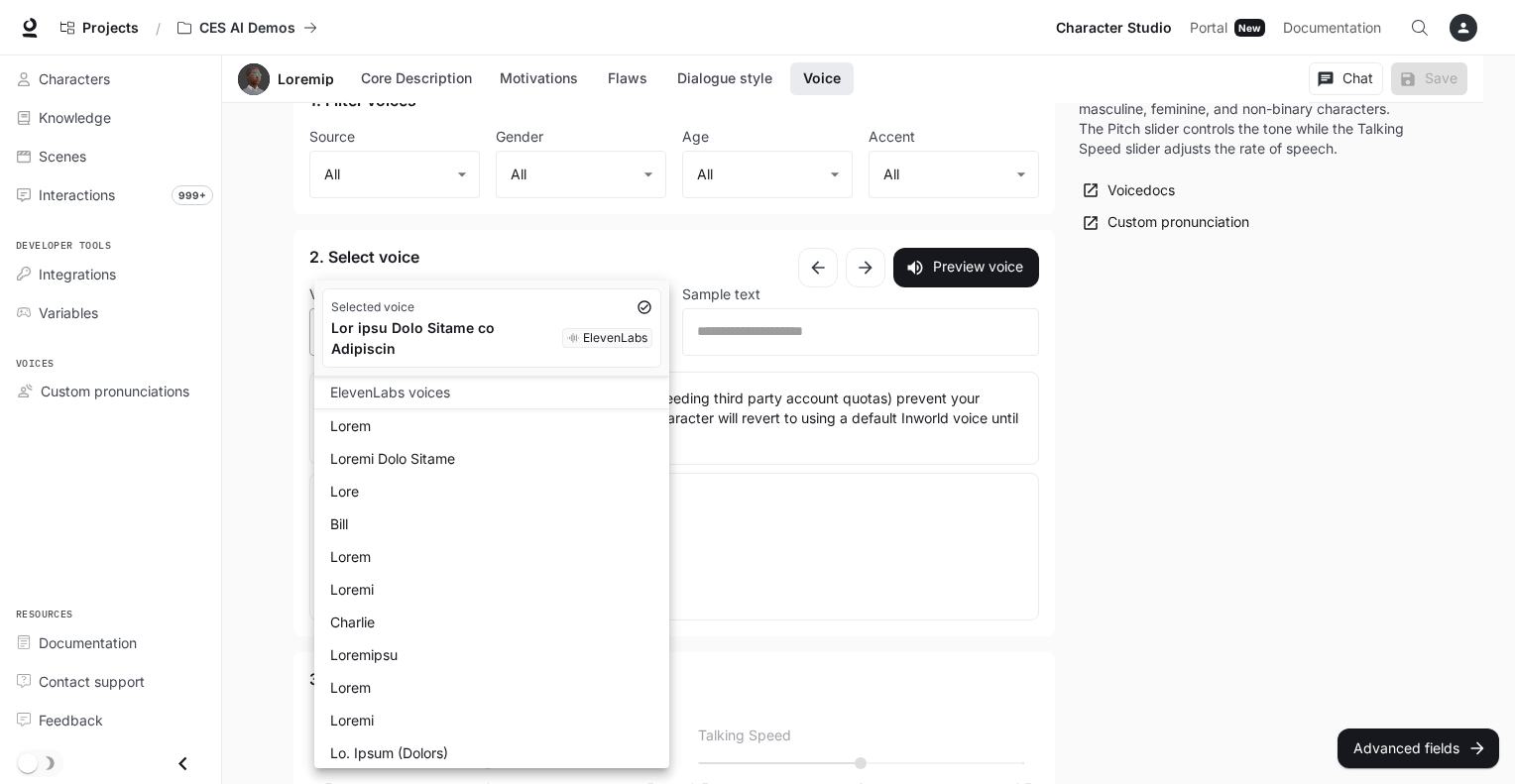 click at bounding box center (758, 392) 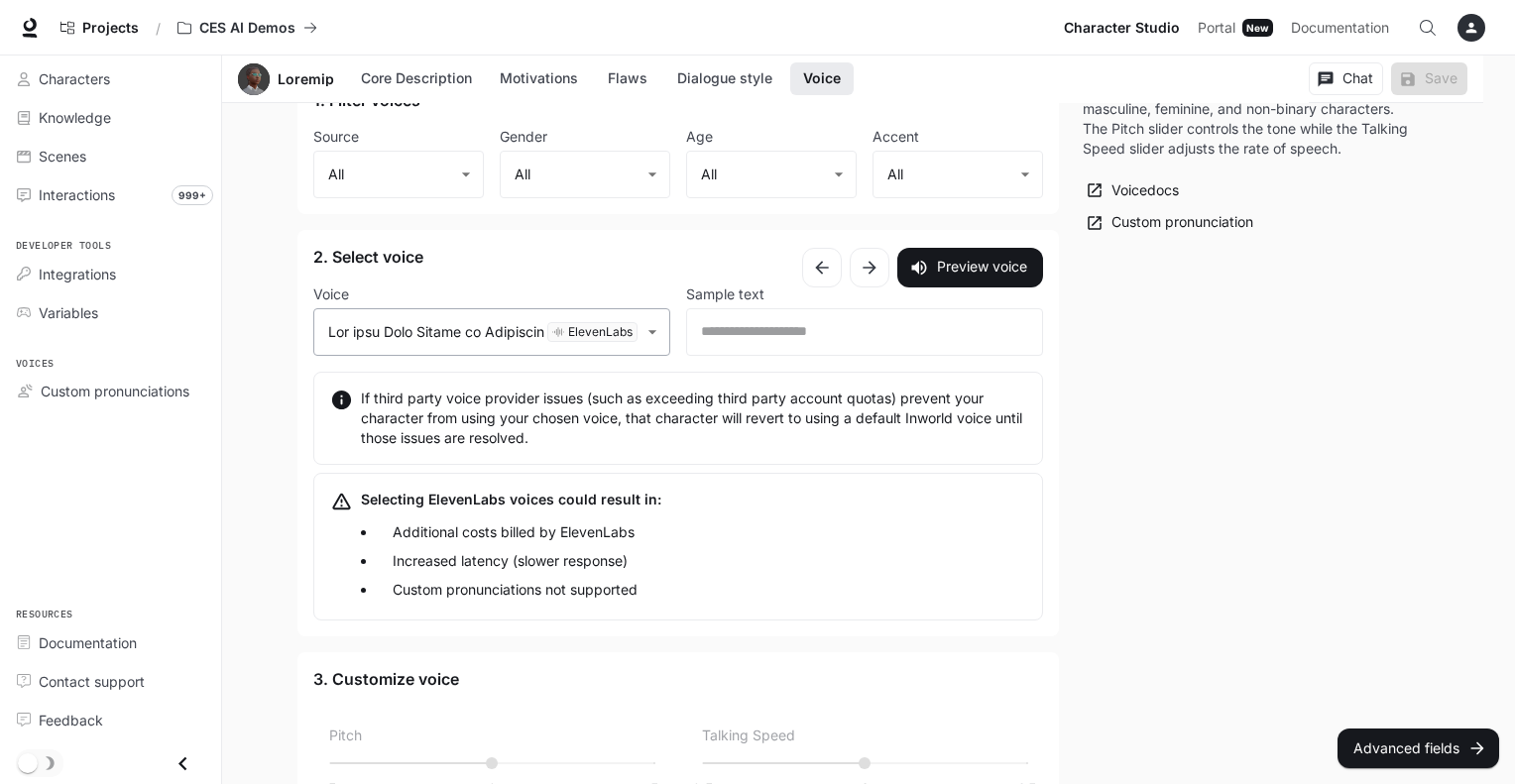 click on "**********" at bounding box center (758, -456) 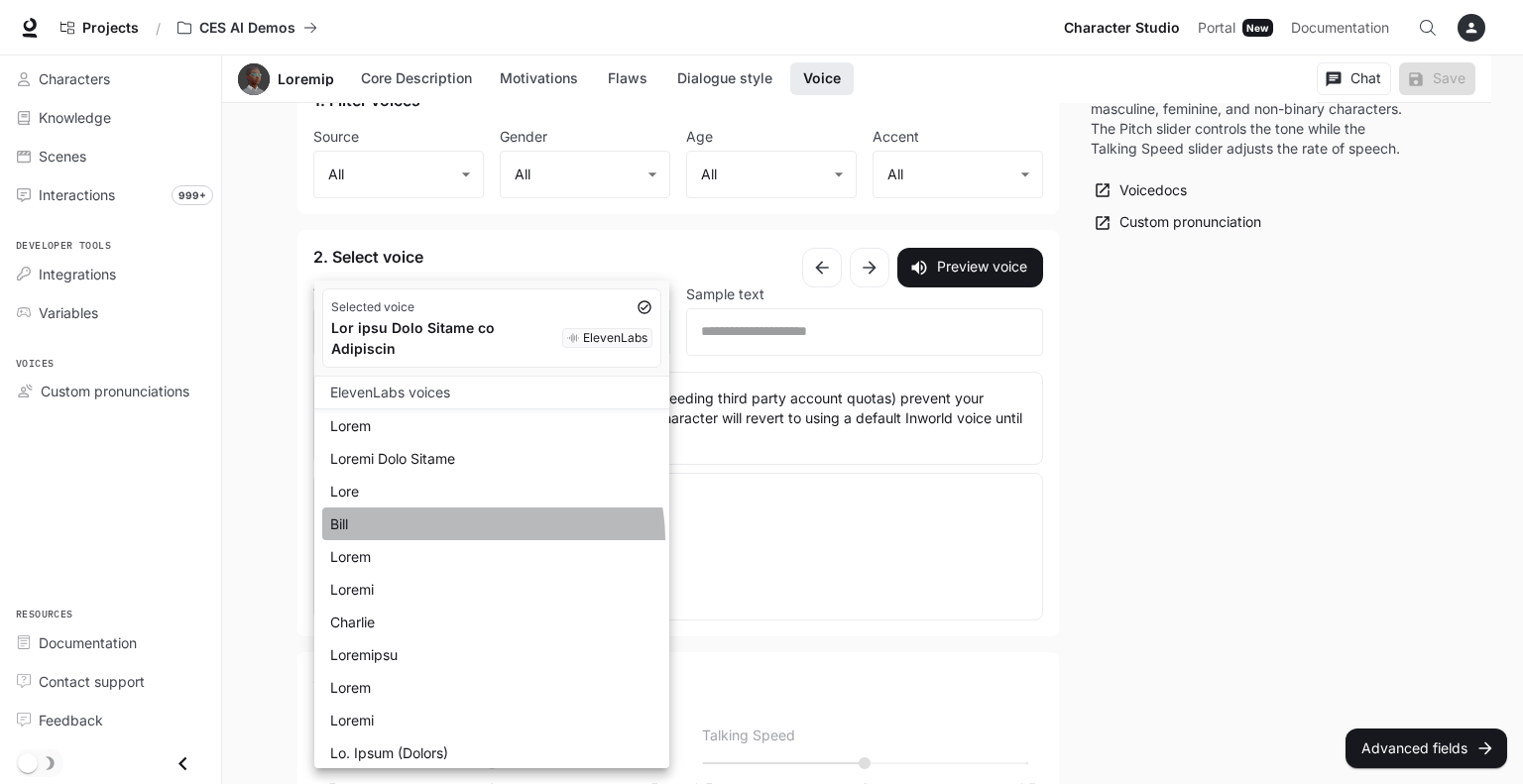 click on "Bill" at bounding box center [496, 523] 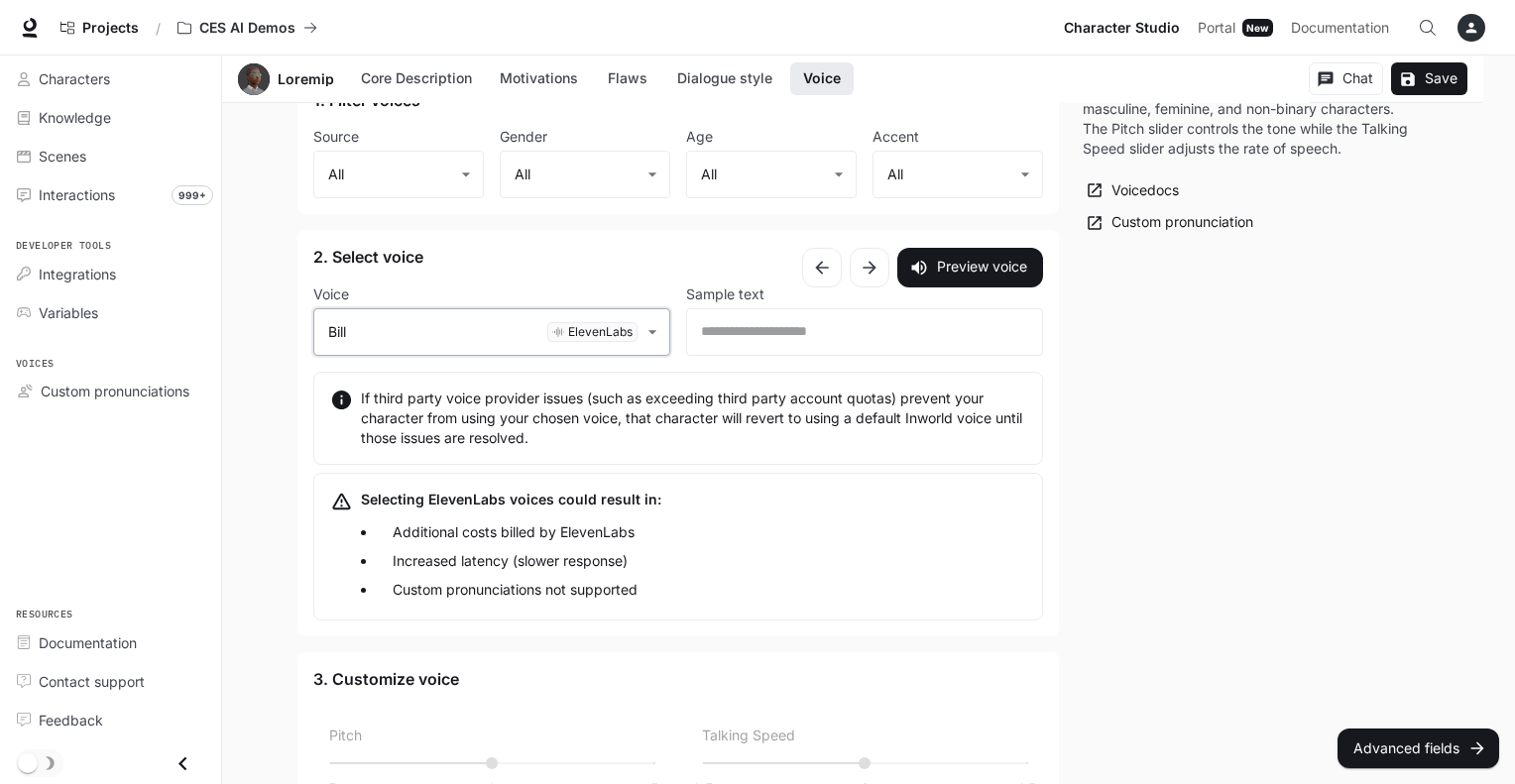 scroll, scrollTop: 0, scrollLeft: 0, axis: both 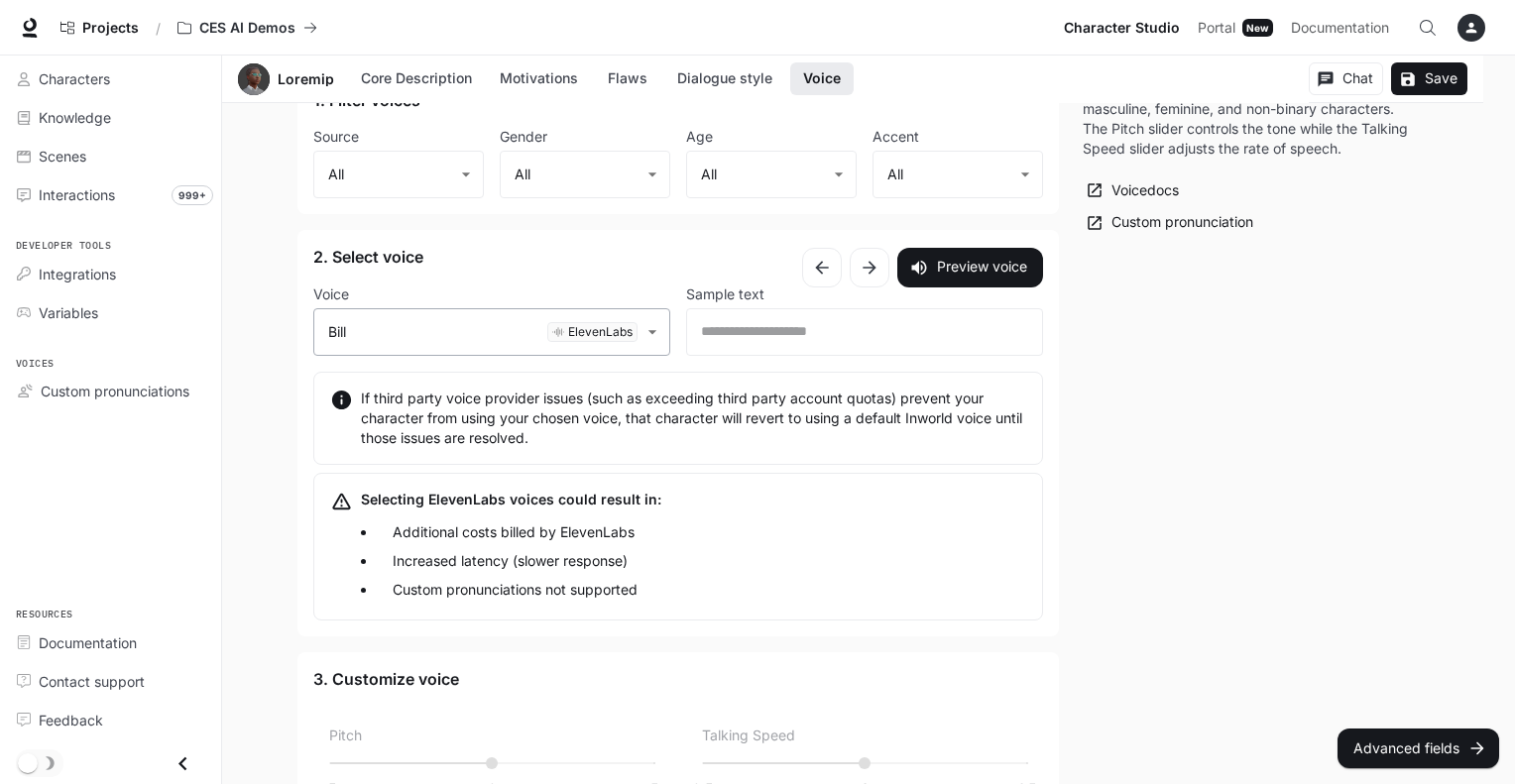 click on "**********" at bounding box center (758, -456) 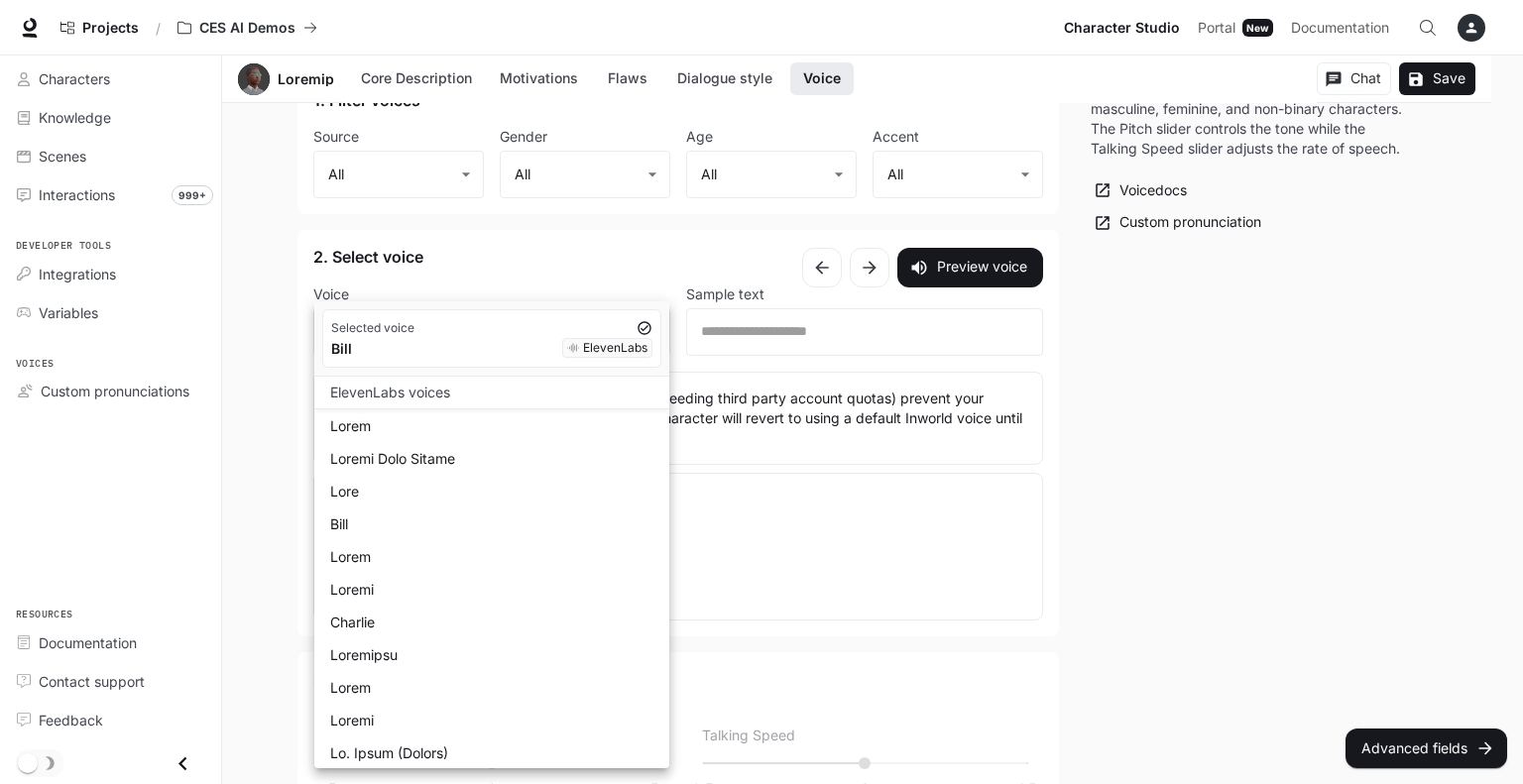 click on "ElevenLabs" at bounding box center (615, 348) 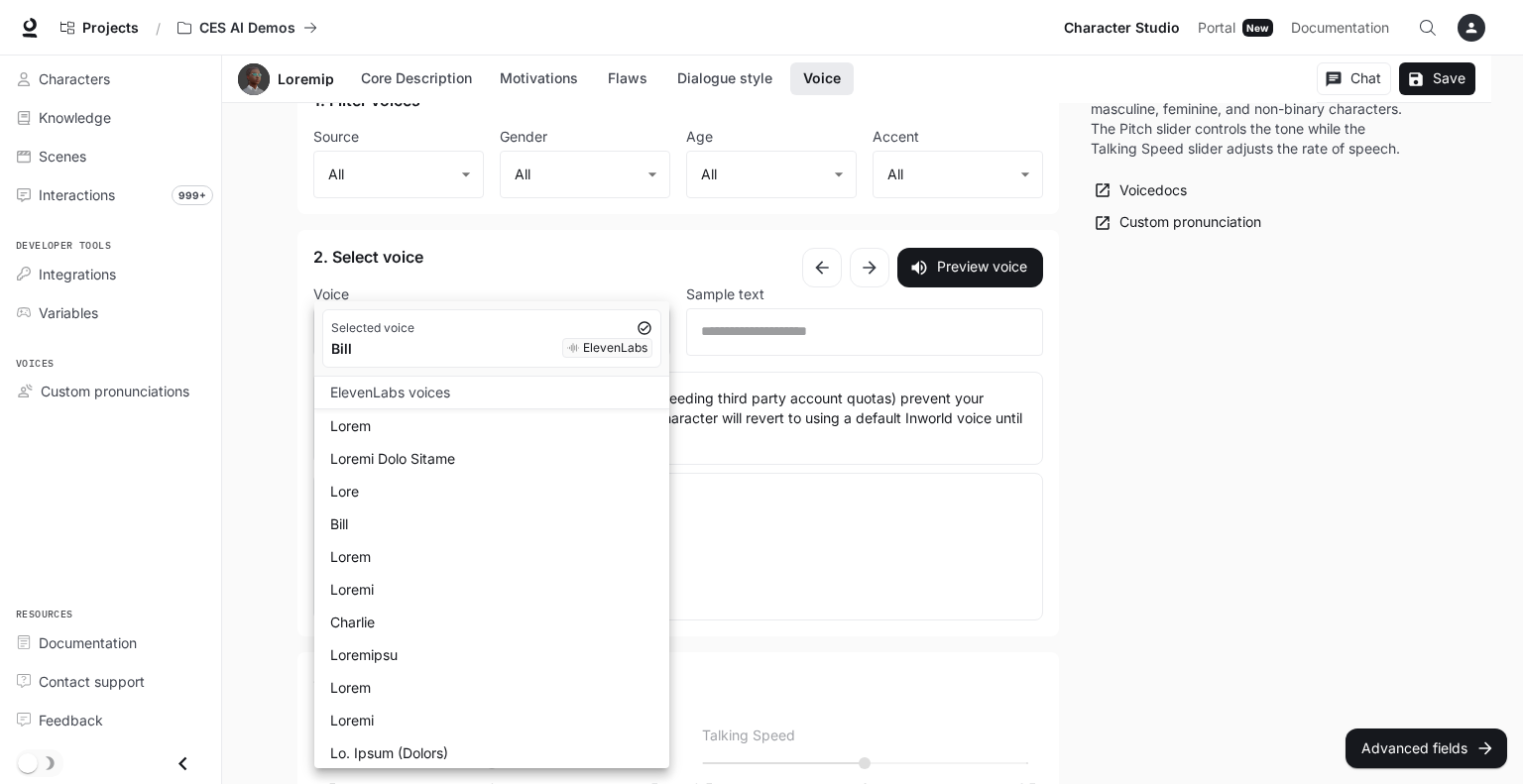 click at bounding box center (762, 392) 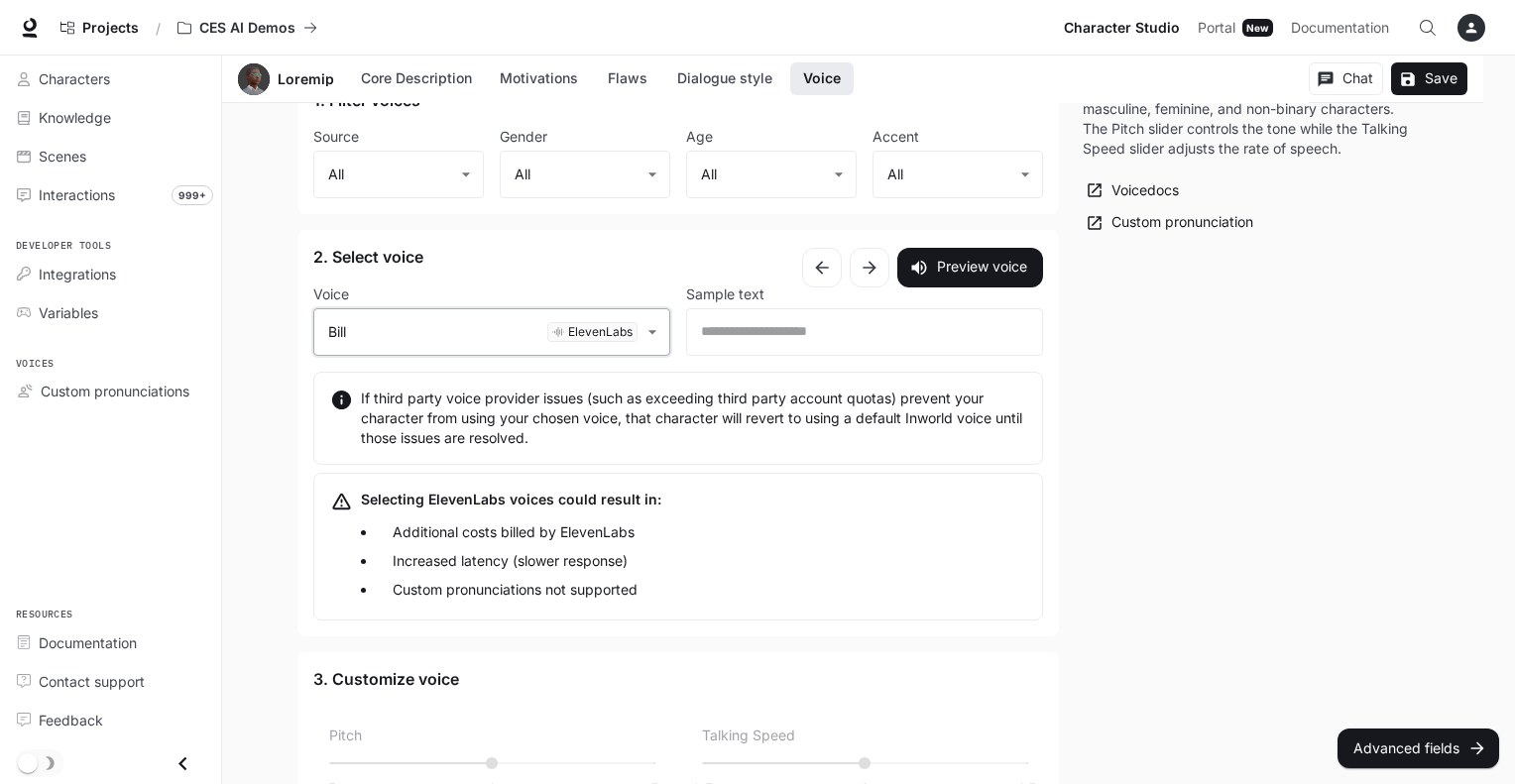 scroll, scrollTop: 2150, scrollLeft: 0, axis: vertical 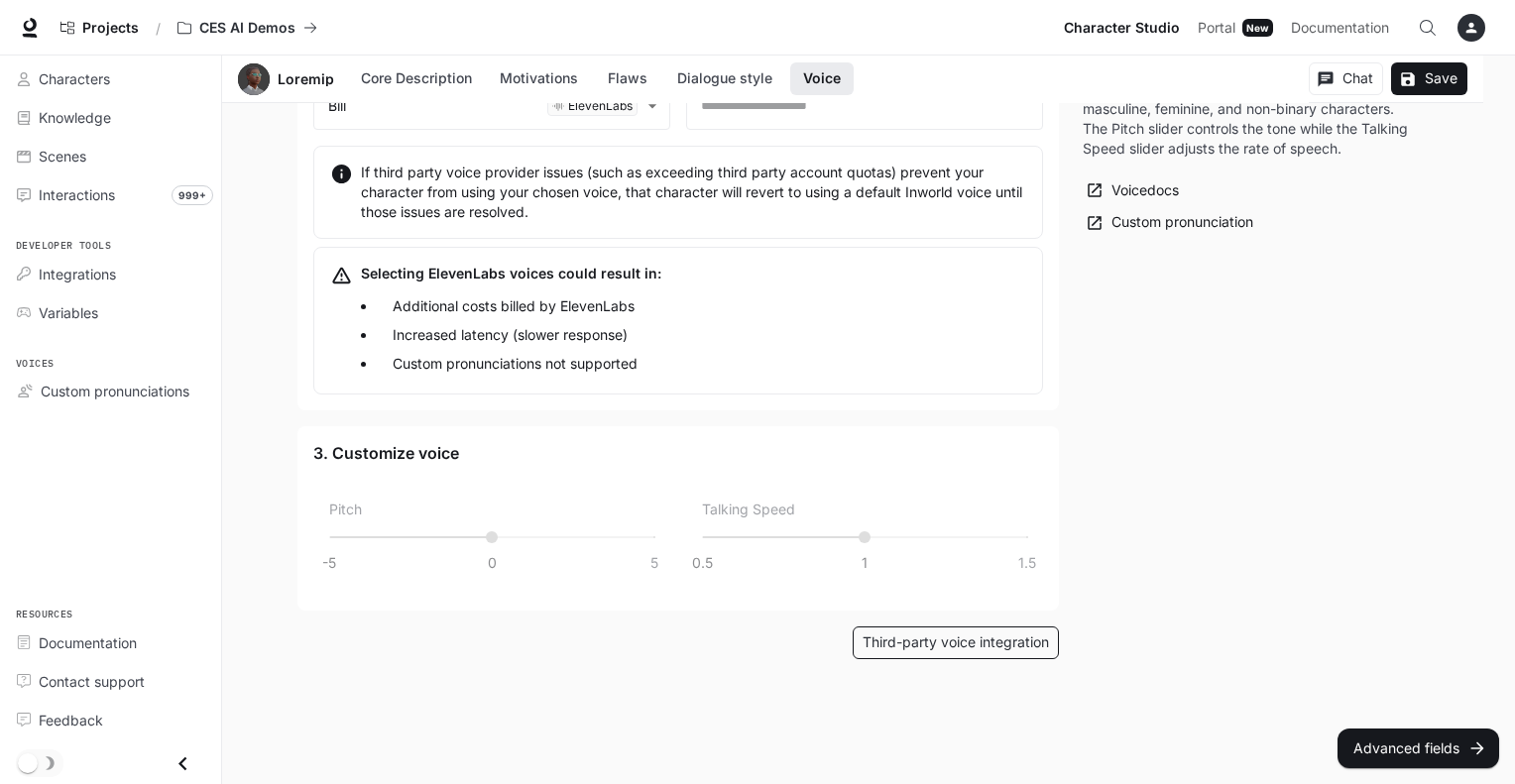 click on "Third-party voice integration" at bounding box center (956, 642) 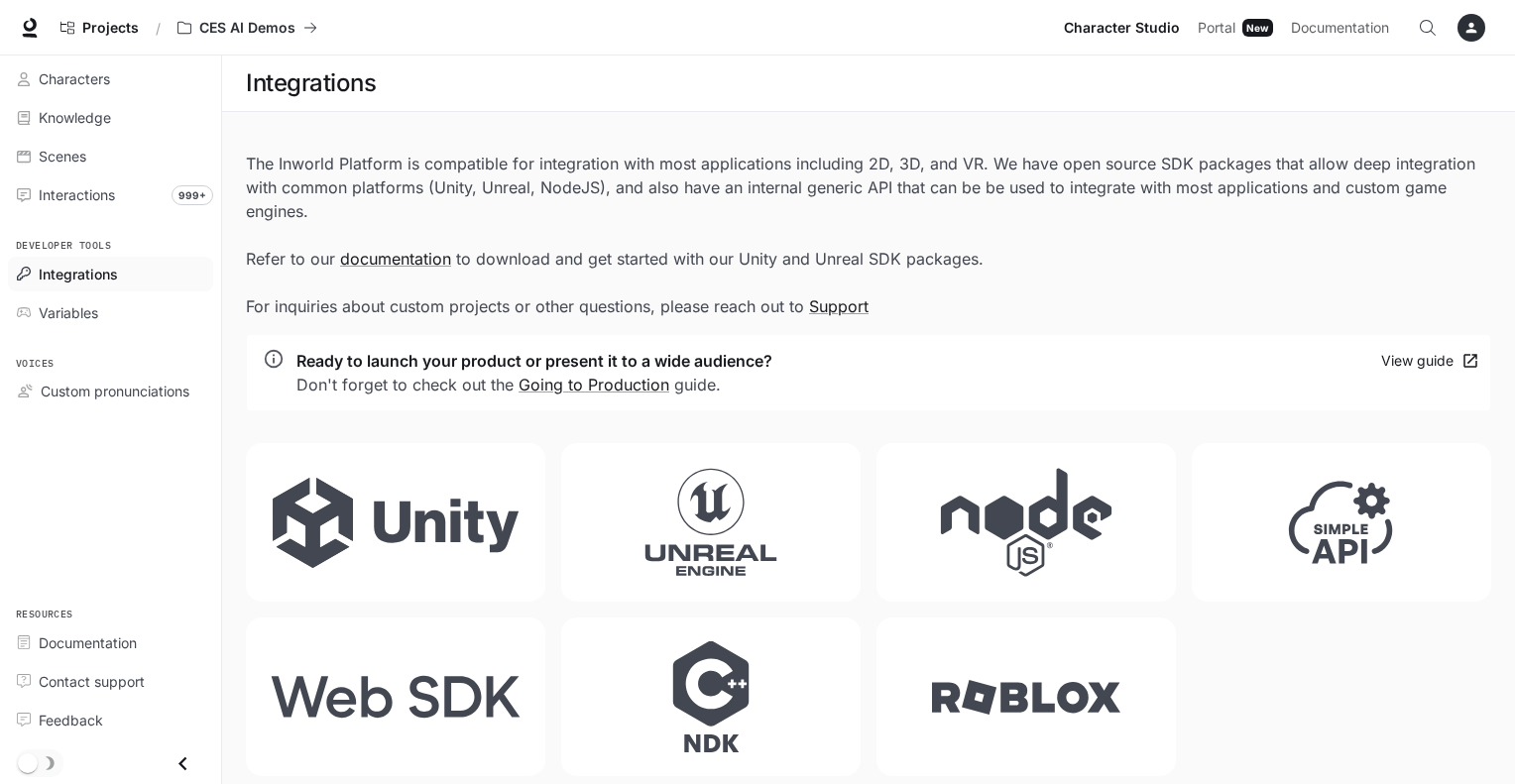 scroll, scrollTop: 1044, scrollLeft: 0, axis: vertical 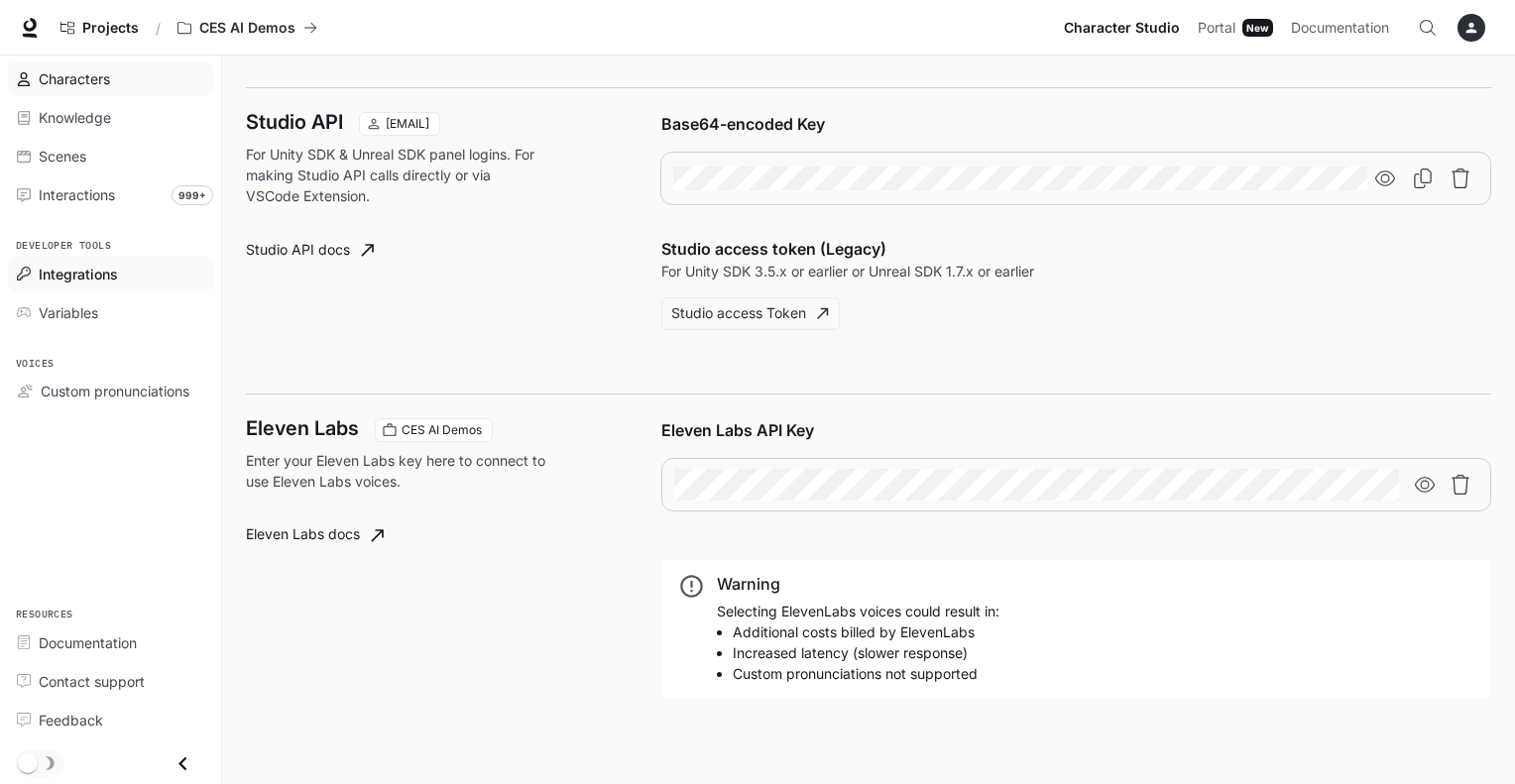click on "Characters" at bounding box center [74, 78] 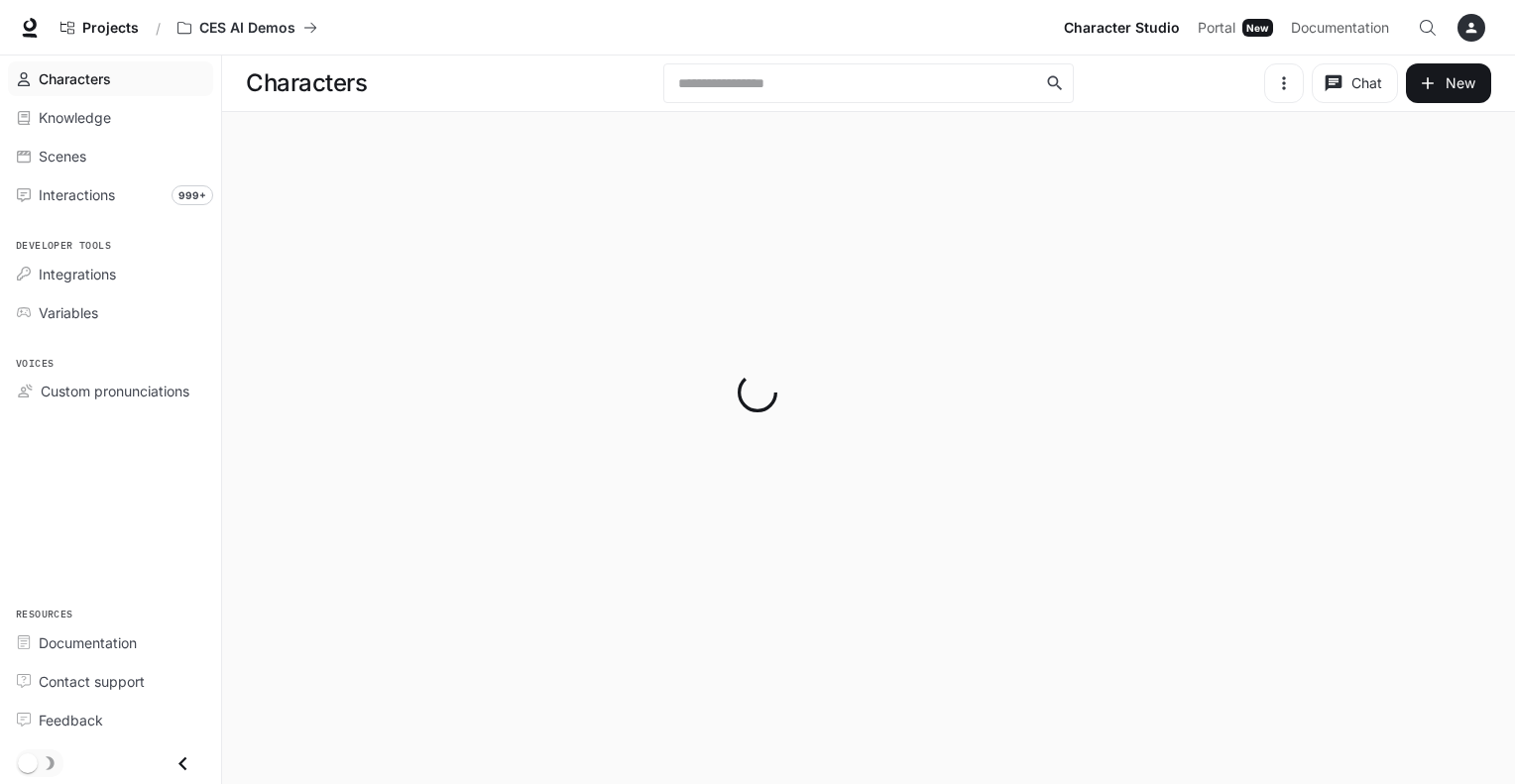 scroll, scrollTop: 0, scrollLeft: 0, axis: both 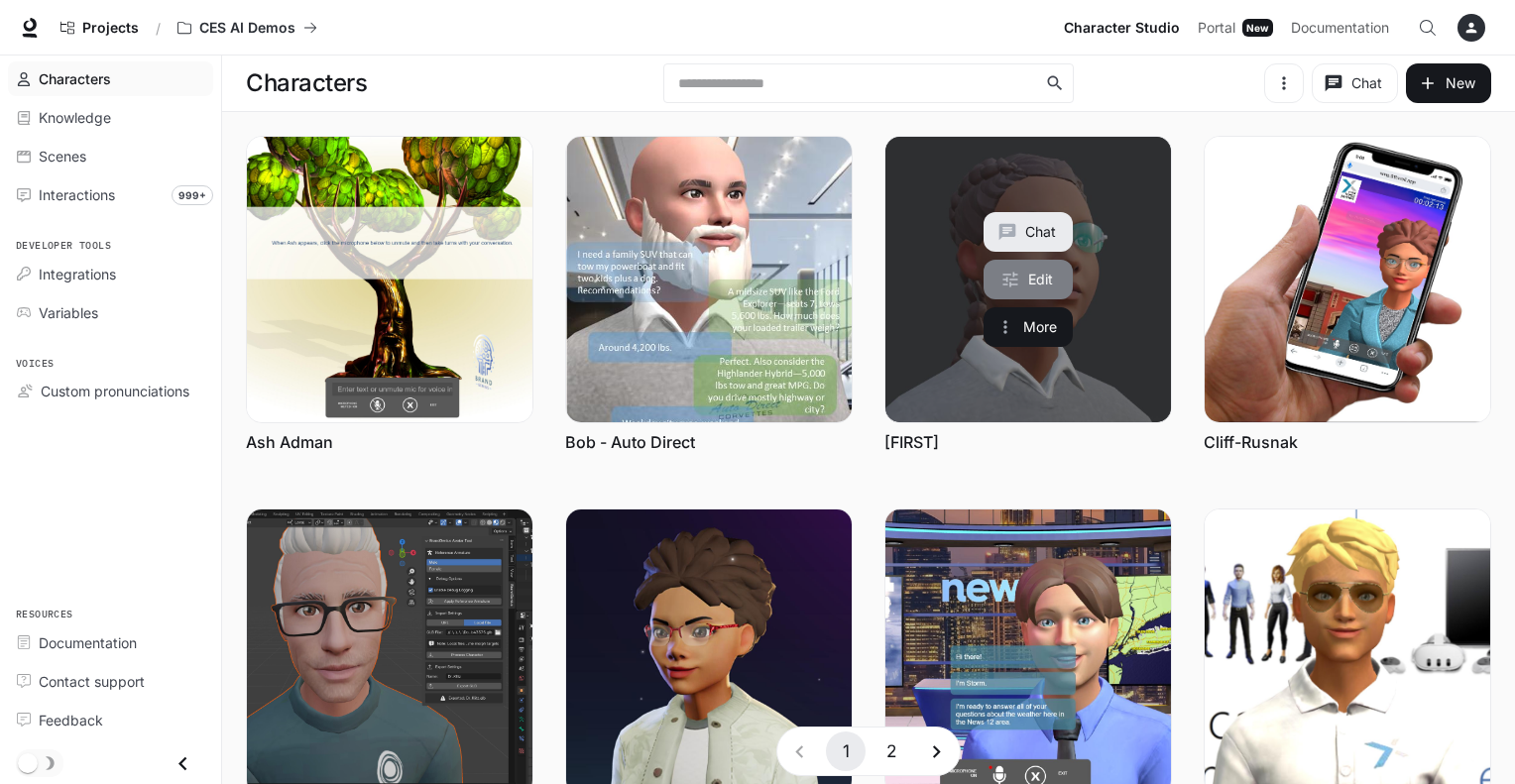 click on "Edit" at bounding box center [1028, 280] 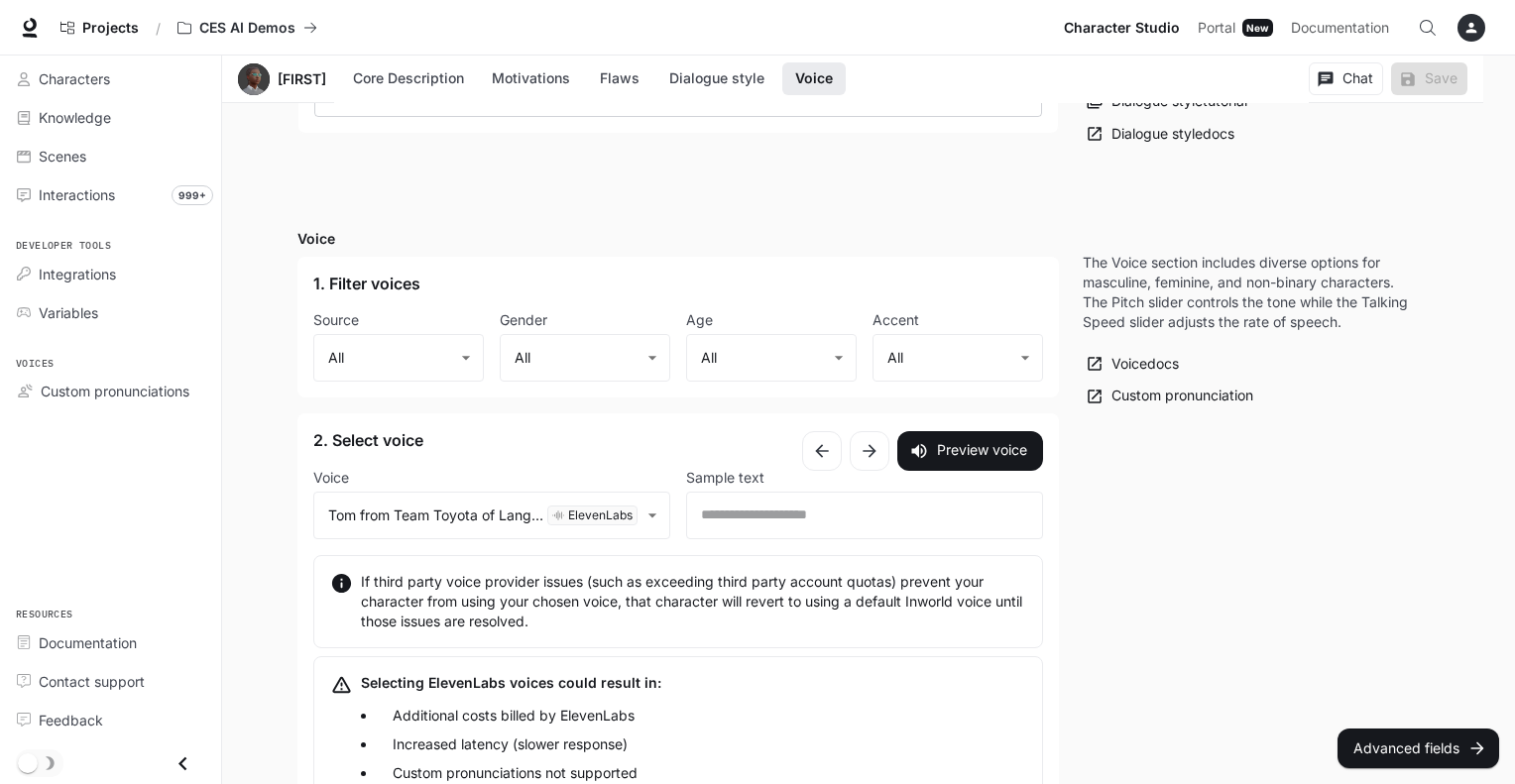 scroll, scrollTop: 1727, scrollLeft: 0, axis: vertical 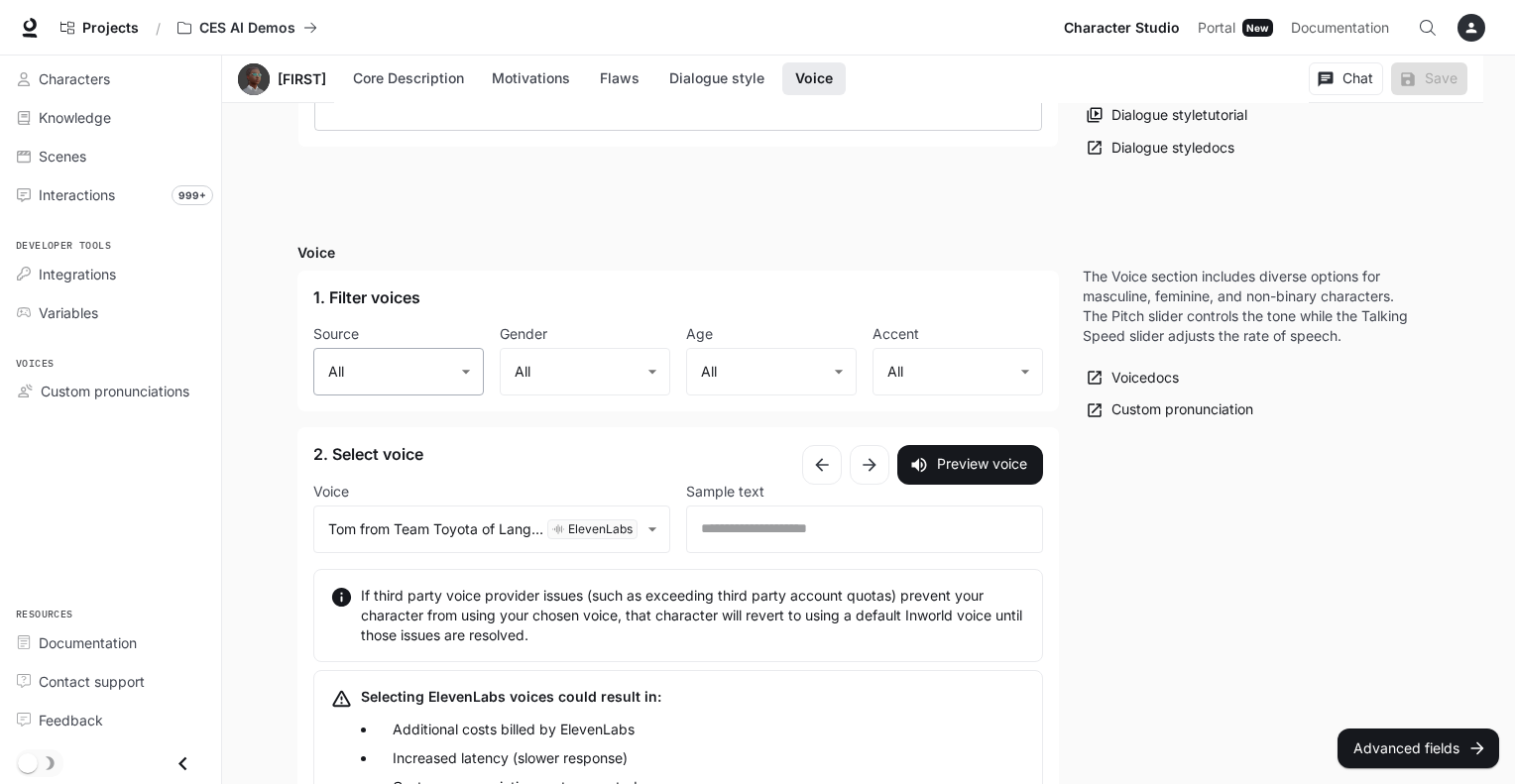 click on "**********" at bounding box center (758, -259) 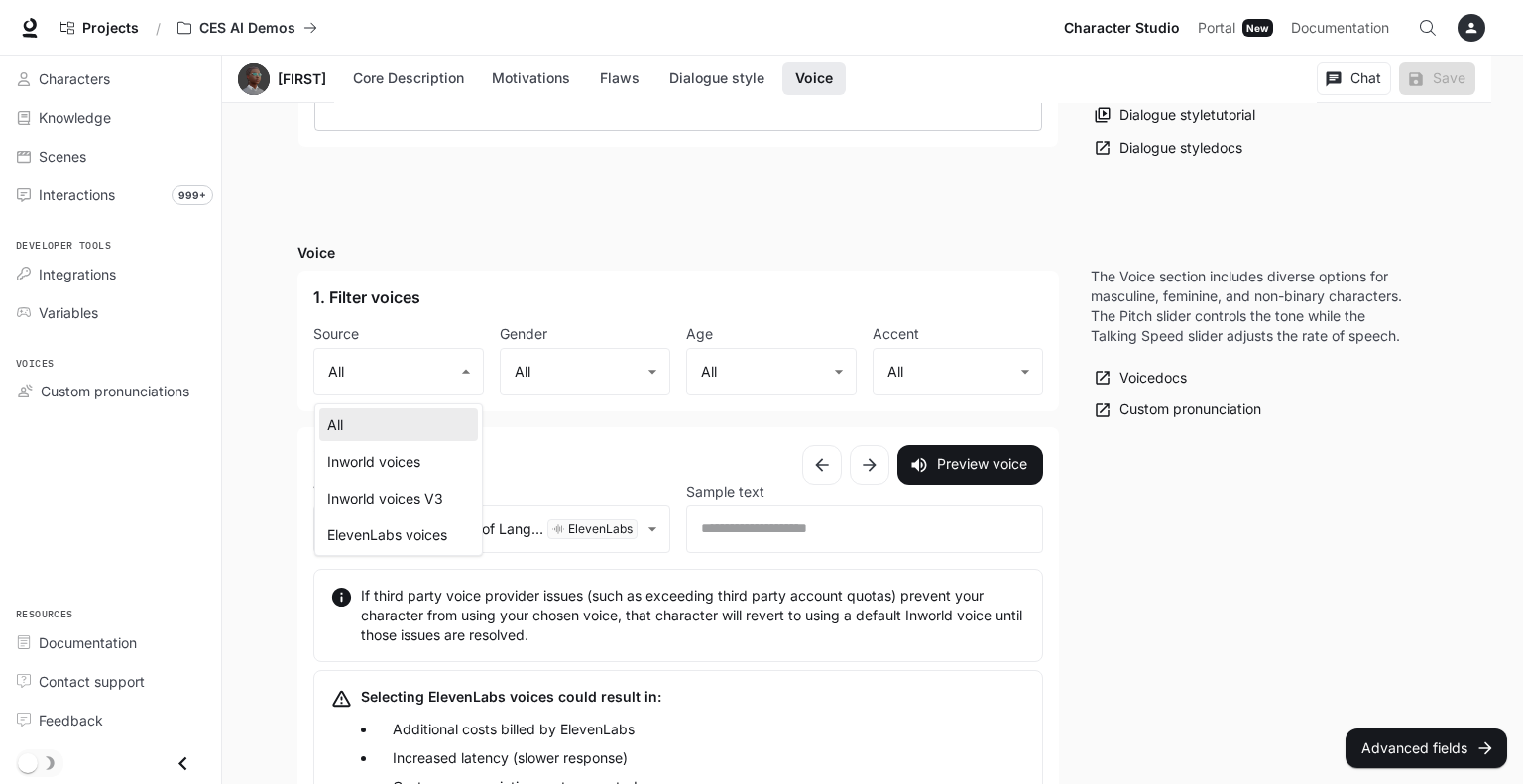click on "Inworld voices" at bounding box center [399, 461] 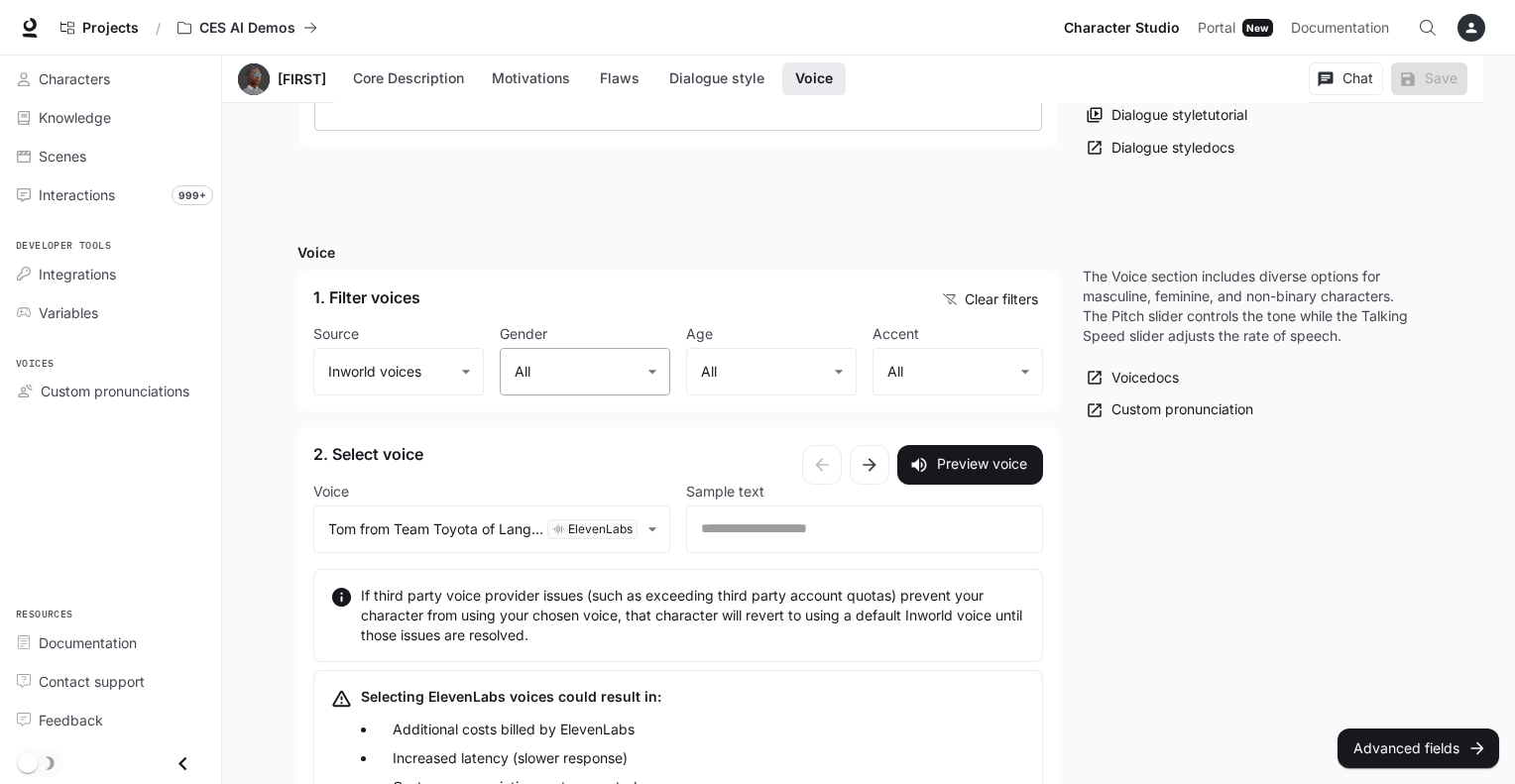 click on "**********" at bounding box center [758, -259] 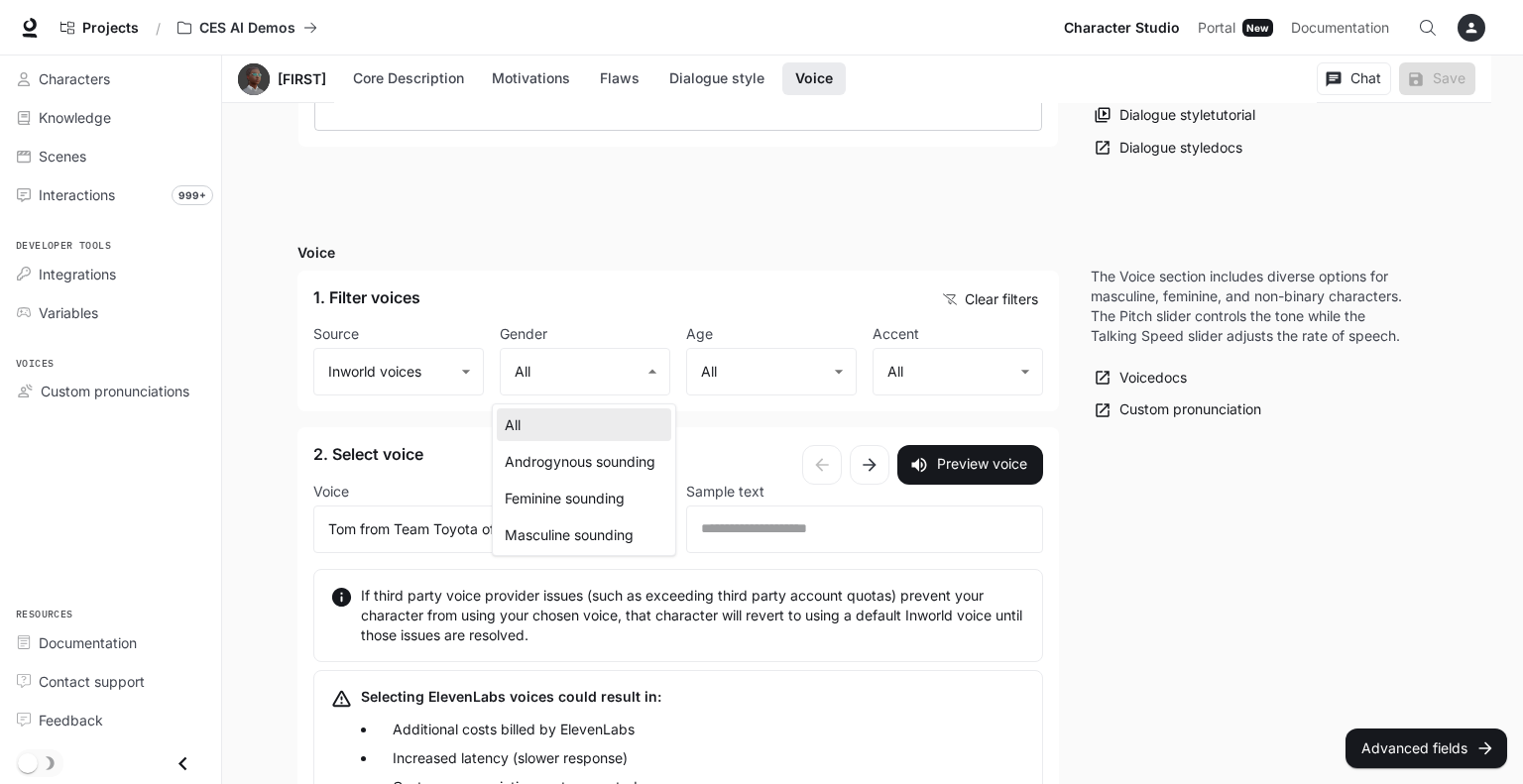 click on "Masculine sounding" at bounding box center [584, 534] 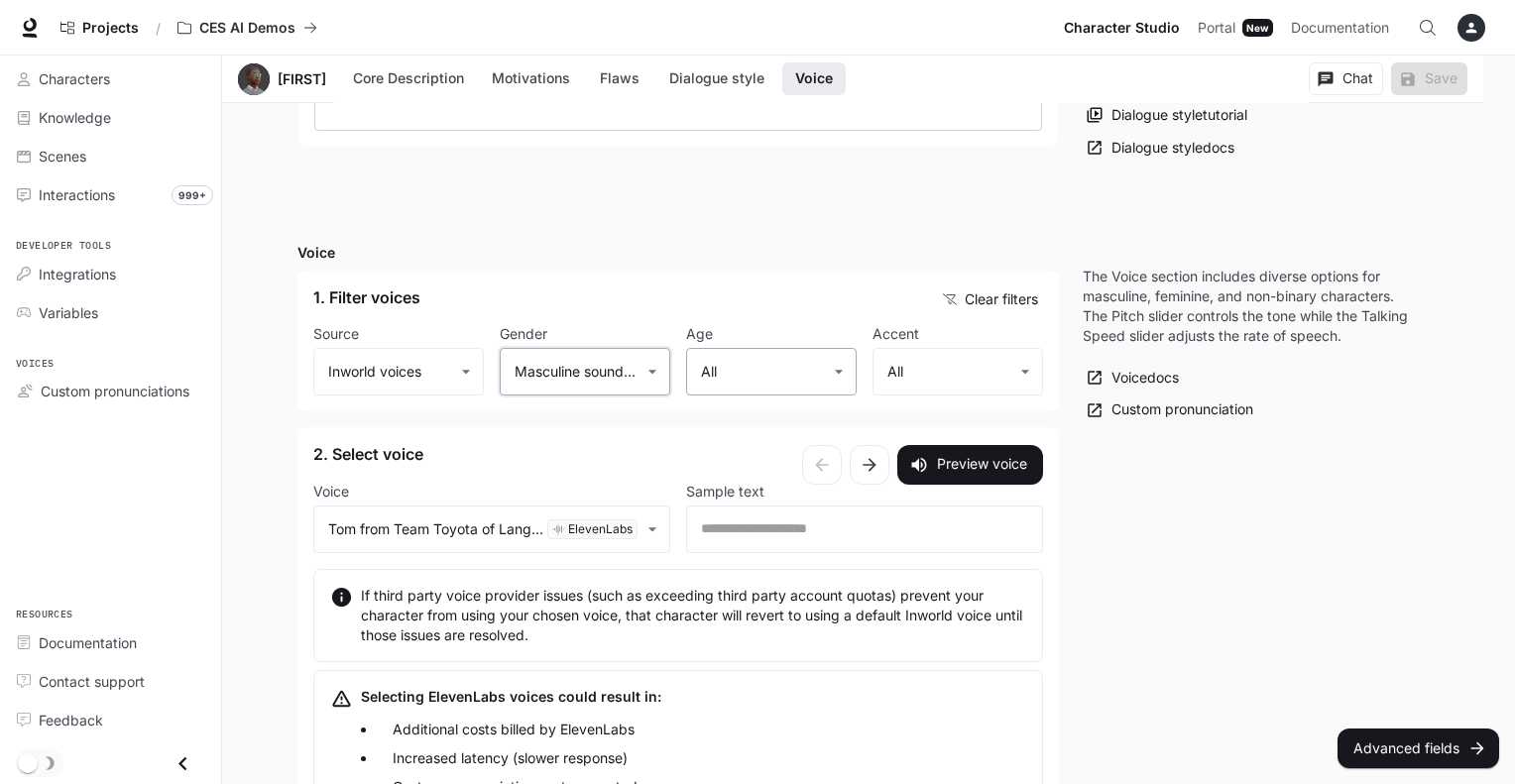 scroll, scrollTop: 1752, scrollLeft: 0, axis: vertical 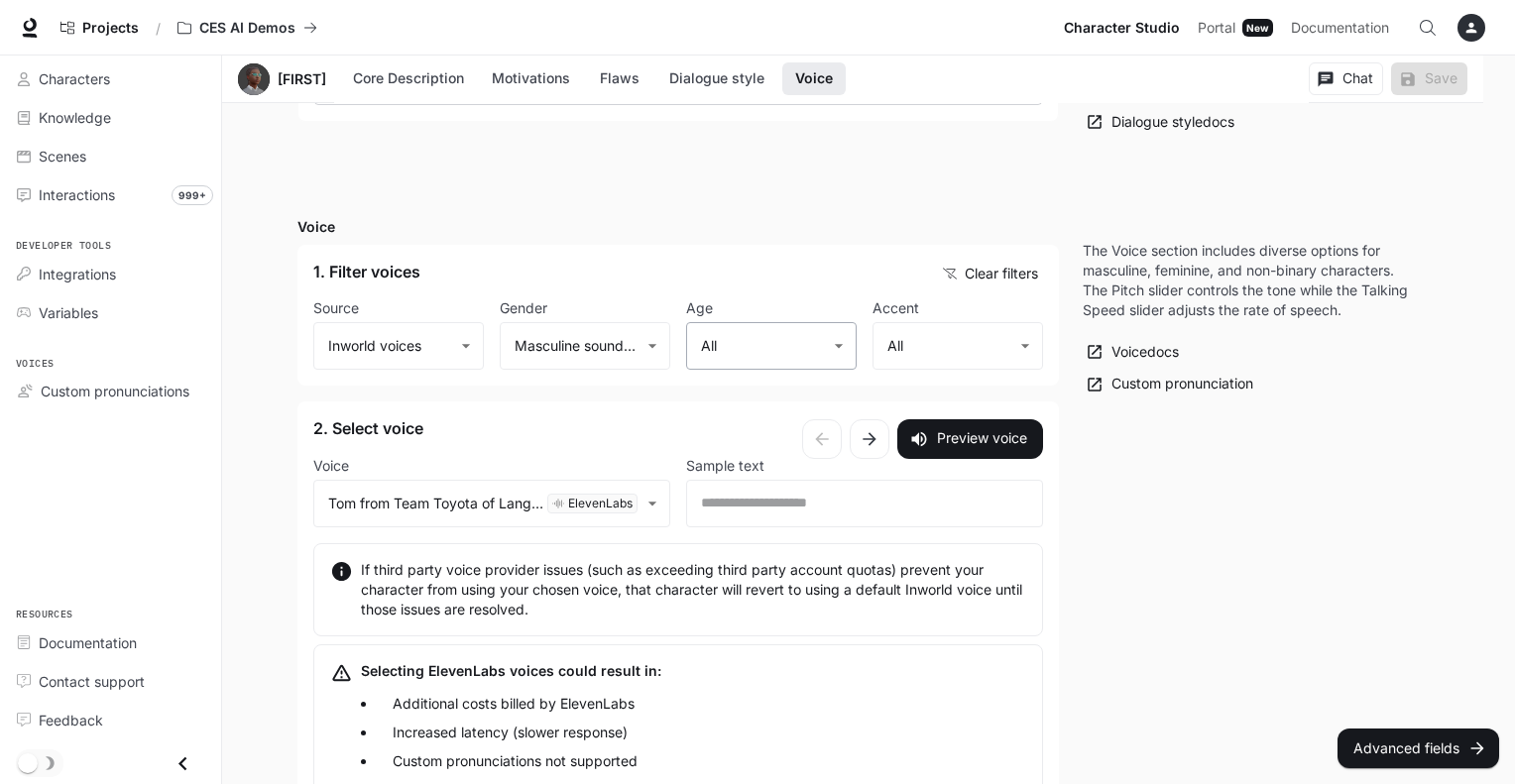 click on "**********" at bounding box center (758, -284) 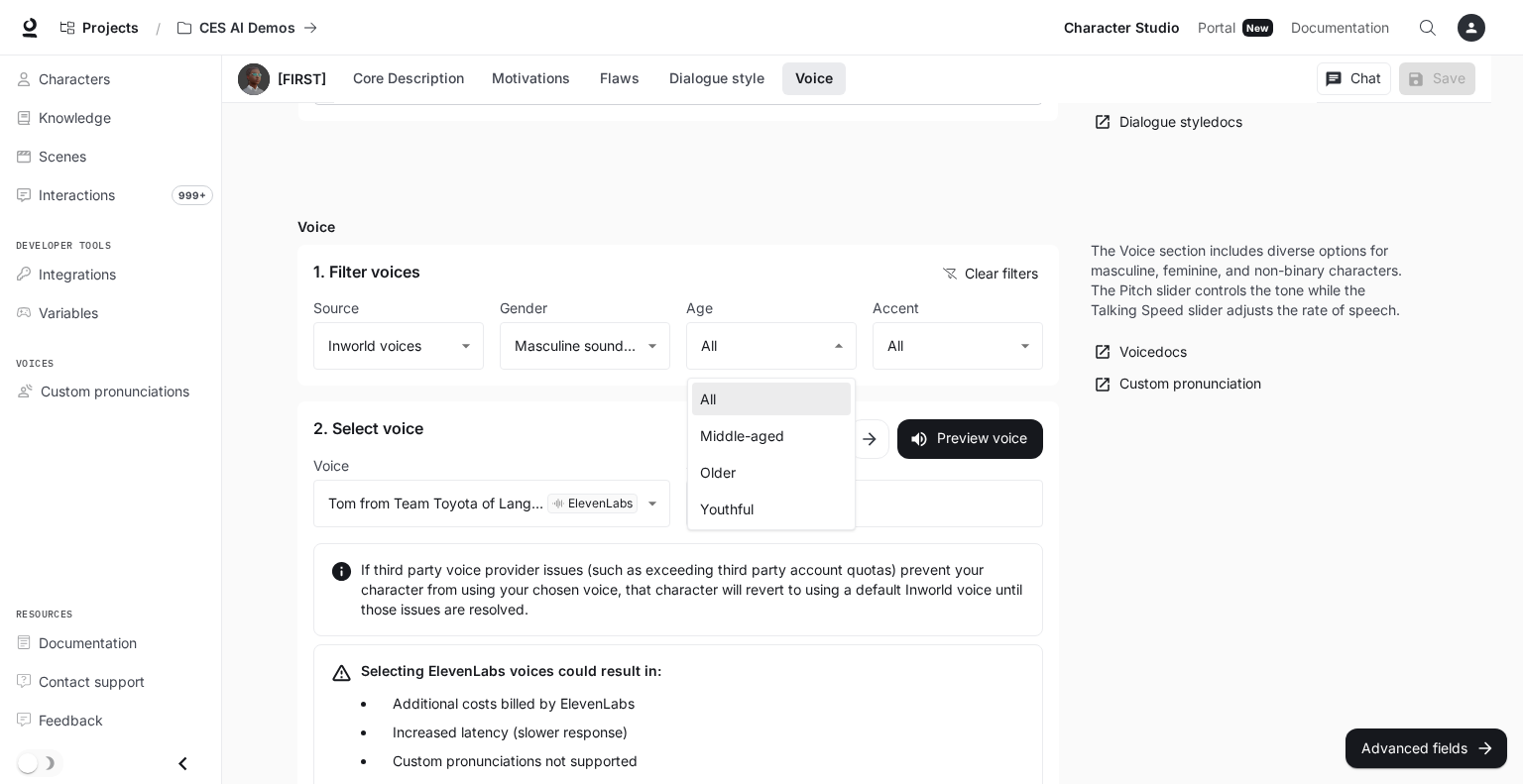 click on "Youthful" at bounding box center (771, 508) 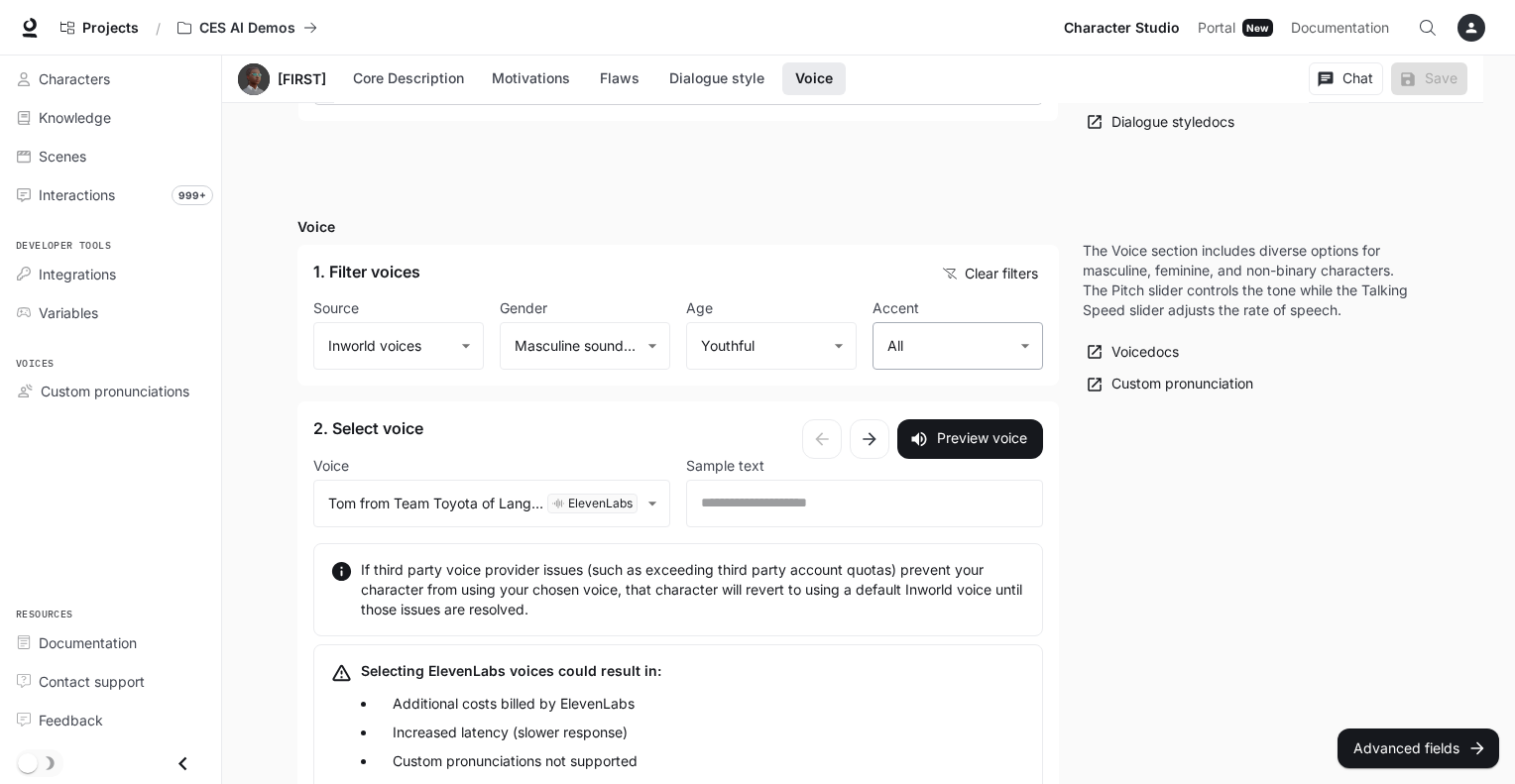 click on "**********" at bounding box center [758, -284] 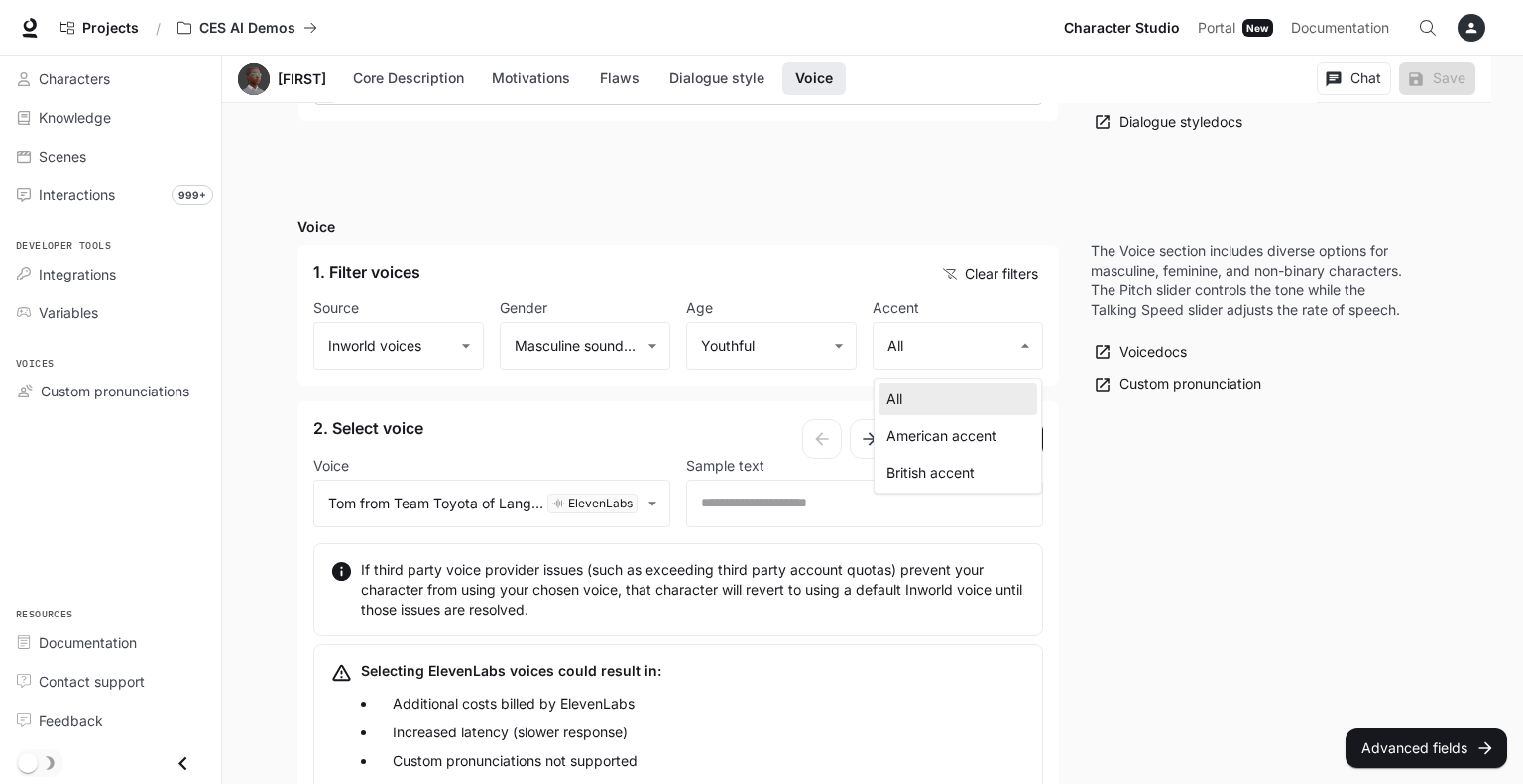 click on "American accent" at bounding box center (958, 435) 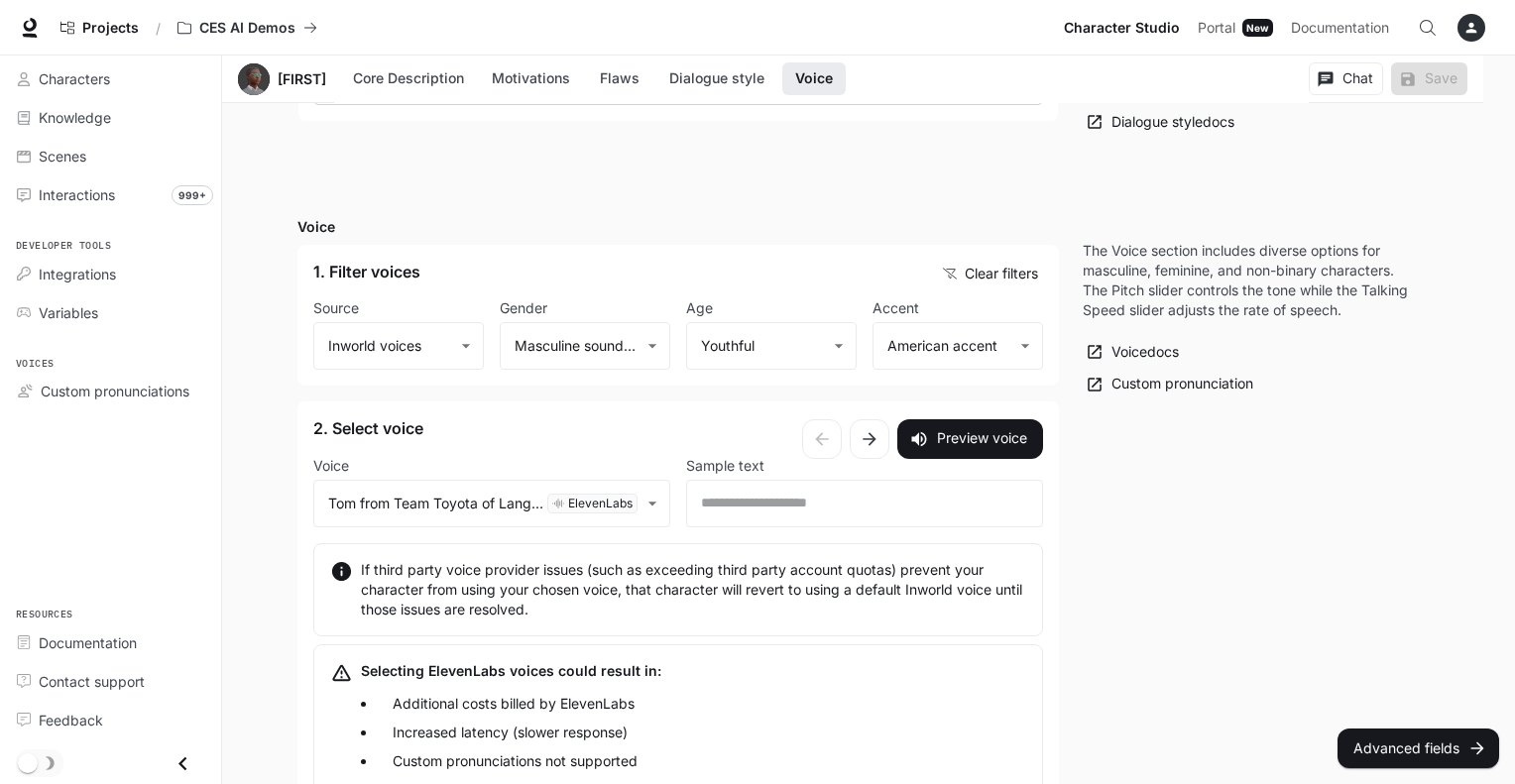 click on "**********" at bounding box center [678, 650] 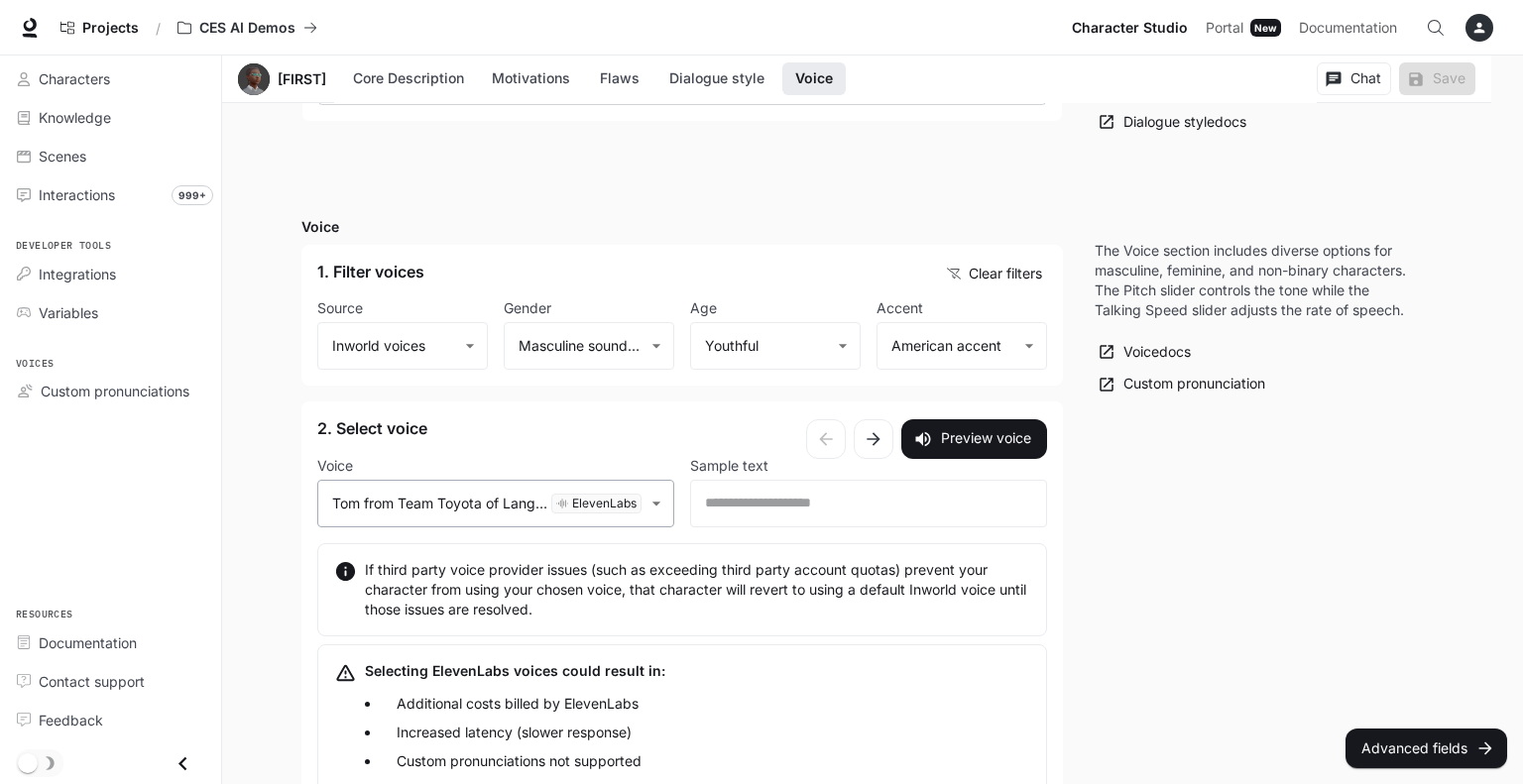 click on "**********" at bounding box center (762, -284) 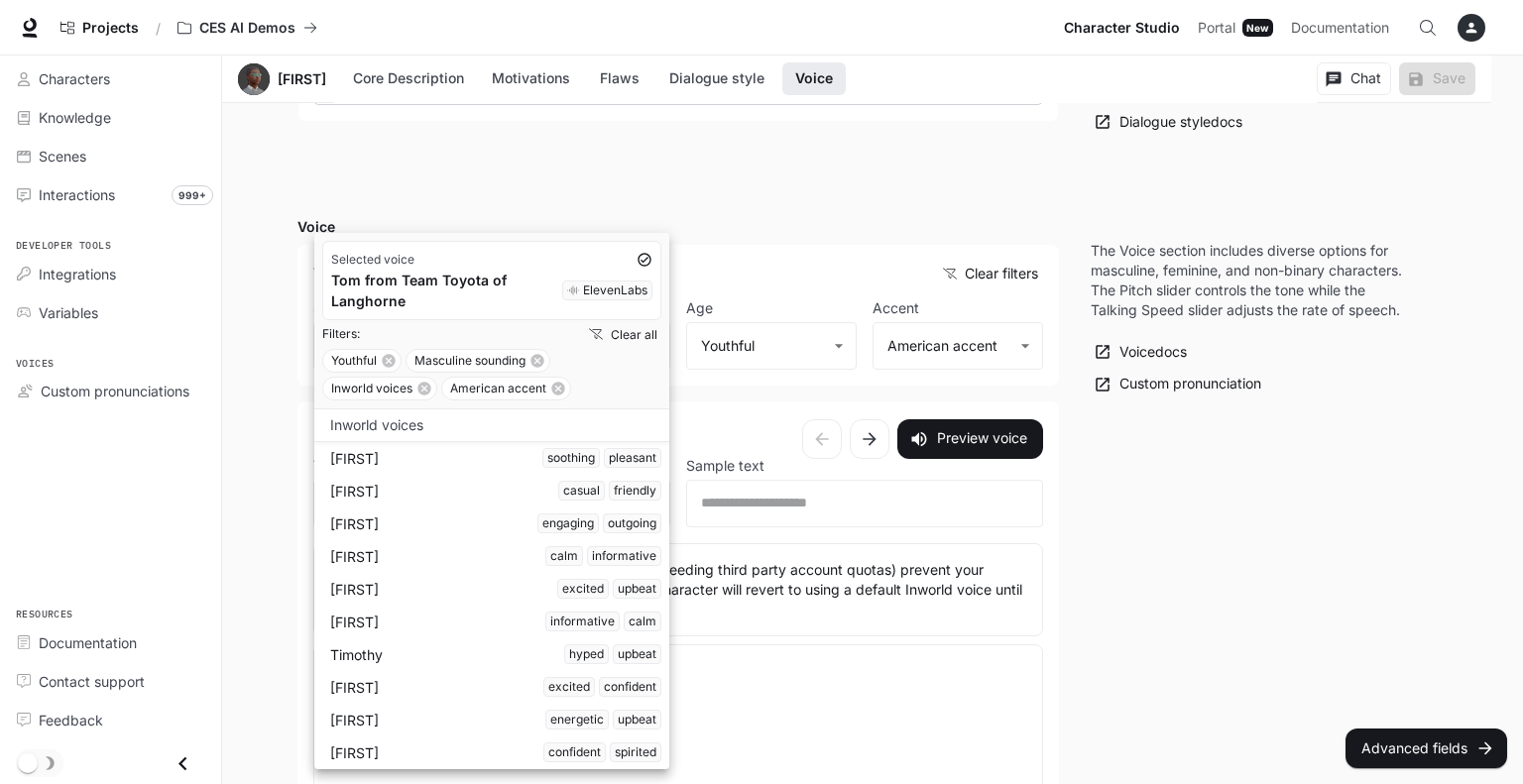 click on "Inworld voices" at bounding box center [492, 425] 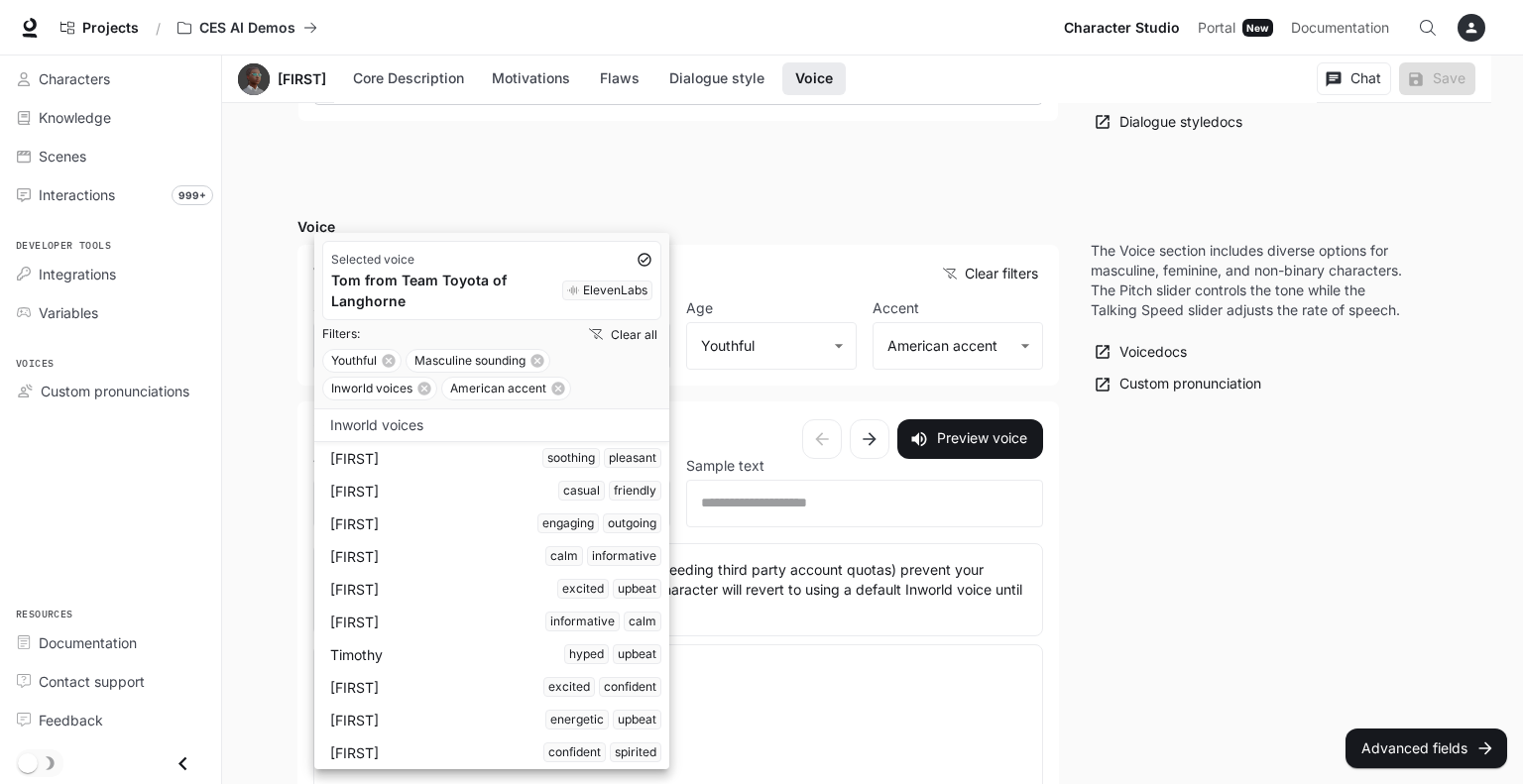click on "[FIRST] confident spirited" at bounding box center (496, 458) 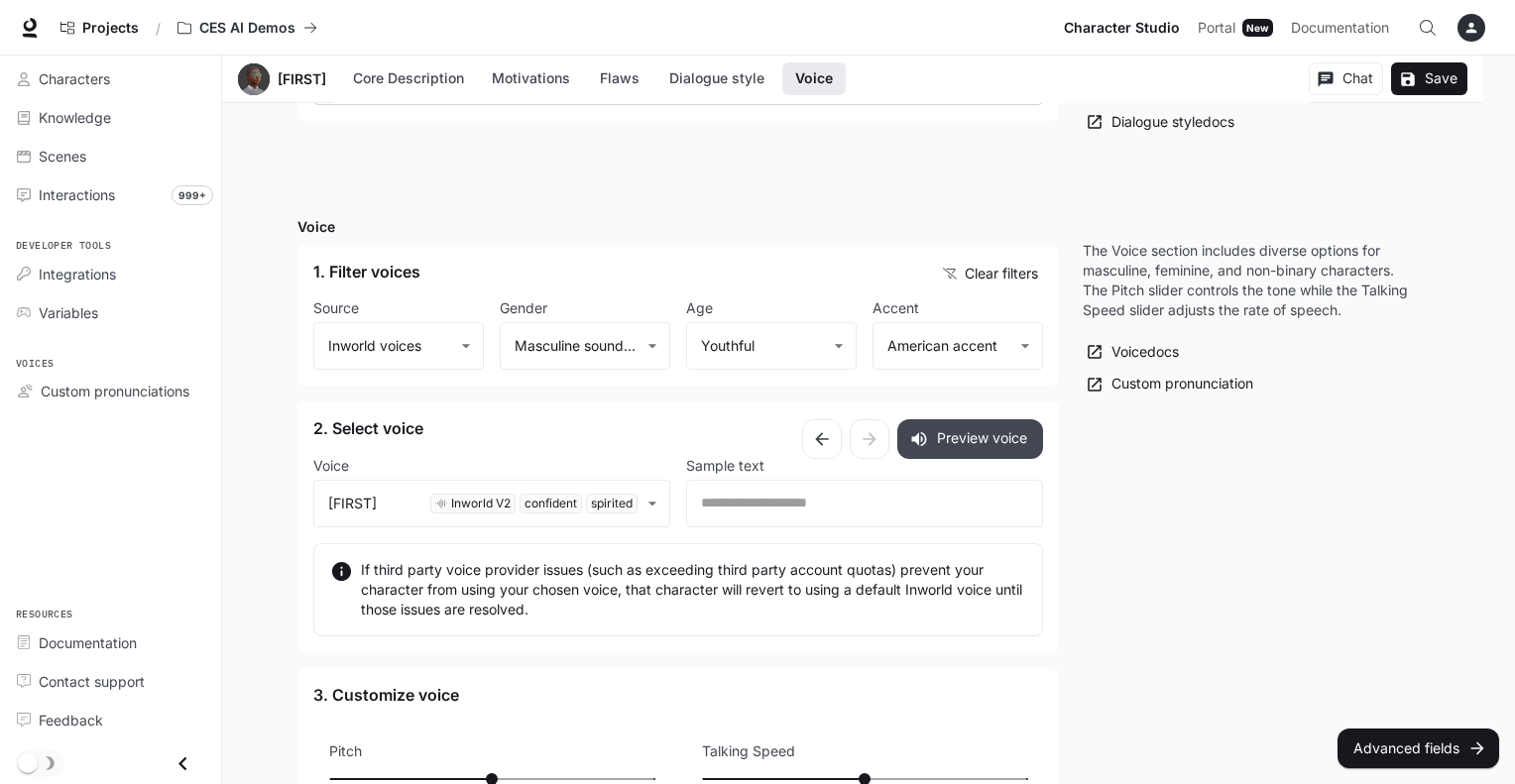 click on "Preview voice" at bounding box center (970, 439) 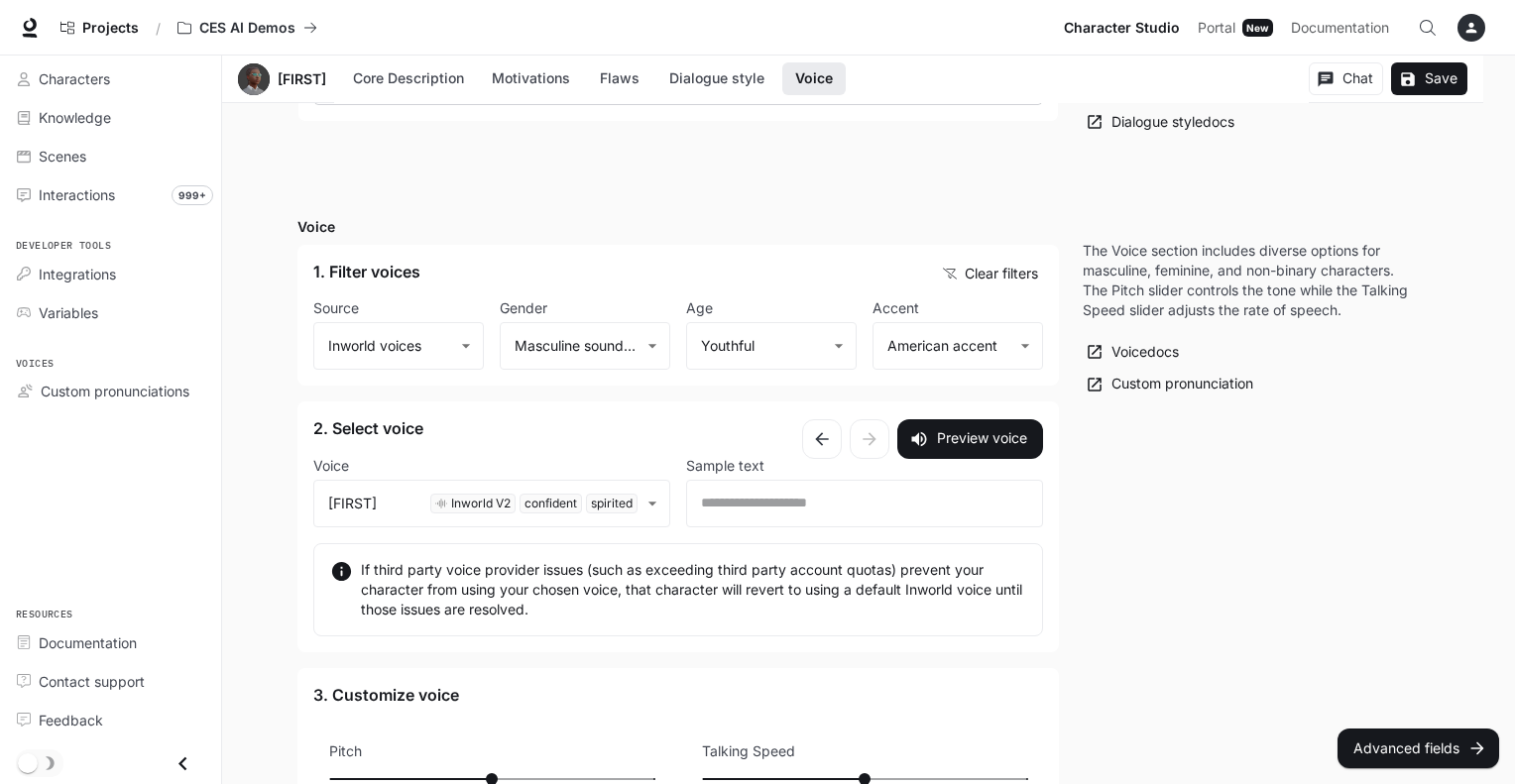 scroll, scrollTop: 1994, scrollLeft: 0, axis: vertical 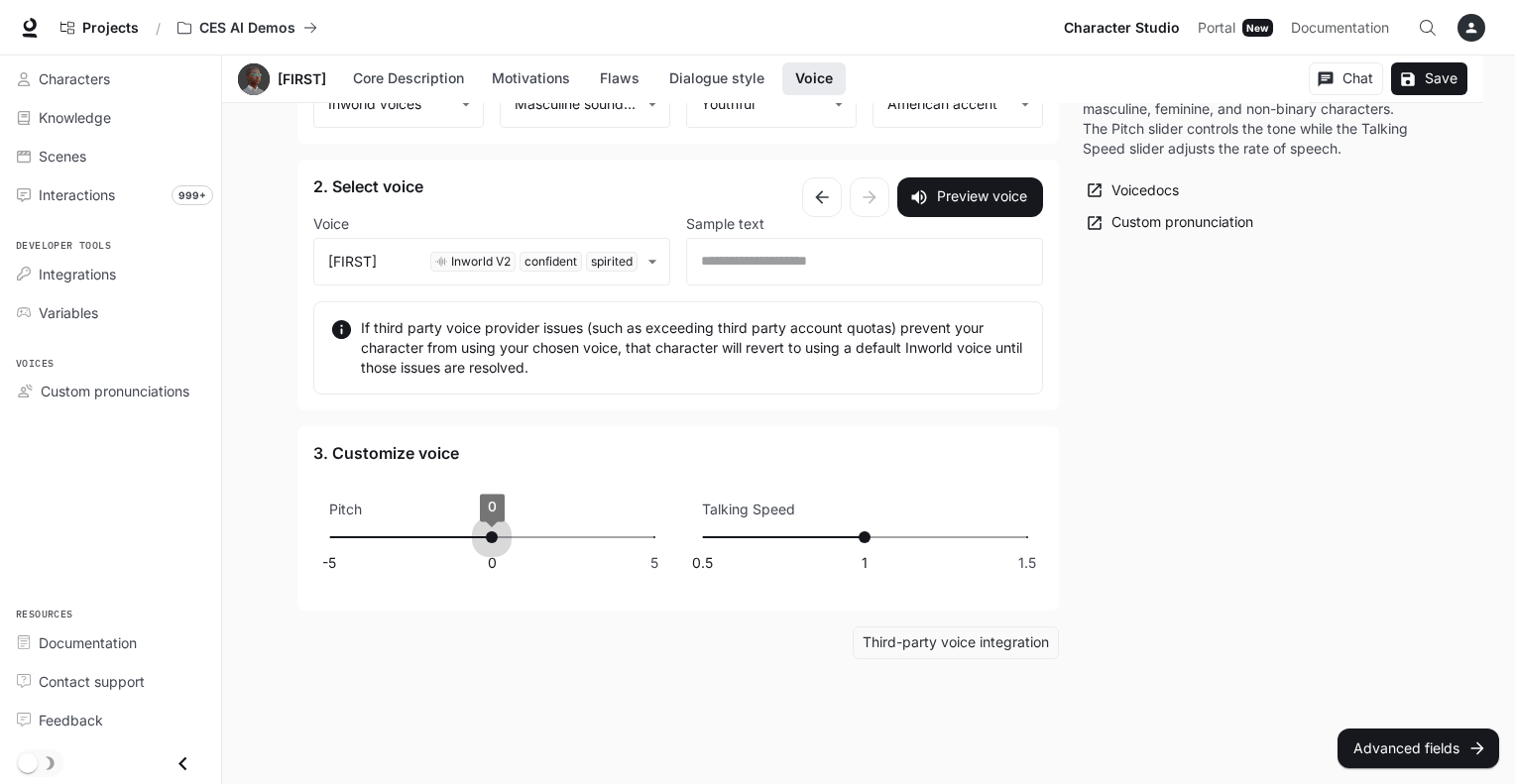 click on "0" at bounding box center [492, 537] 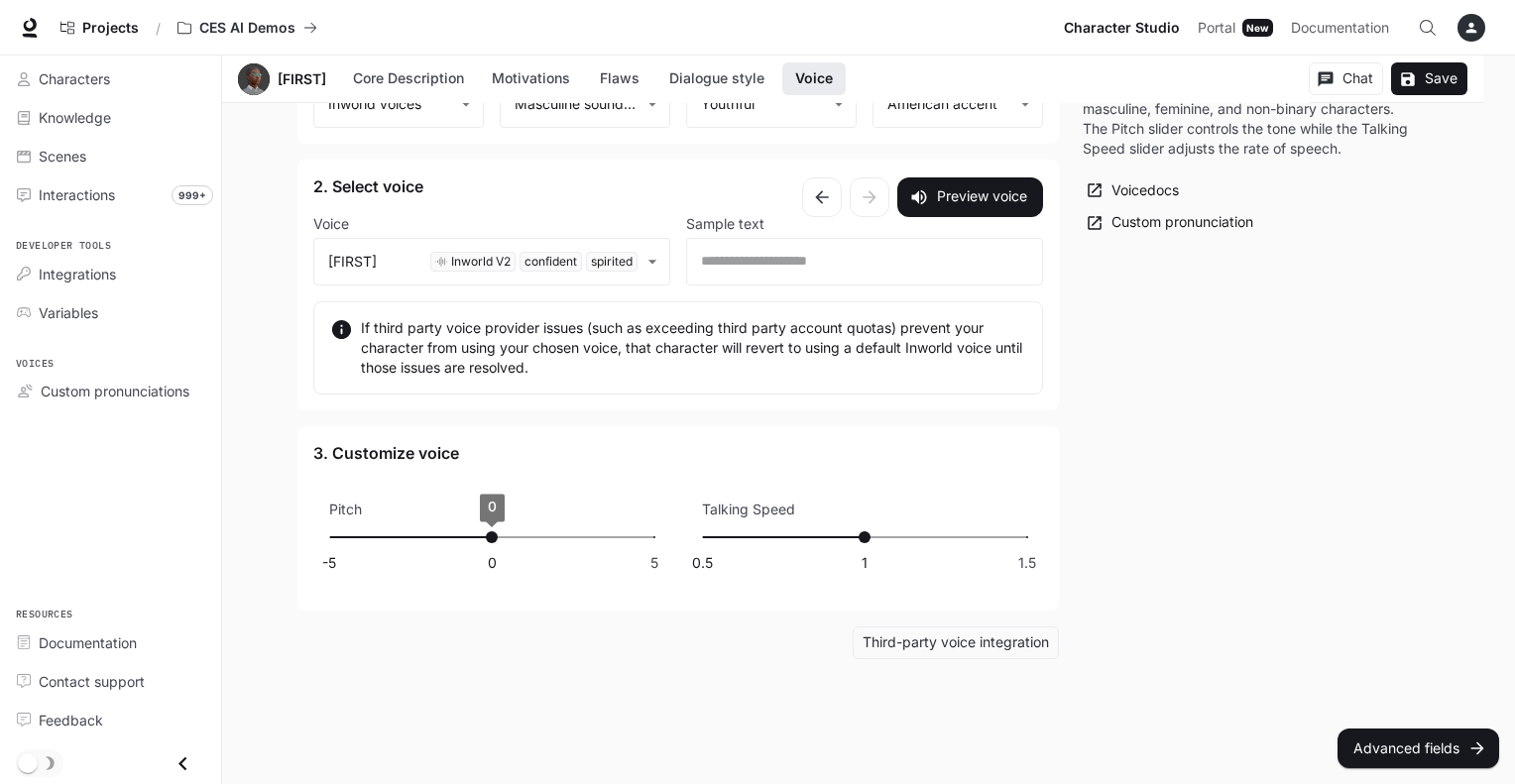 click on "0" at bounding box center (492, 537) 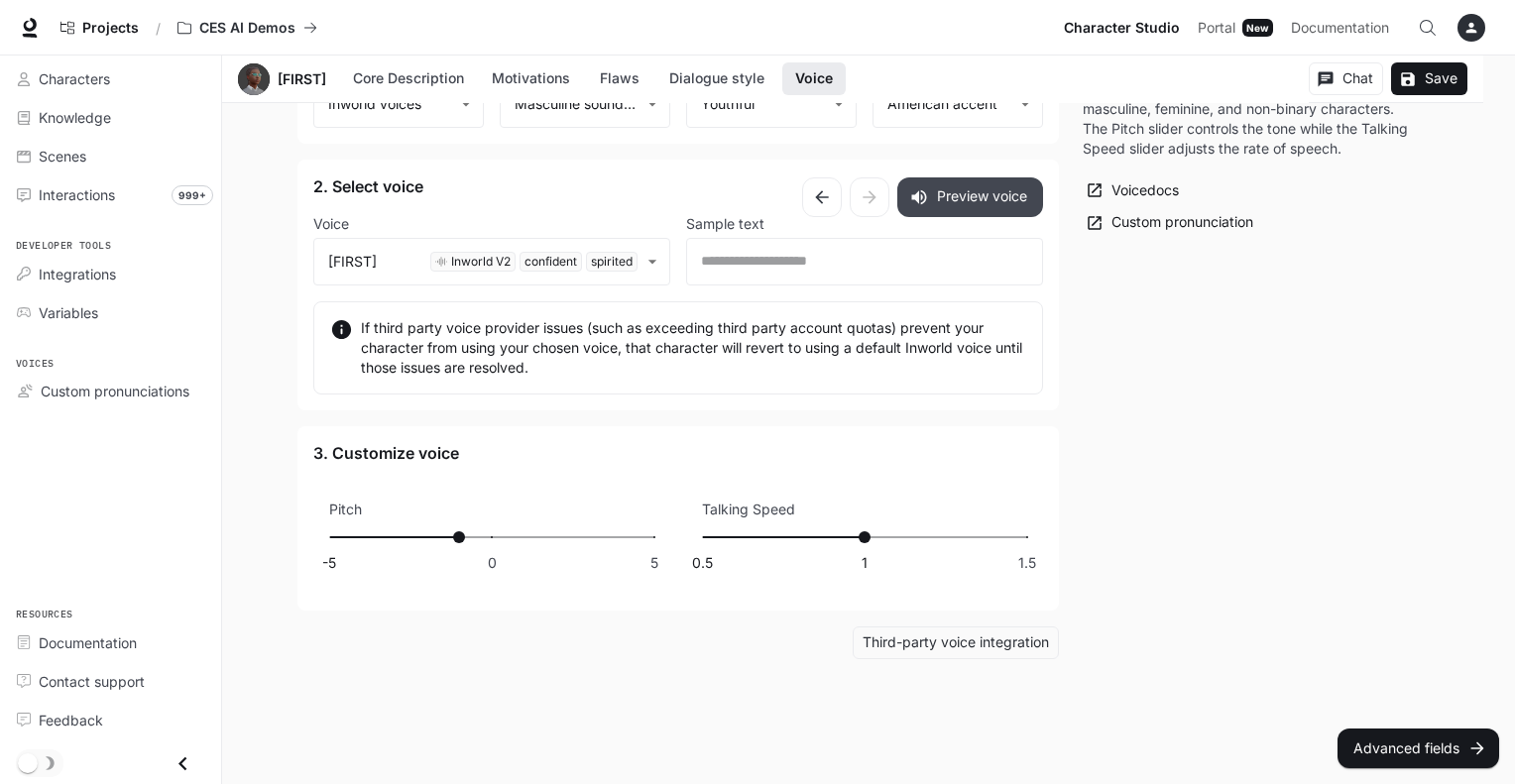 click on "Preview voice" at bounding box center (970, 197) 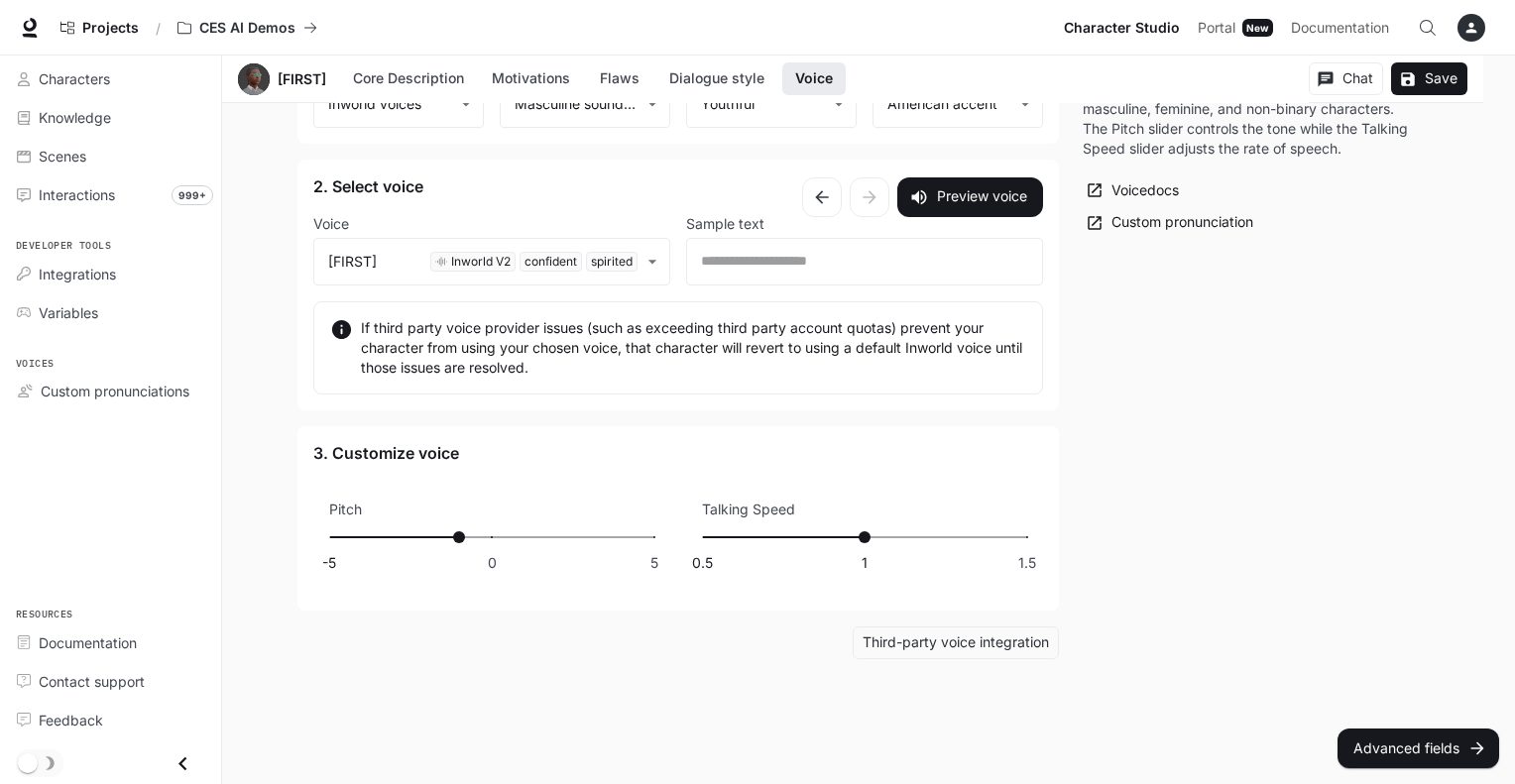 click on "The Voice section includes diverse options for masculine, feminine, and non-binary characters. The Pitch slider controls the tone while the Talking Speed slider adjusts the rate of speech. Voice  docs Custom pronunciation" at bounding box center (1249, 325) 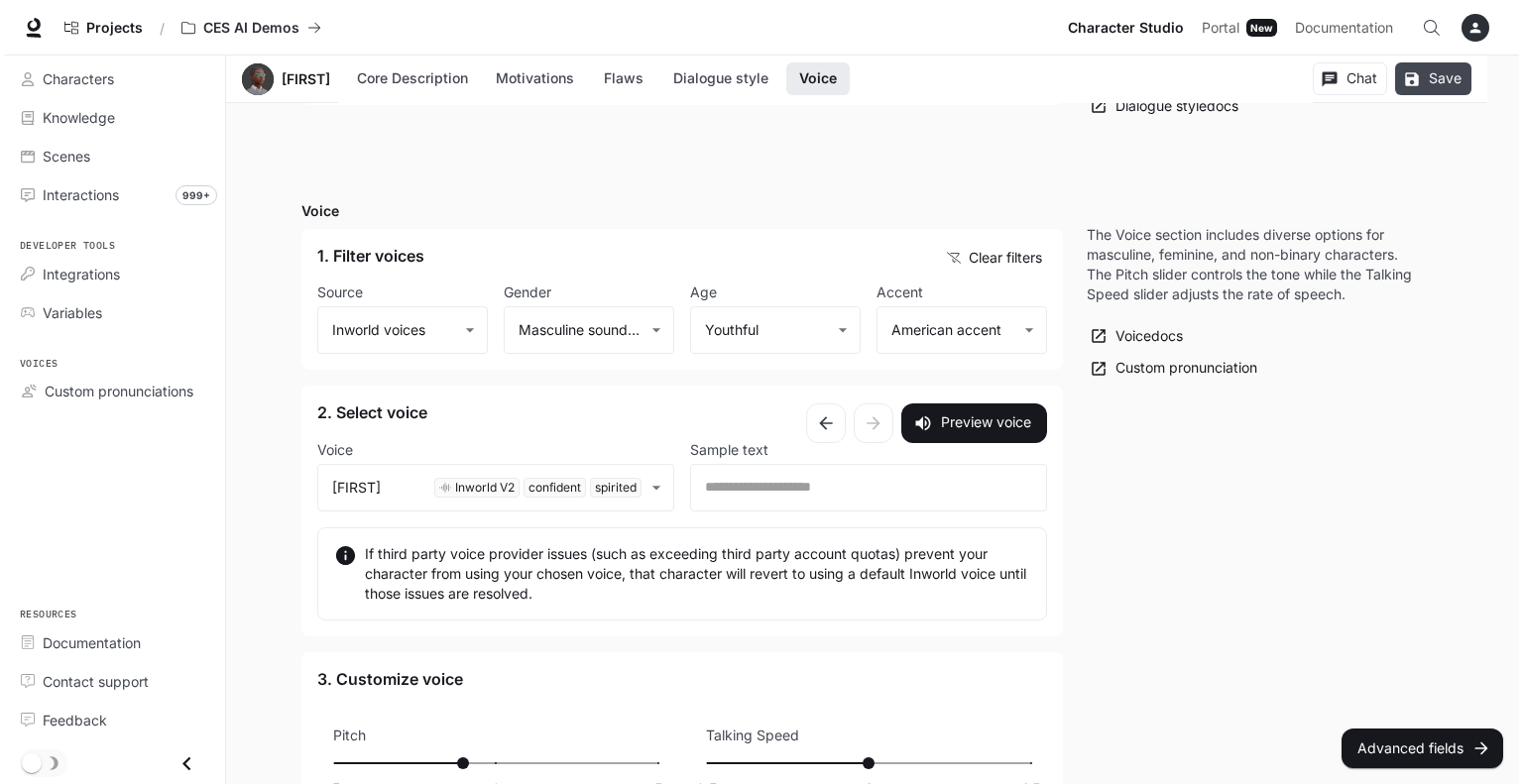 scroll, scrollTop: 1819, scrollLeft: 0, axis: vertical 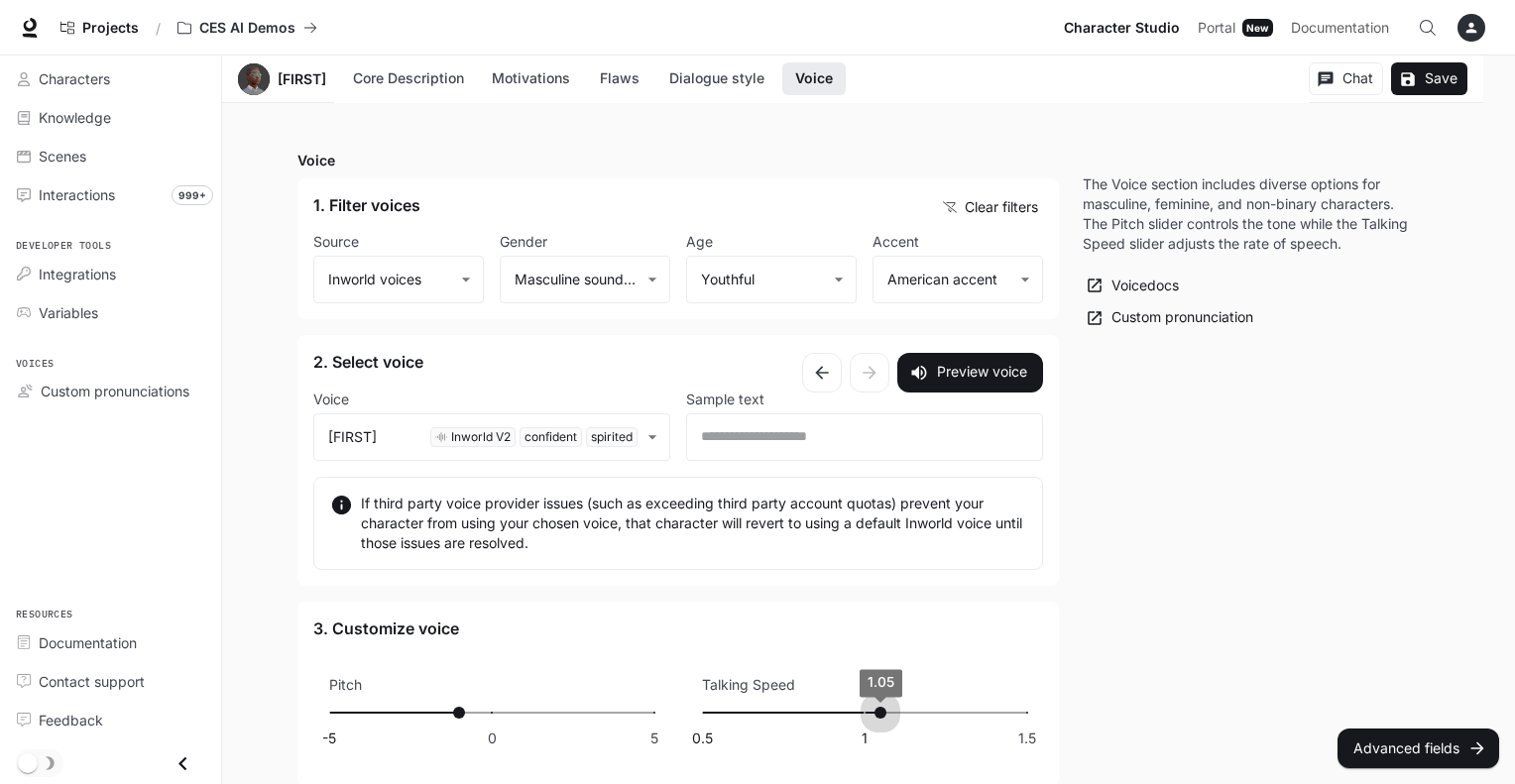 click on "1.05" at bounding box center (880, 713) 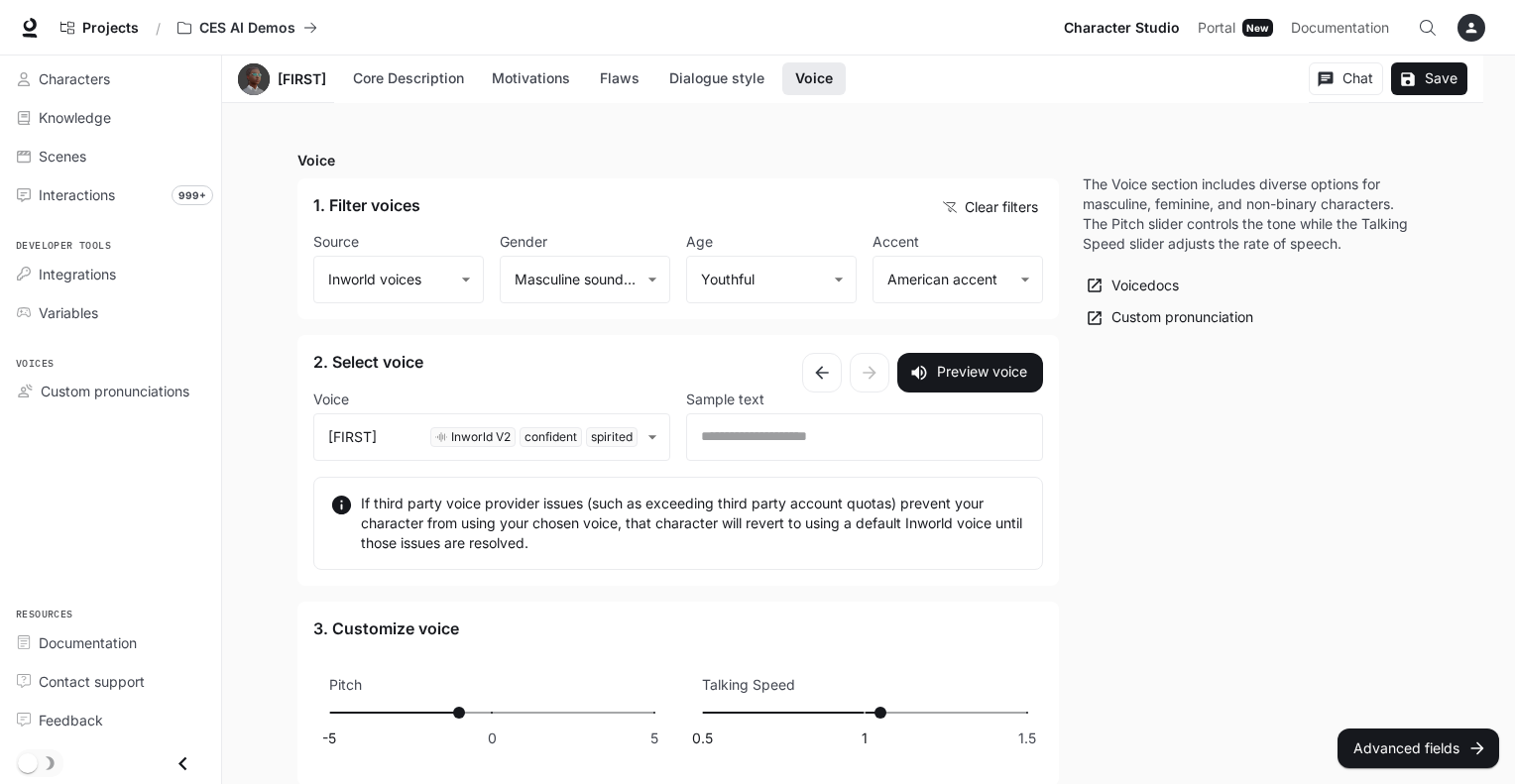 click on "0.5 1 1.5 1.05" at bounding box center [492, 713] 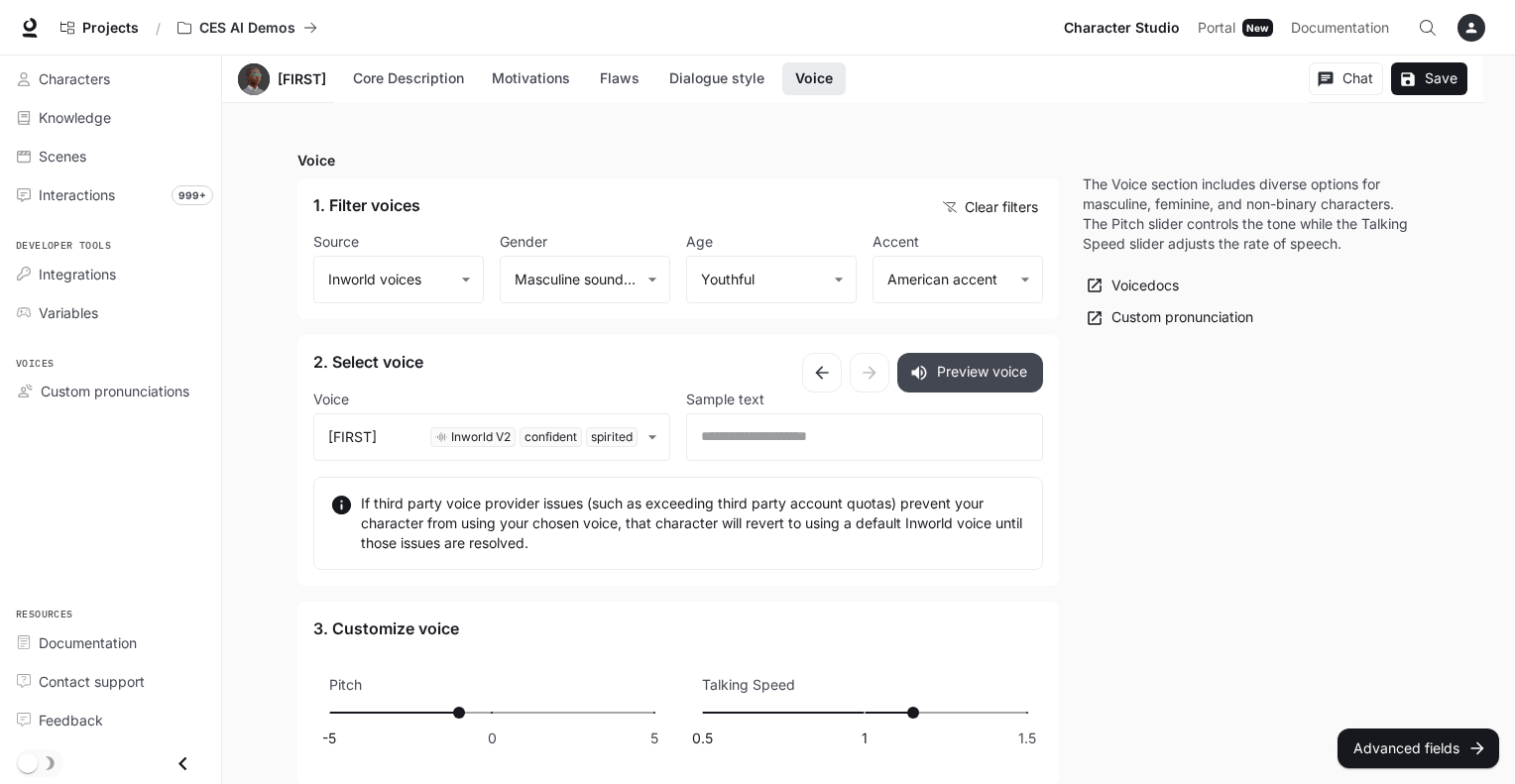 click on "Preview voice" at bounding box center (970, 373) 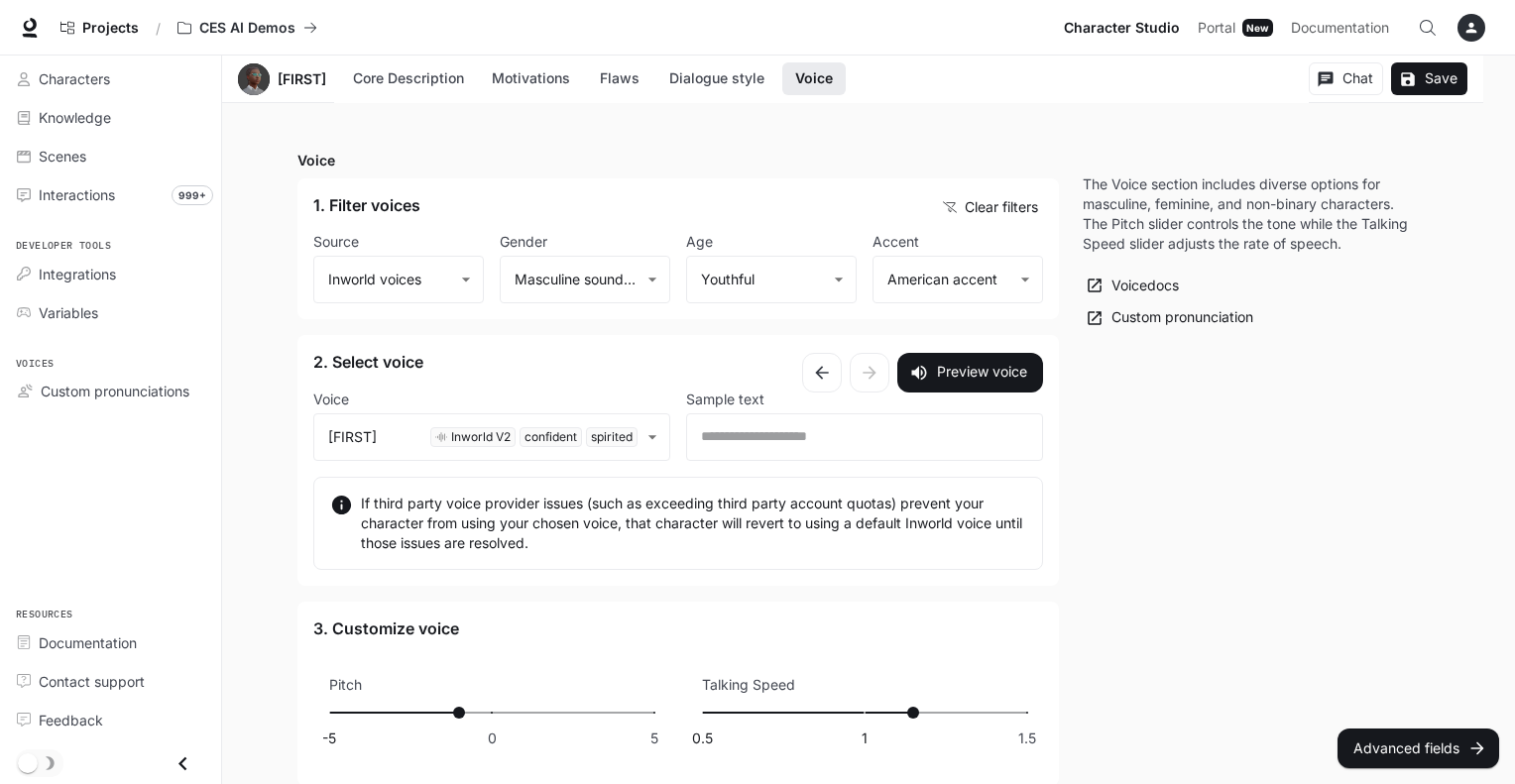 click on "0.5 1 1.5 1.15" at bounding box center (492, 713) 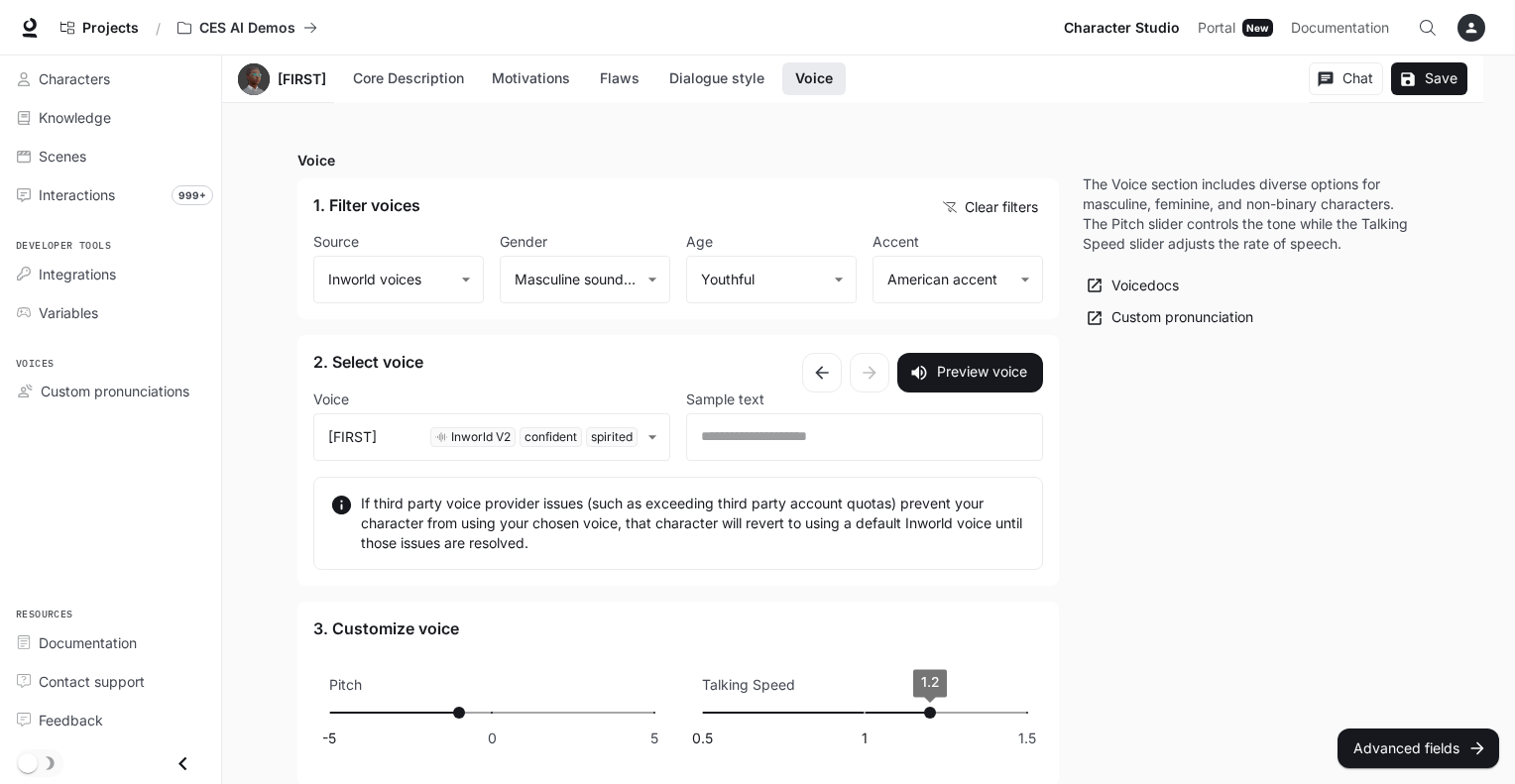 click on "1.2" at bounding box center (459, 713) 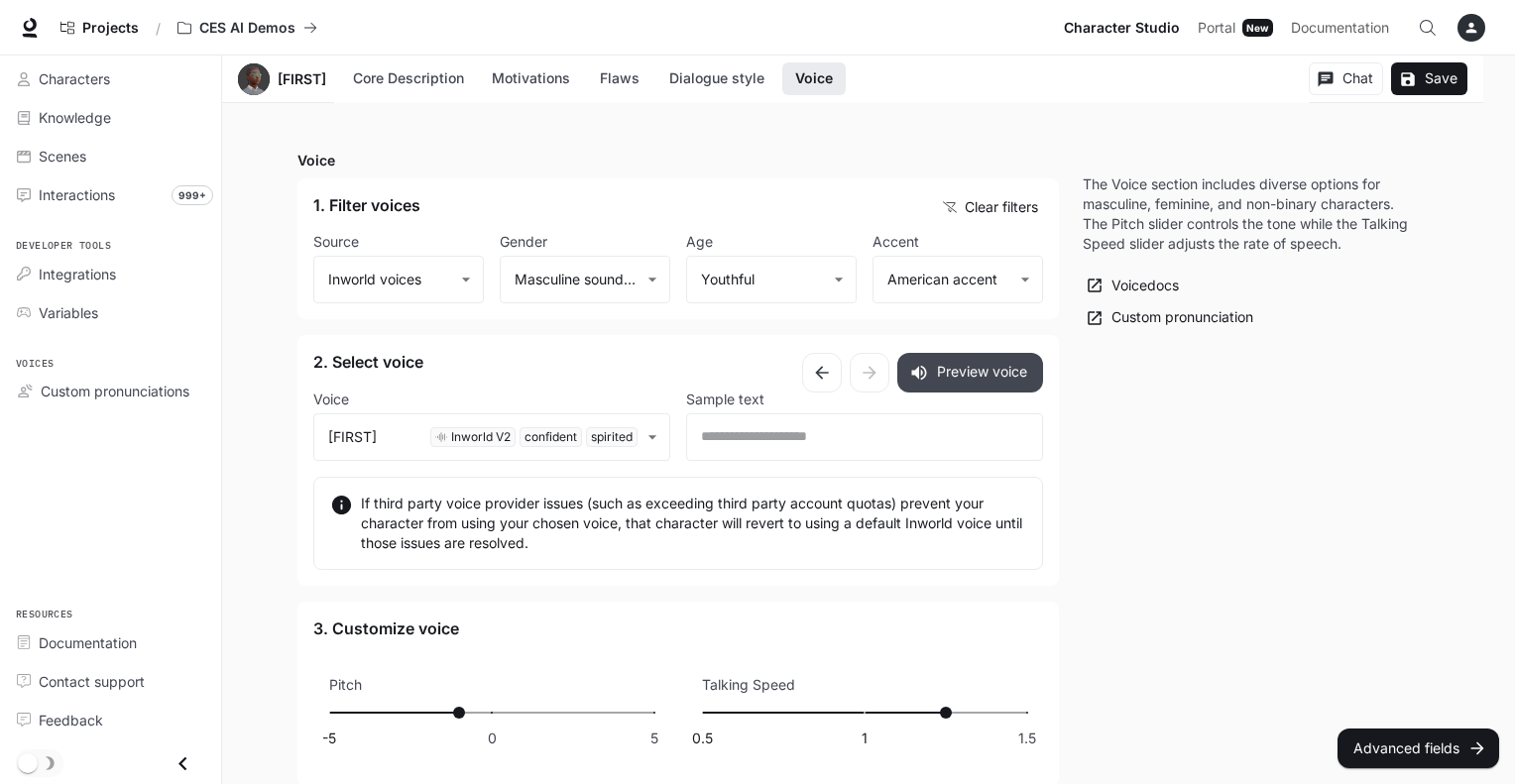 click on "Preview voice" at bounding box center [970, 373] 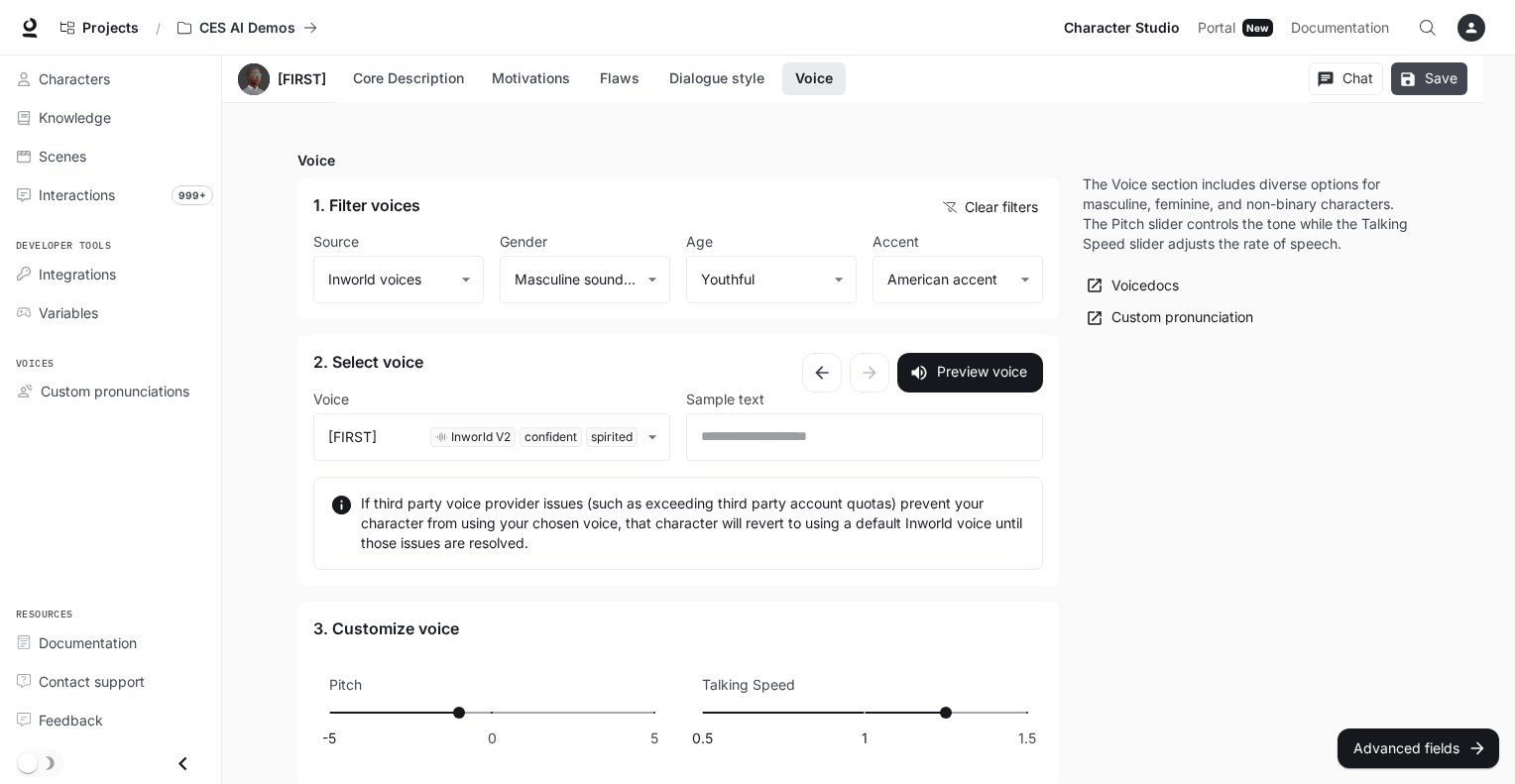 click on "Save" at bounding box center (1429, 78) 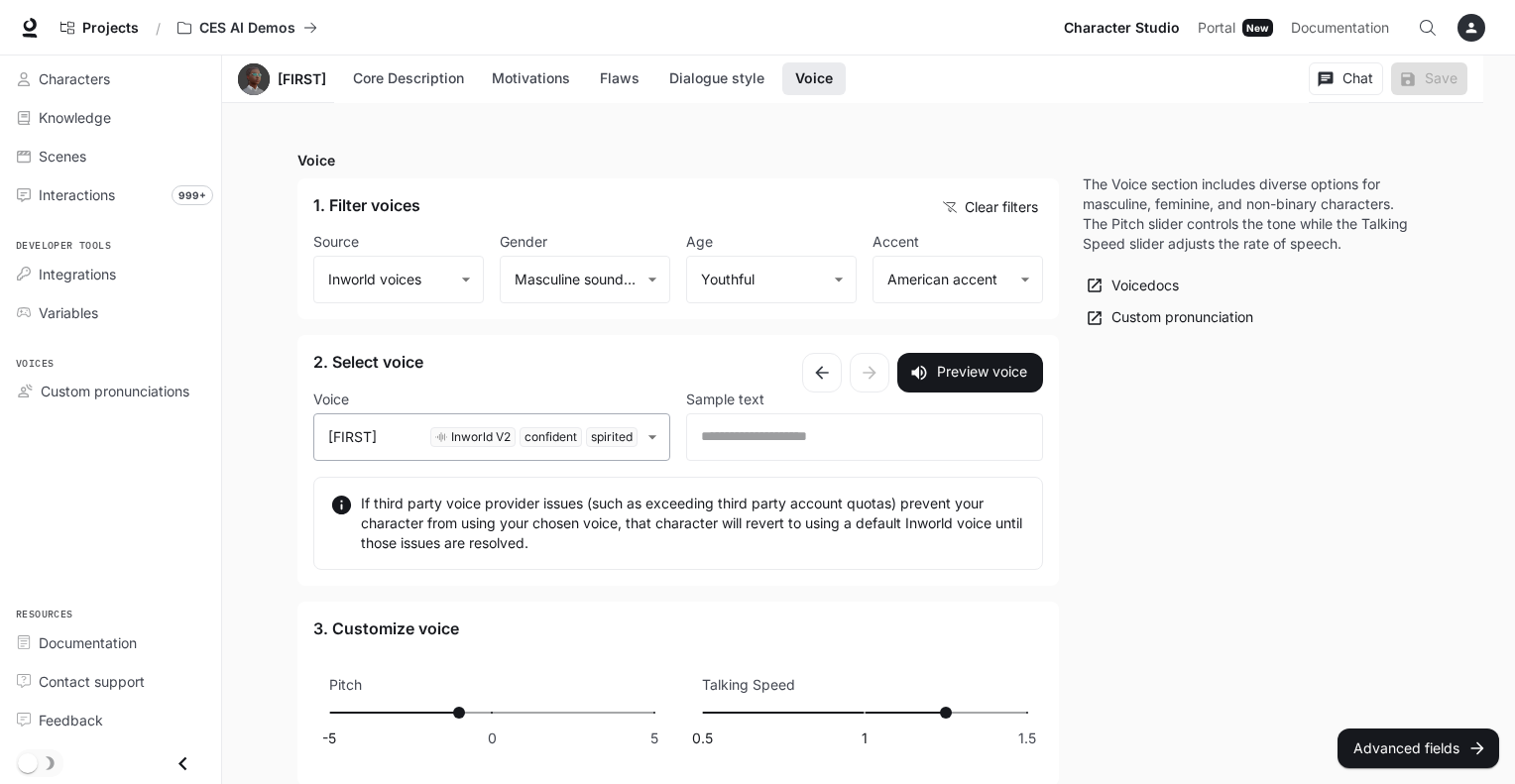click on "**********" at bounding box center (758, -429) 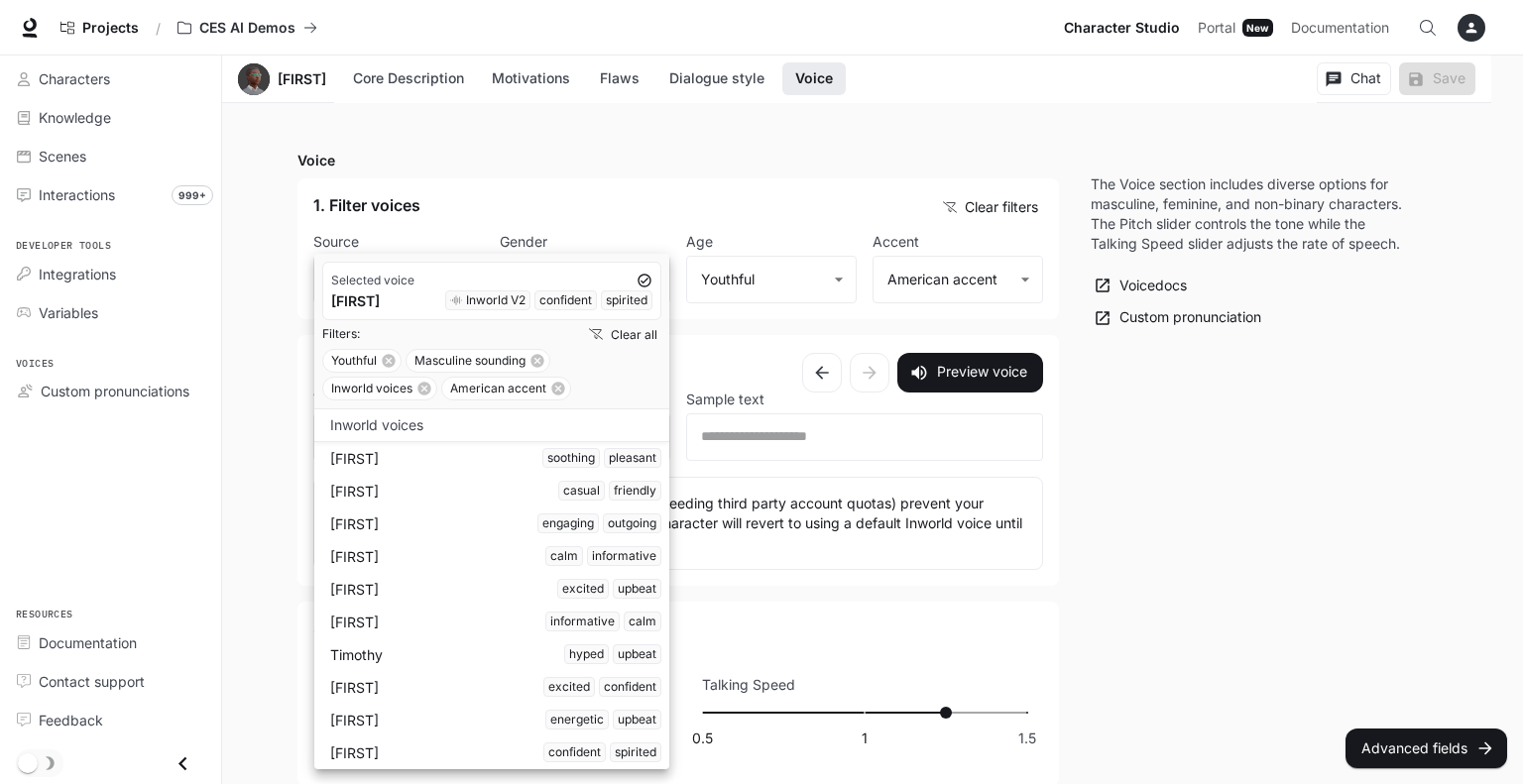 click on "Inworld voices" at bounding box center (492, 425) 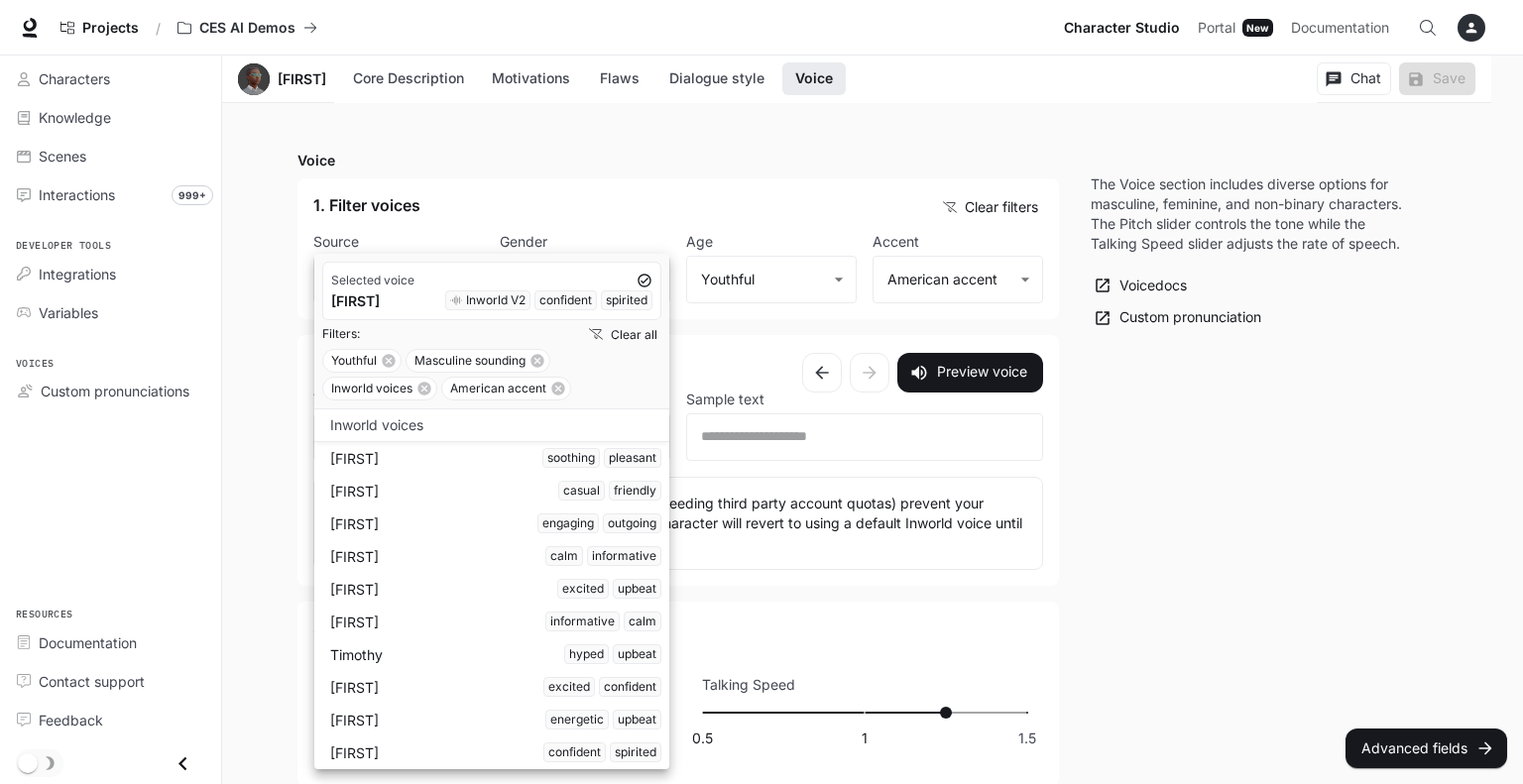 click at bounding box center (762, 392) 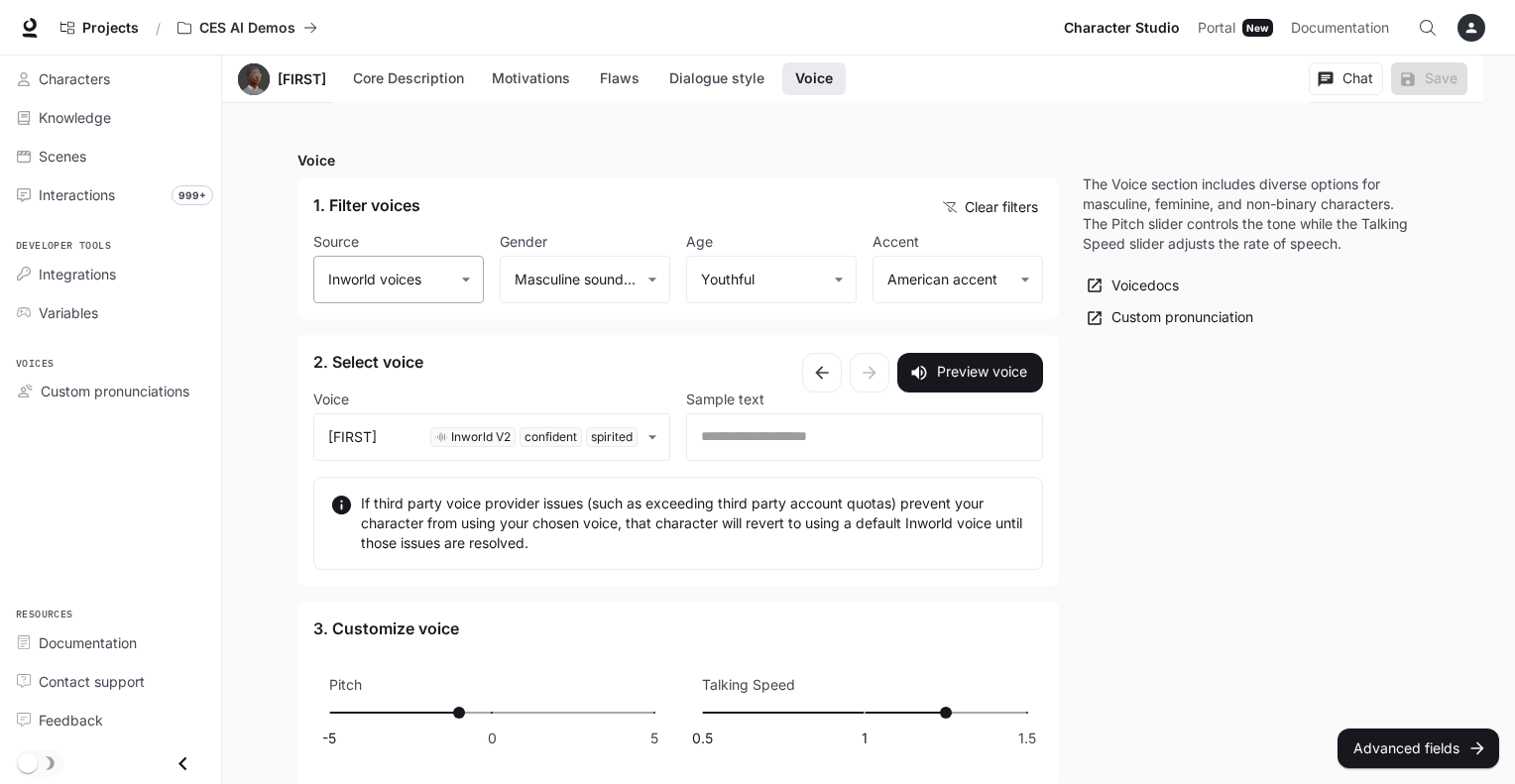 click on "**********" at bounding box center [758, -429] 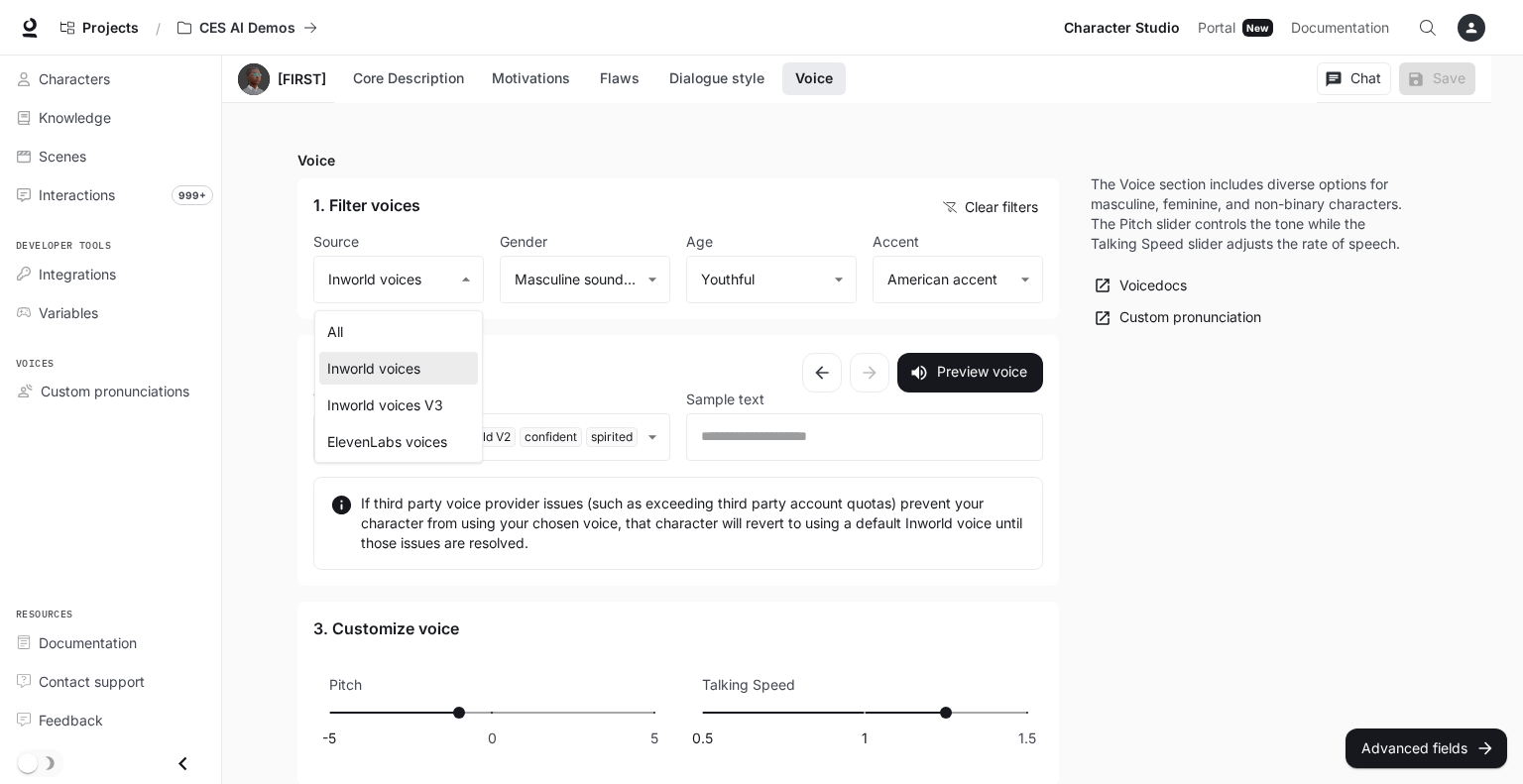 click at bounding box center [762, 392] 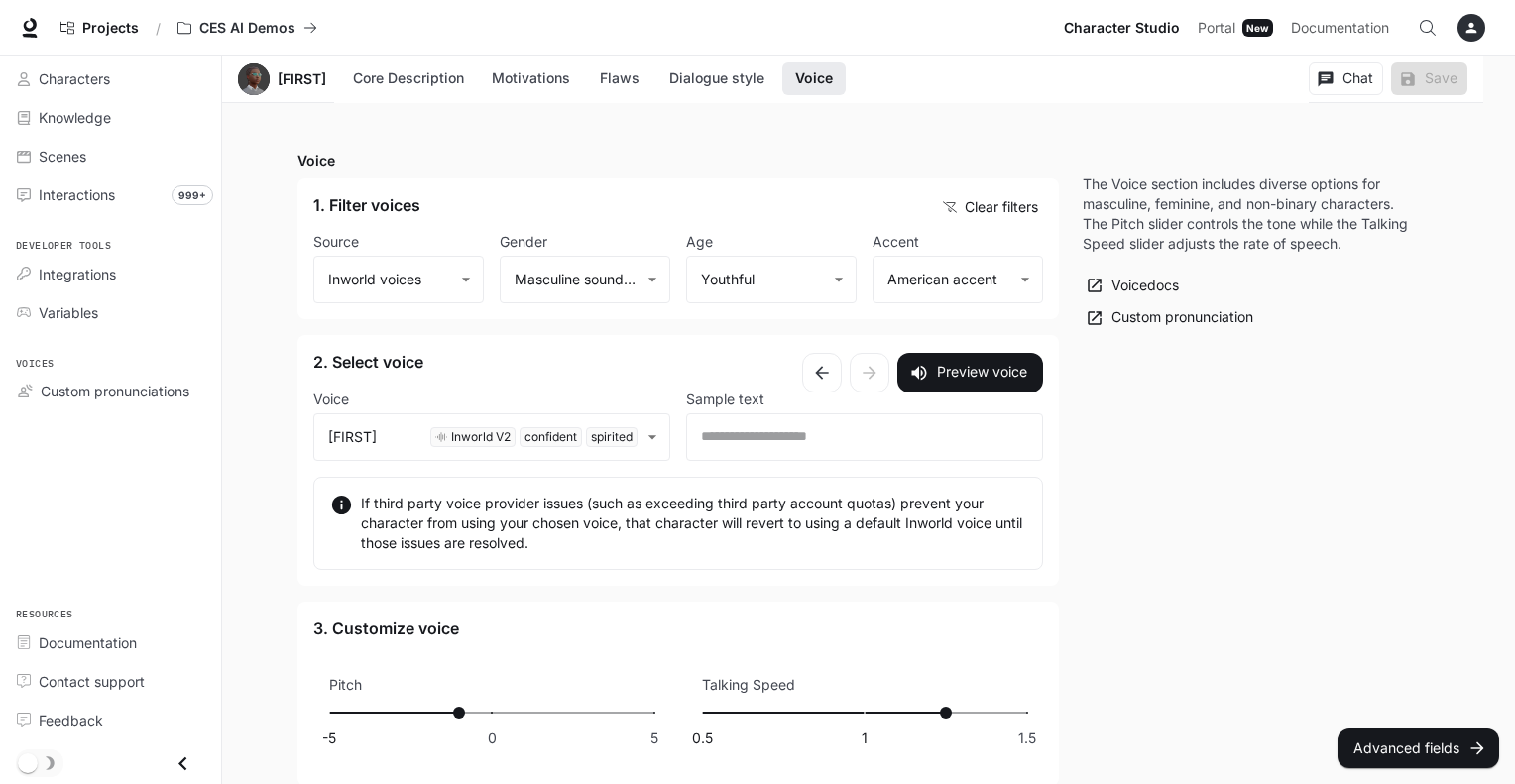 click on "Clear filters" at bounding box center [991, 207] 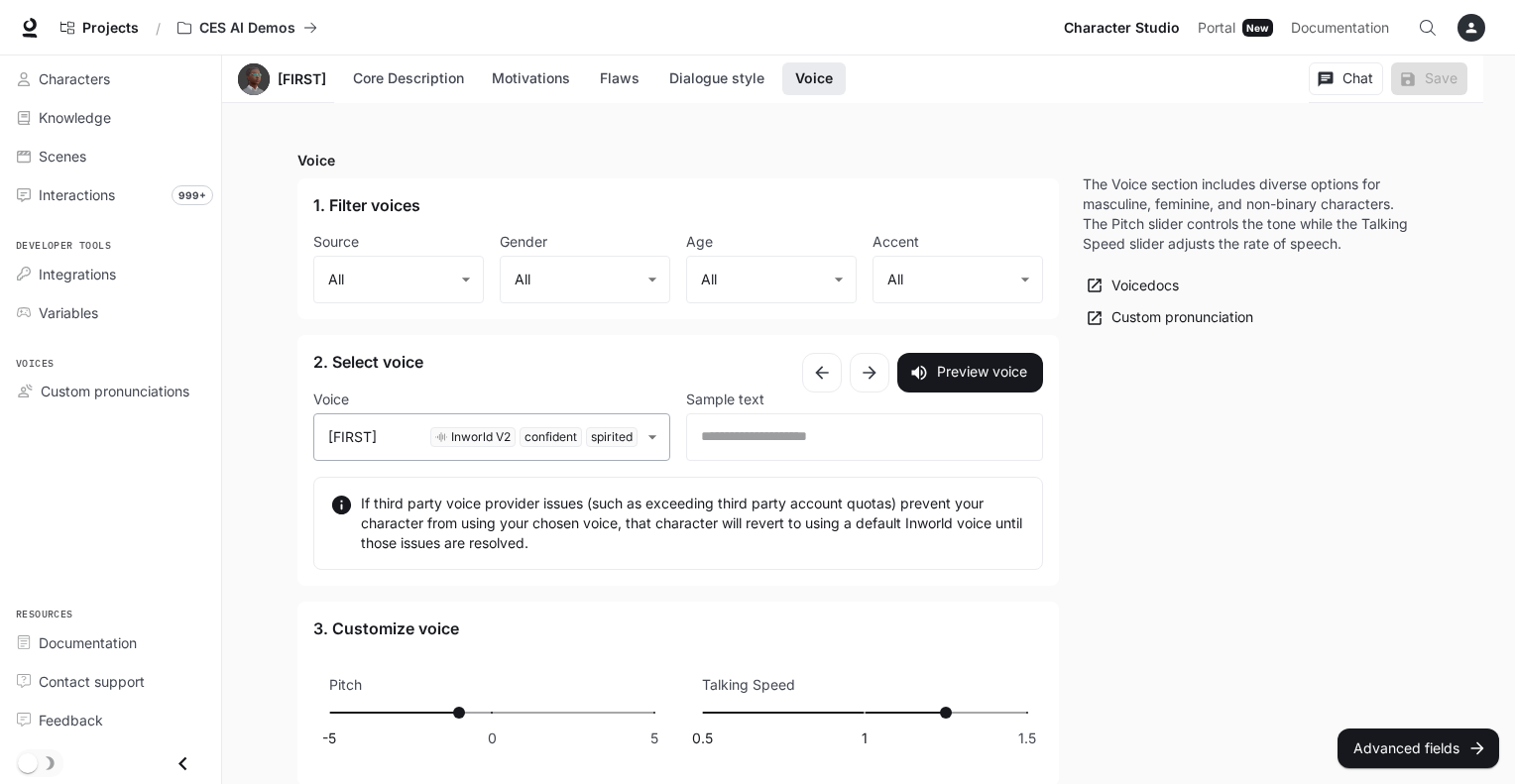 click on "**********" at bounding box center [758, -429] 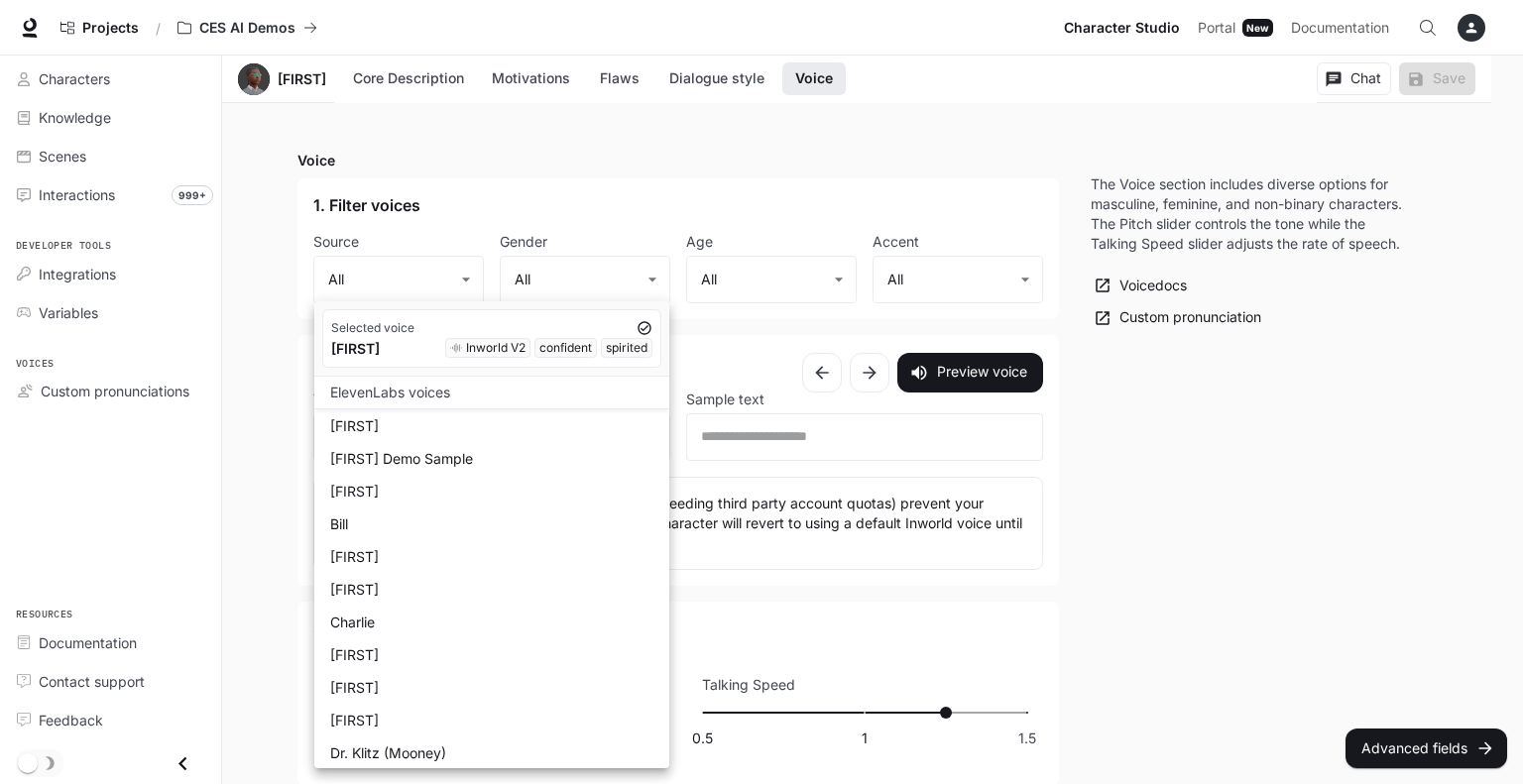 click on "[FIRST]" at bounding box center (496, 425) 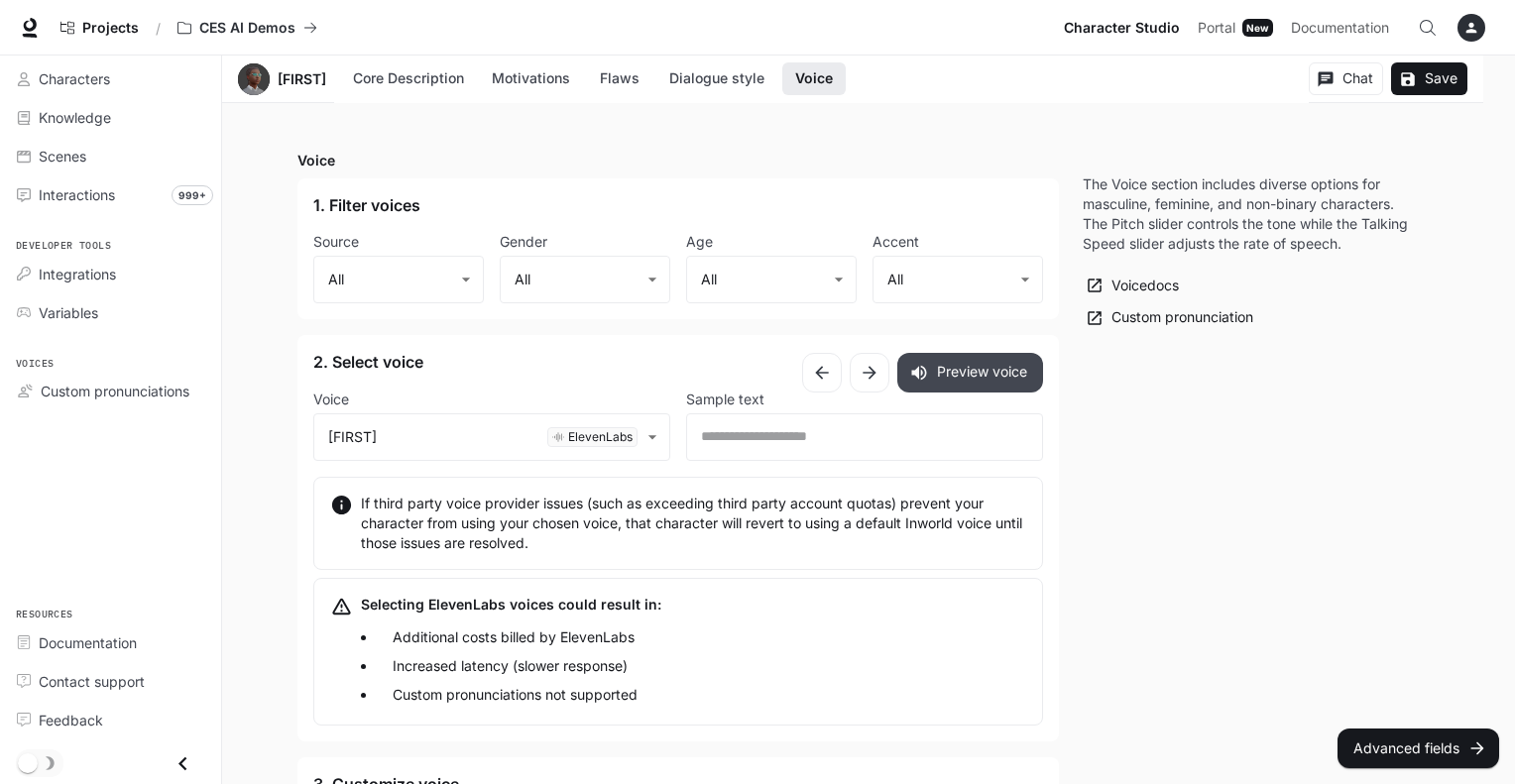 click on "Preview voice" at bounding box center [970, 373] 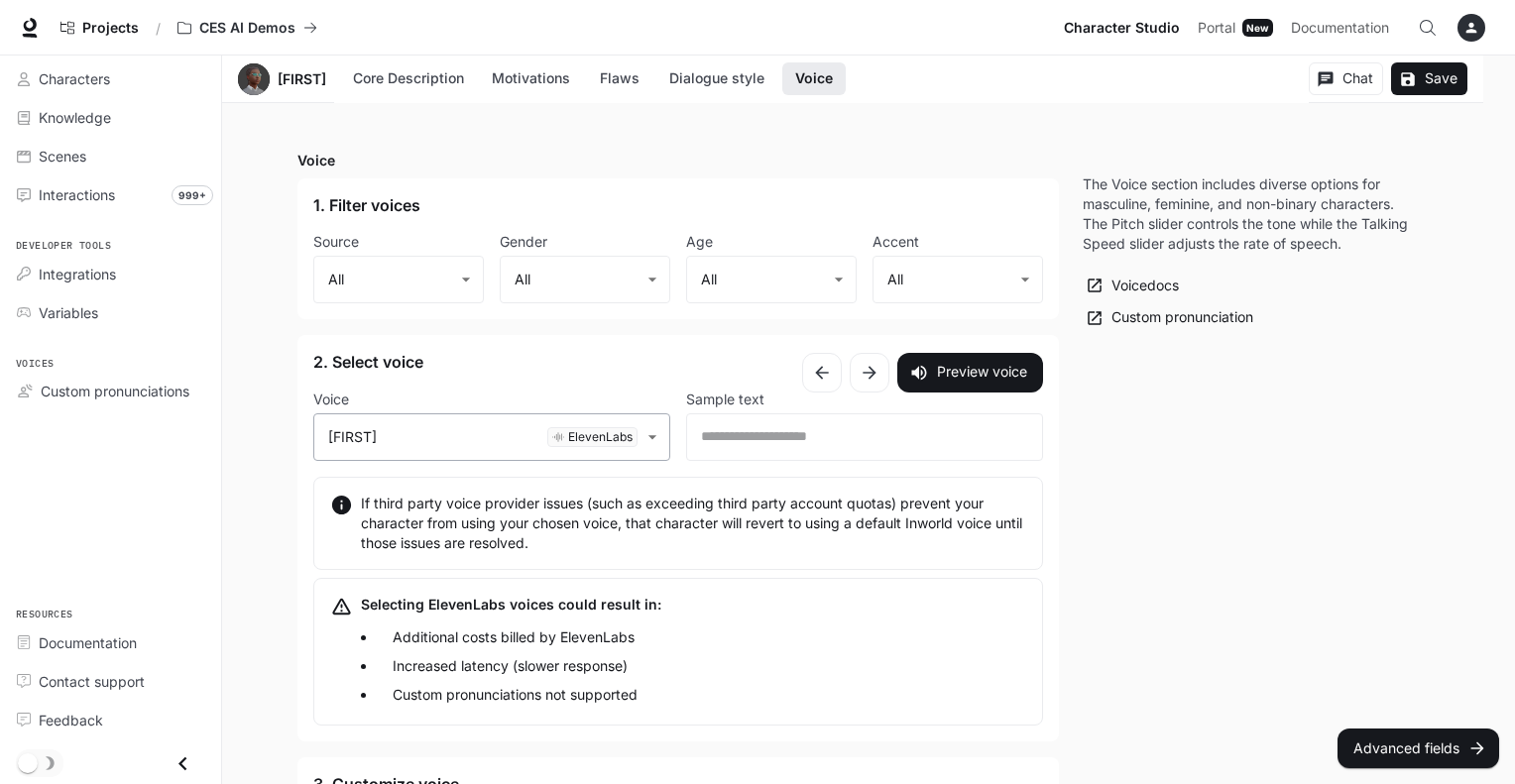 click on "**********" at bounding box center [758, -351] 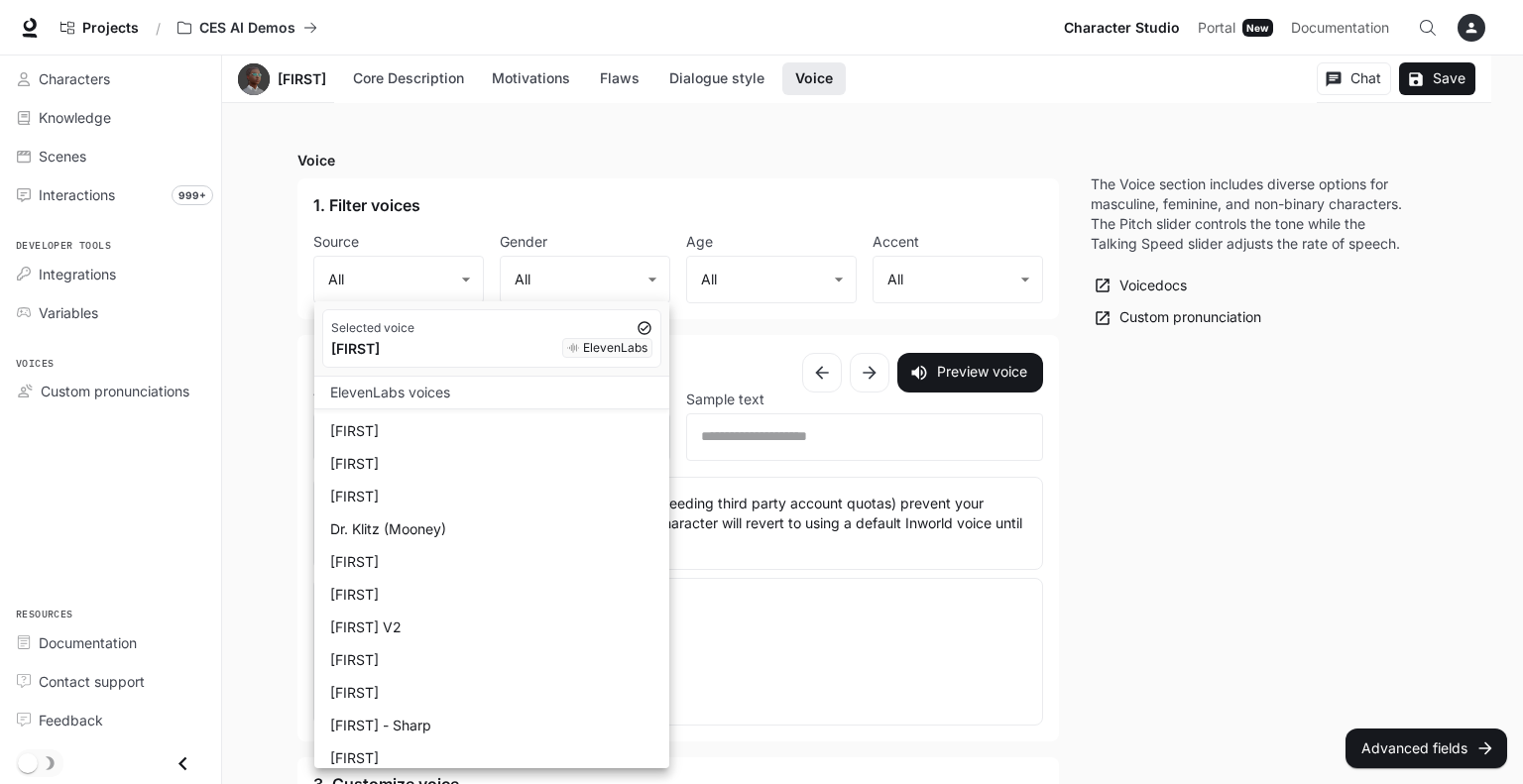 scroll, scrollTop: 226, scrollLeft: 0, axis: vertical 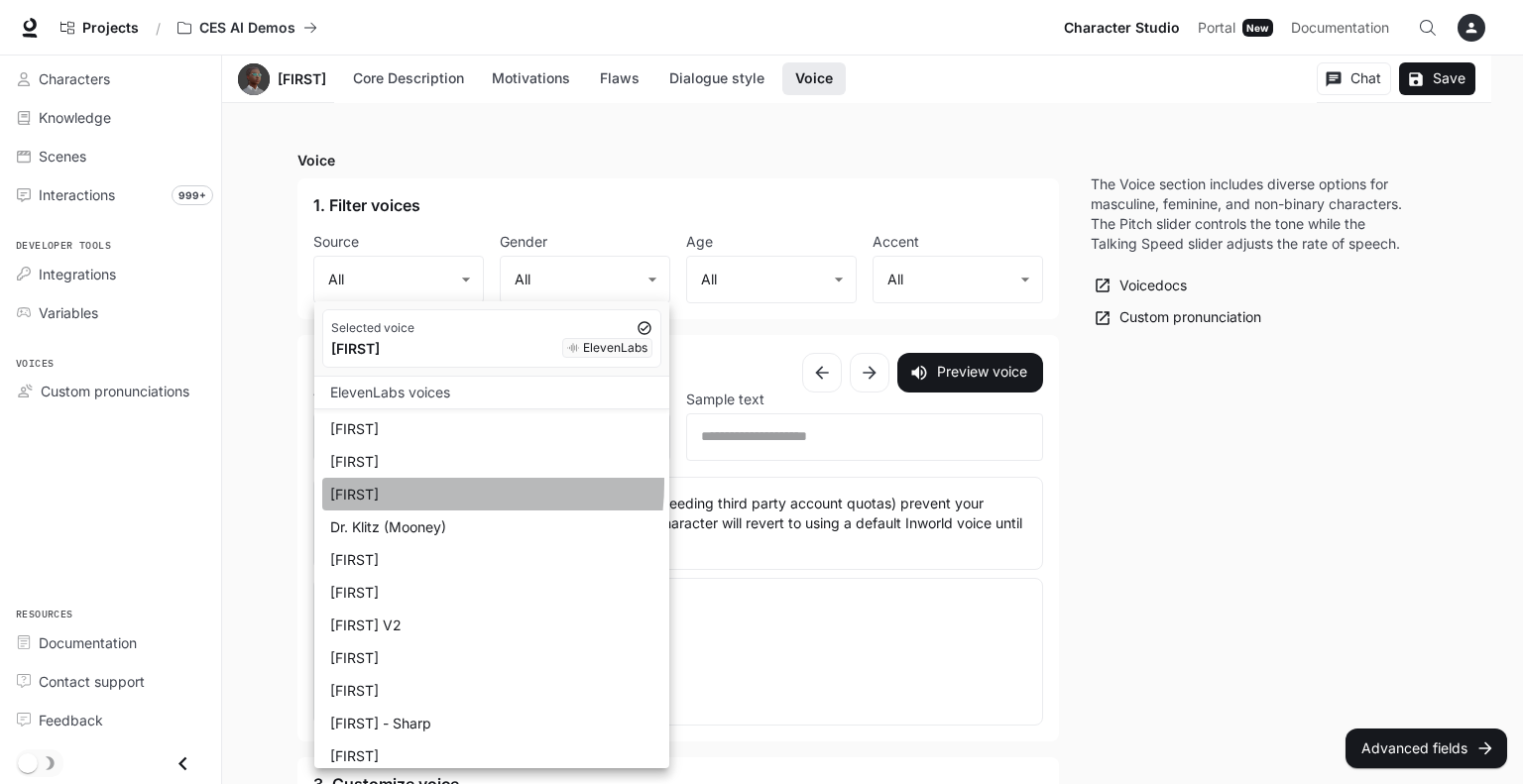 click on "[FIRST]" at bounding box center (496, 494) 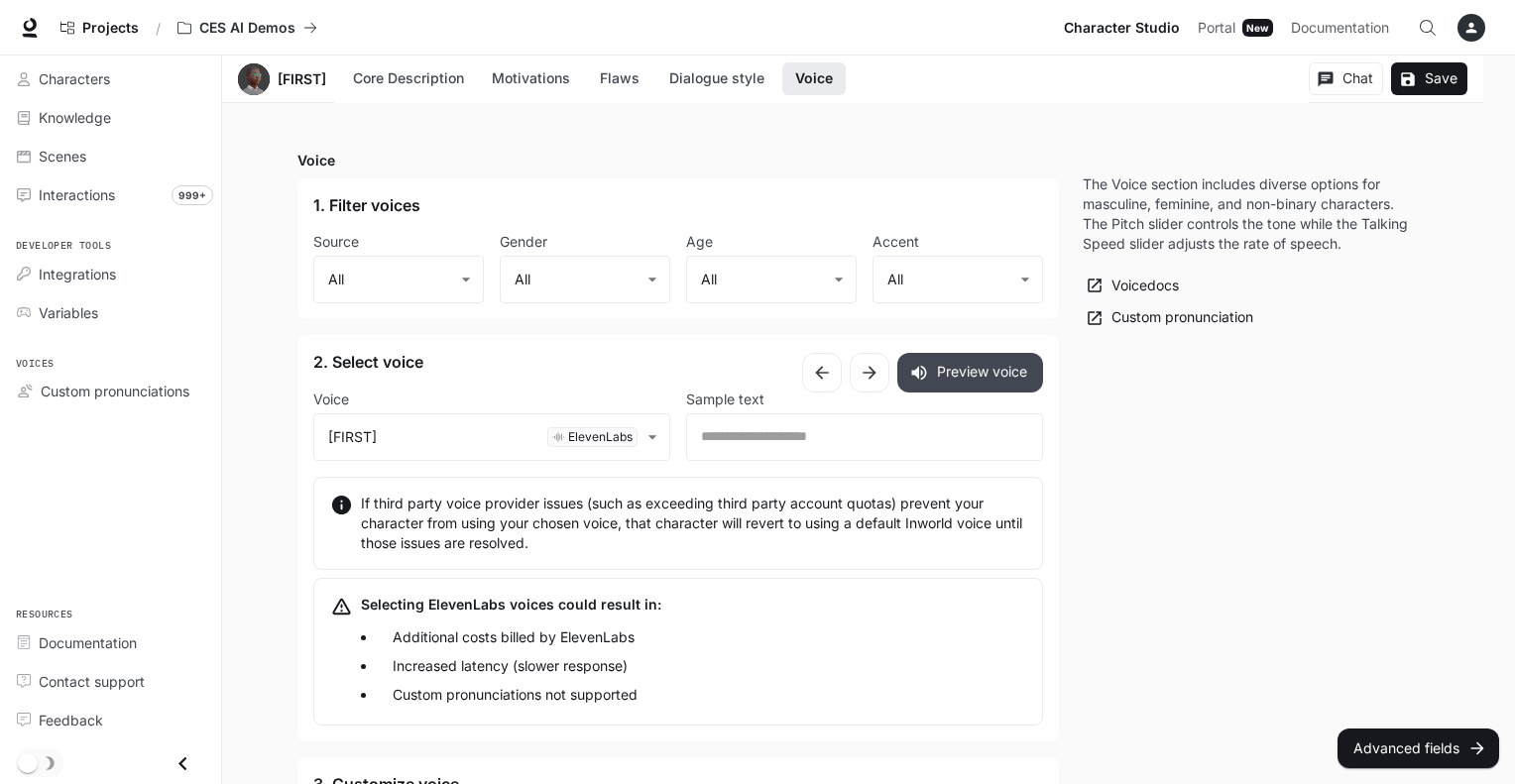 click on "Preview voice" at bounding box center (970, 373) 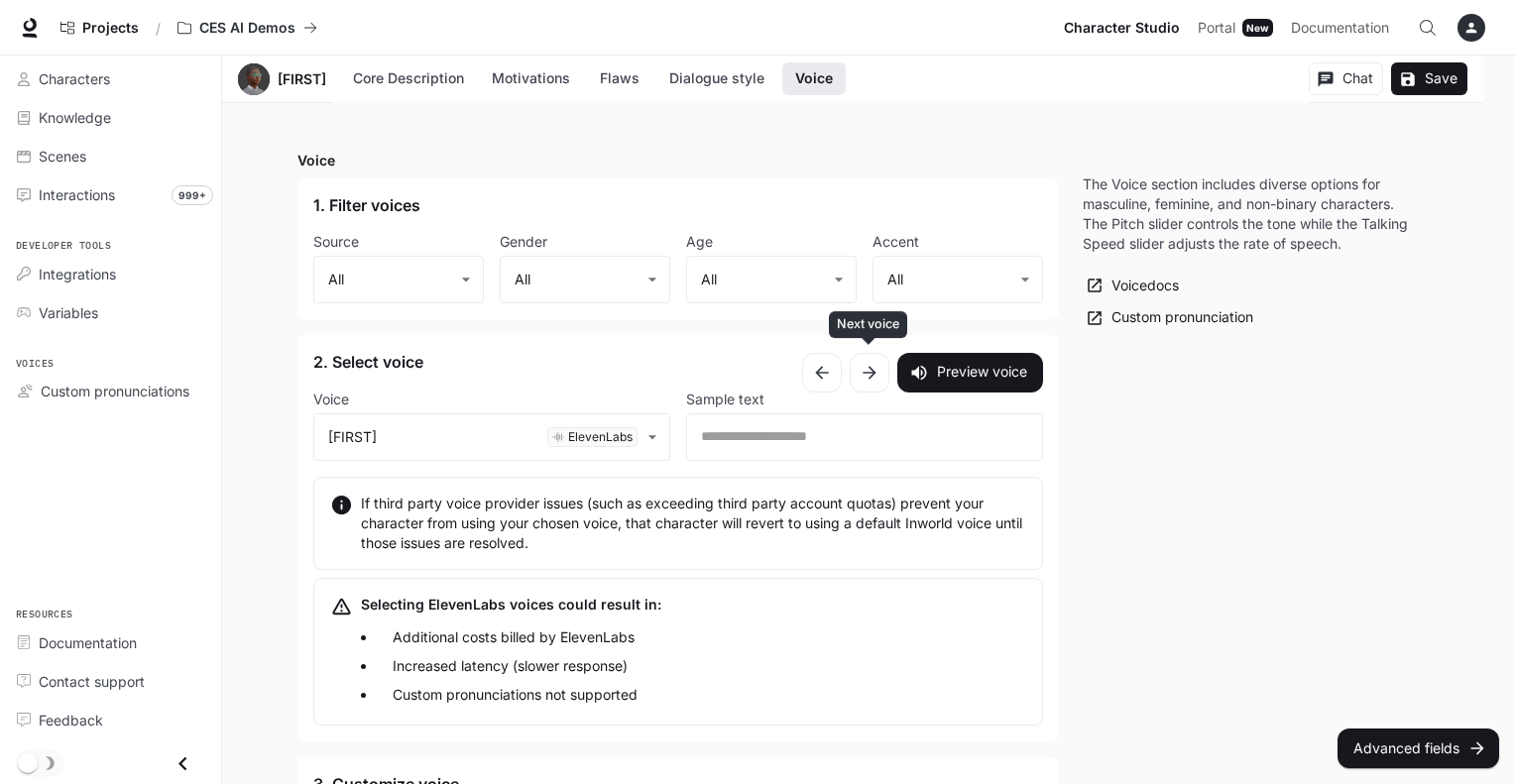 click at bounding box center [870, 373] 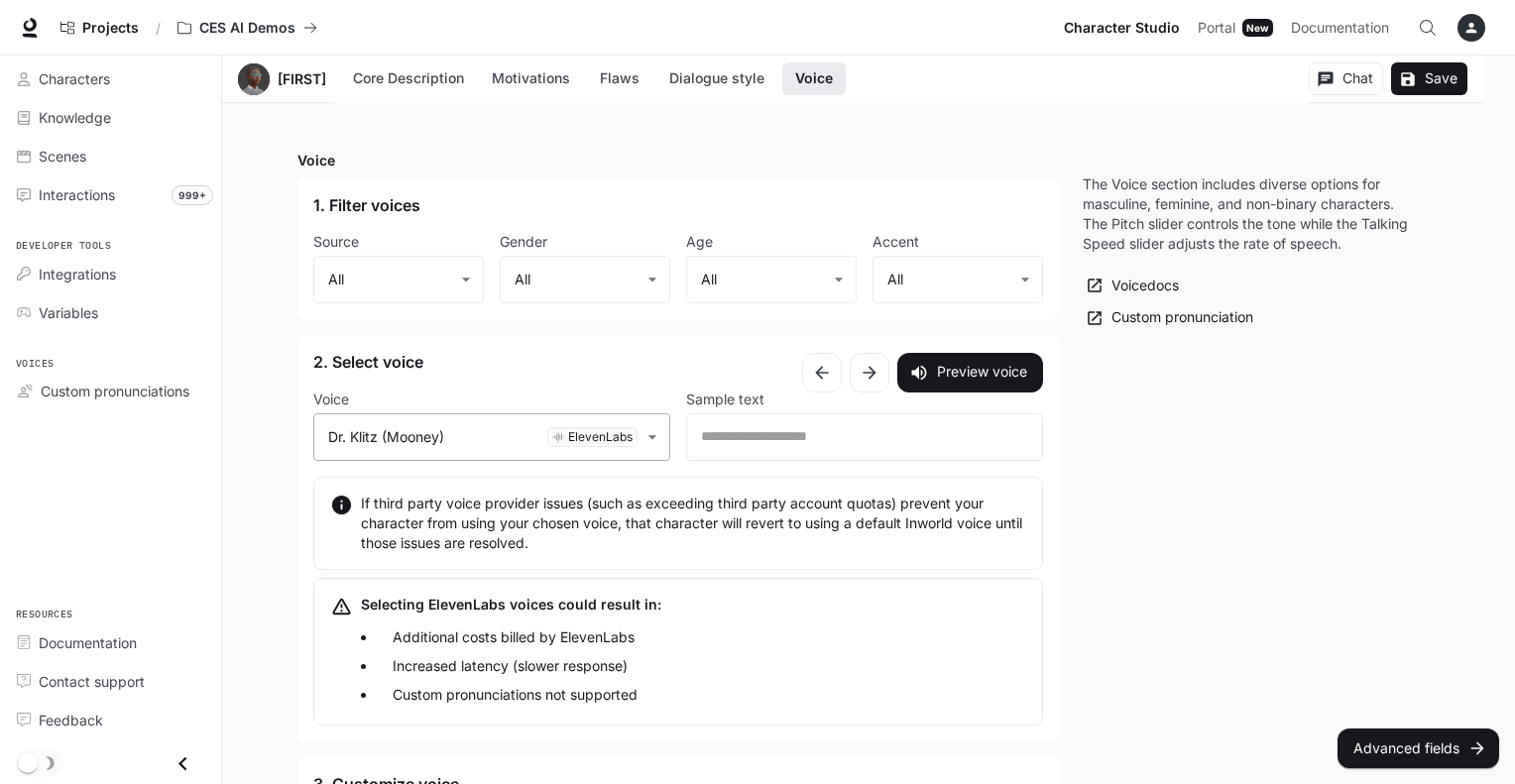 click on "**********" at bounding box center [758, -351] 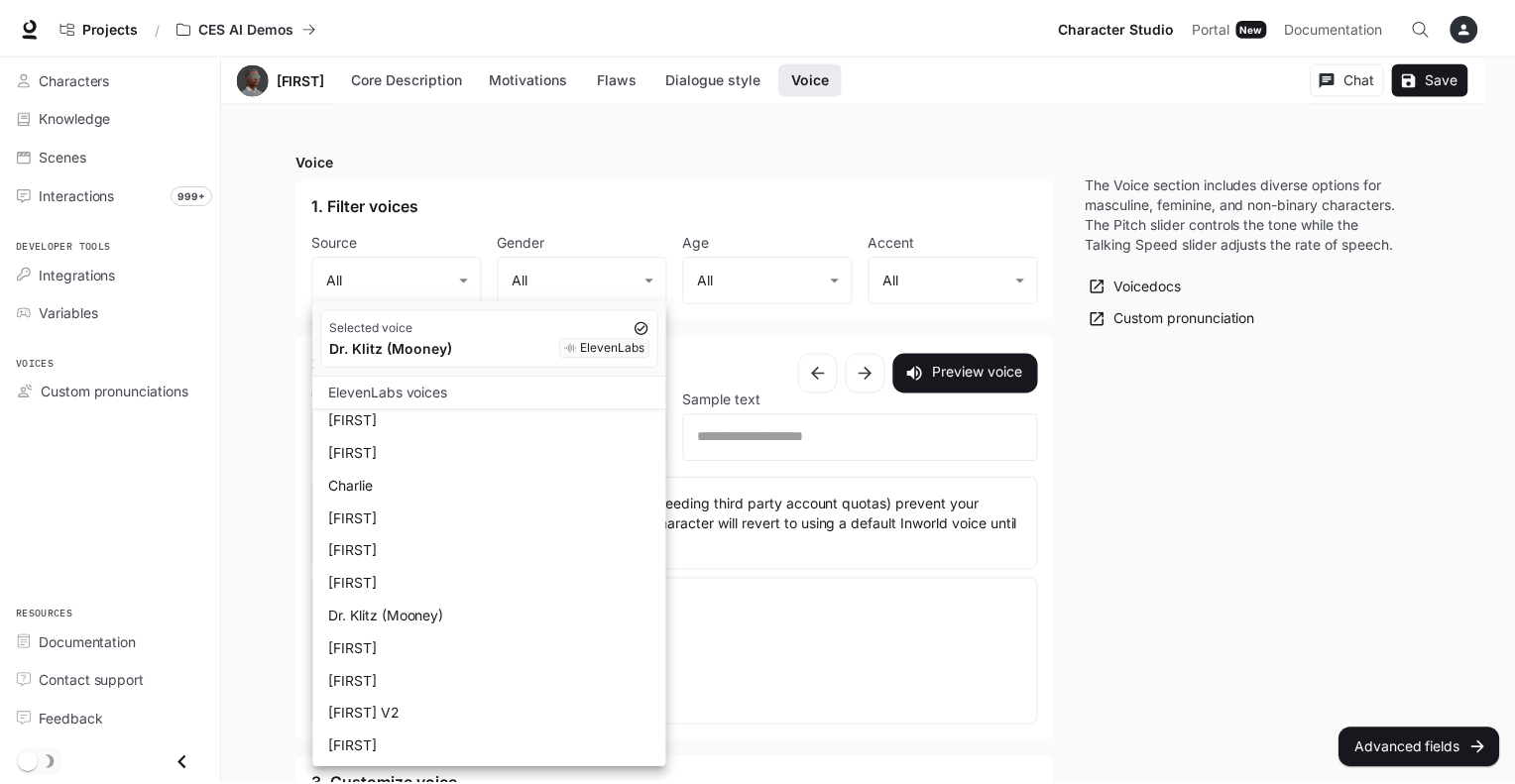 scroll, scrollTop: 138, scrollLeft: 0, axis: vertical 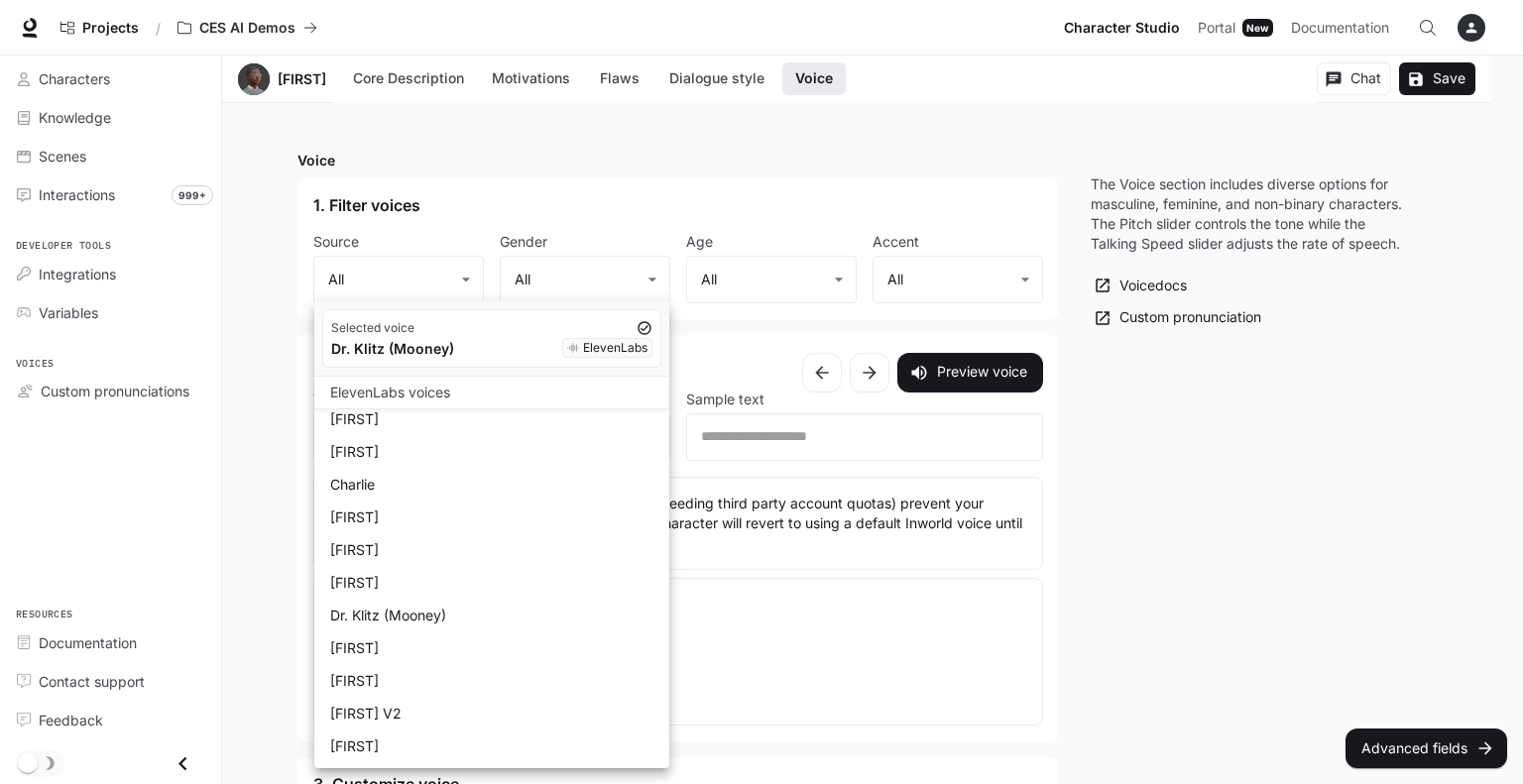 click on "[FIRST]" at bounding box center (496, 287) 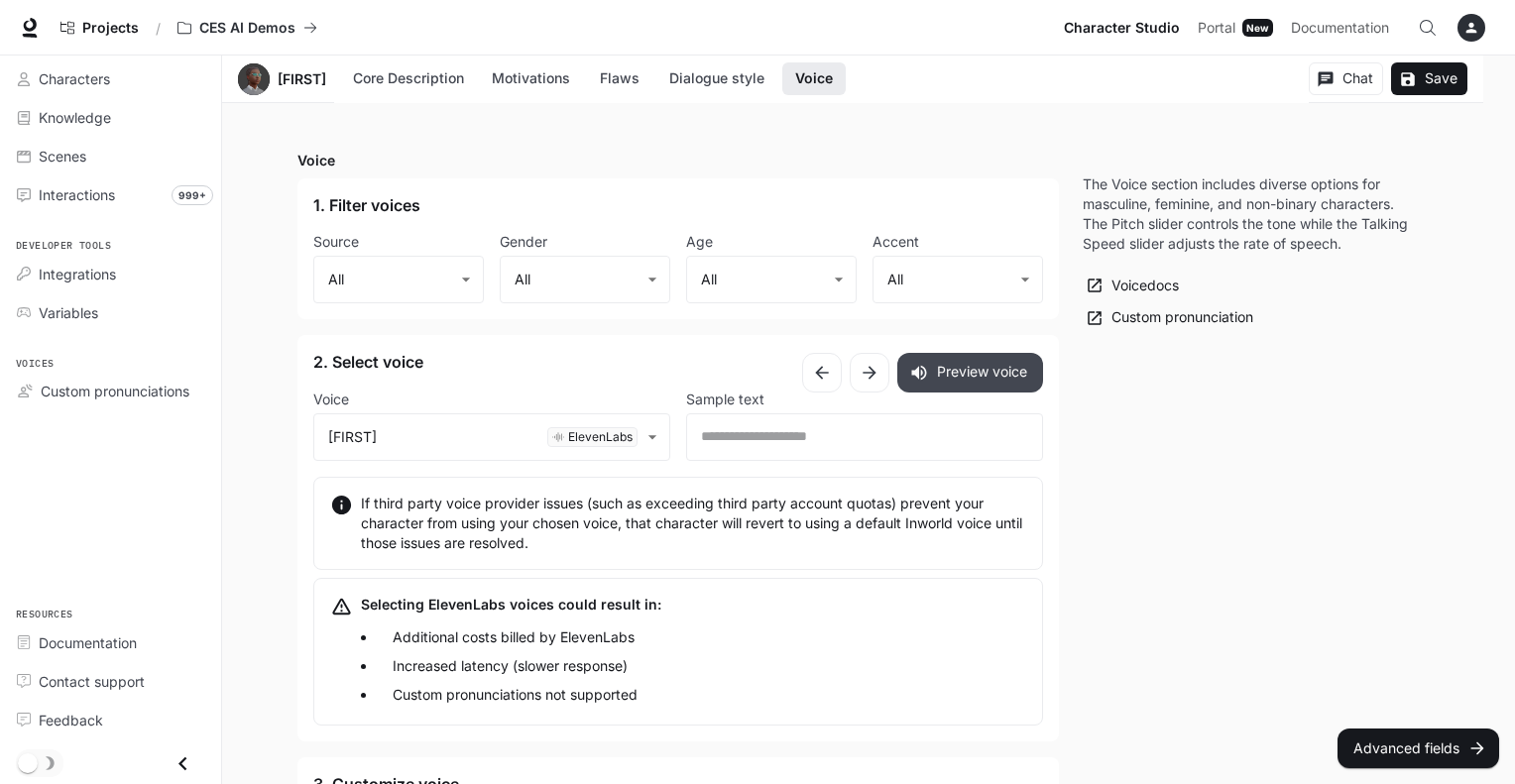 click on "Preview voice" at bounding box center [970, 373] 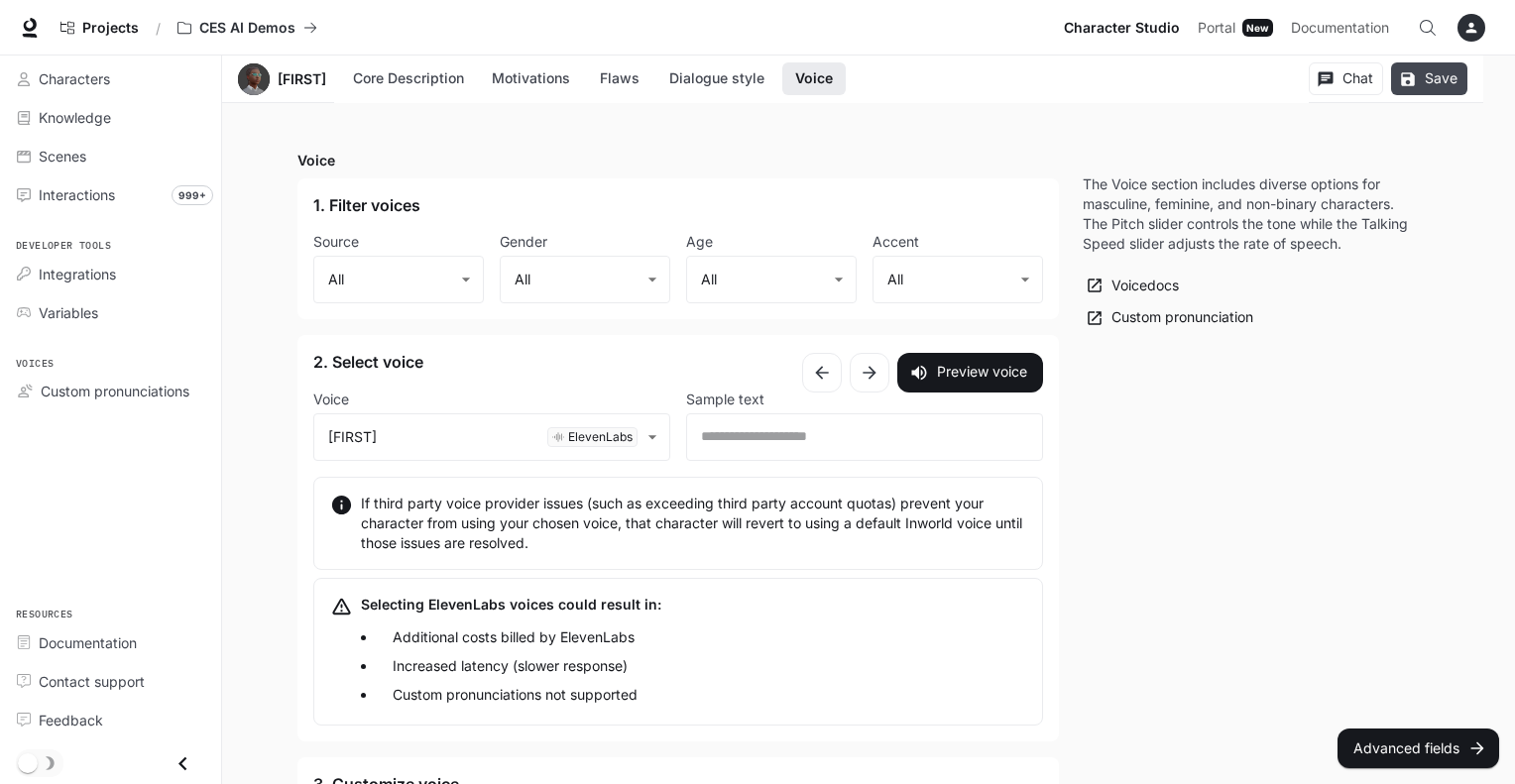 click on "Save" at bounding box center (1429, 78) 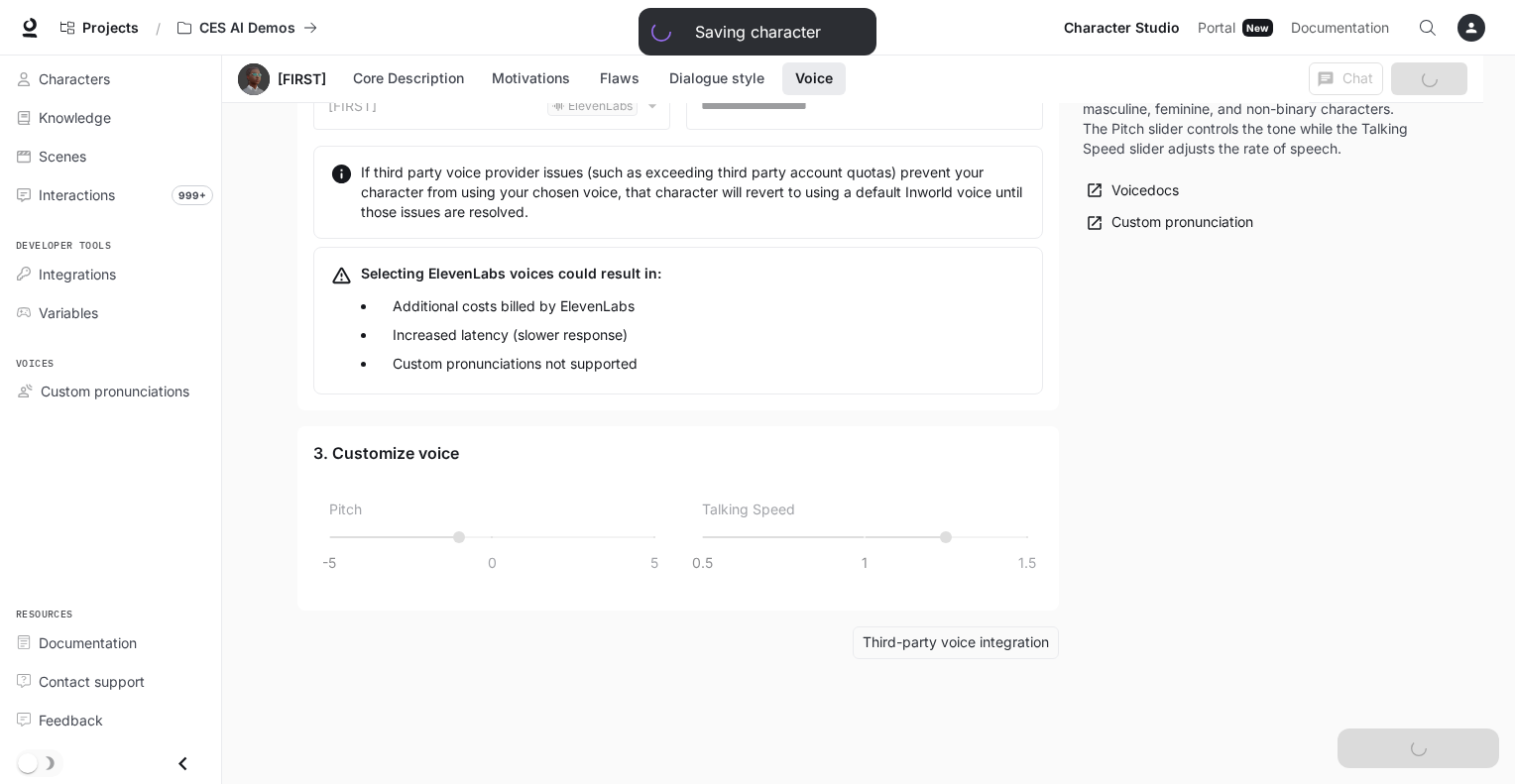 scroll, scrollTop: 2149, scrollLeft: 0, axis: vertical 